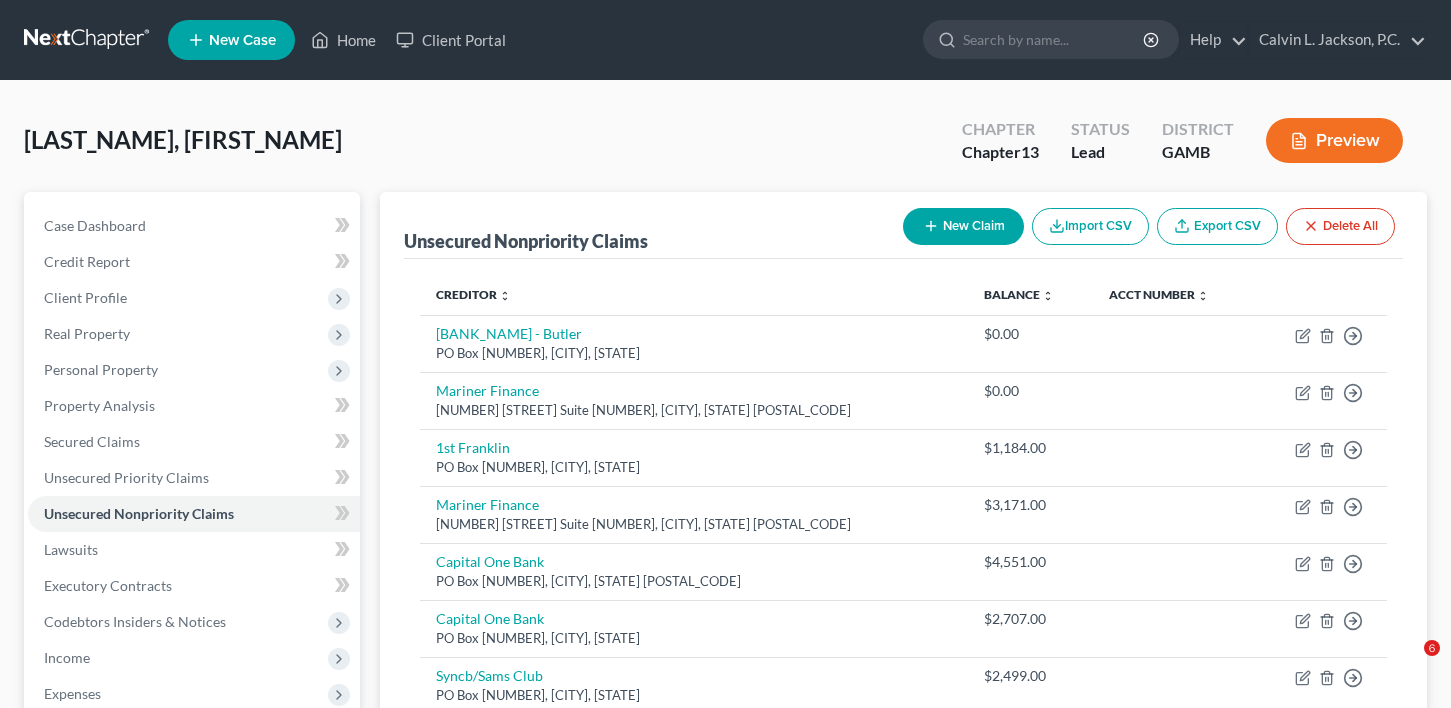 scroll, scrollTop: 775, scrollLeft: 0, axis: vertical 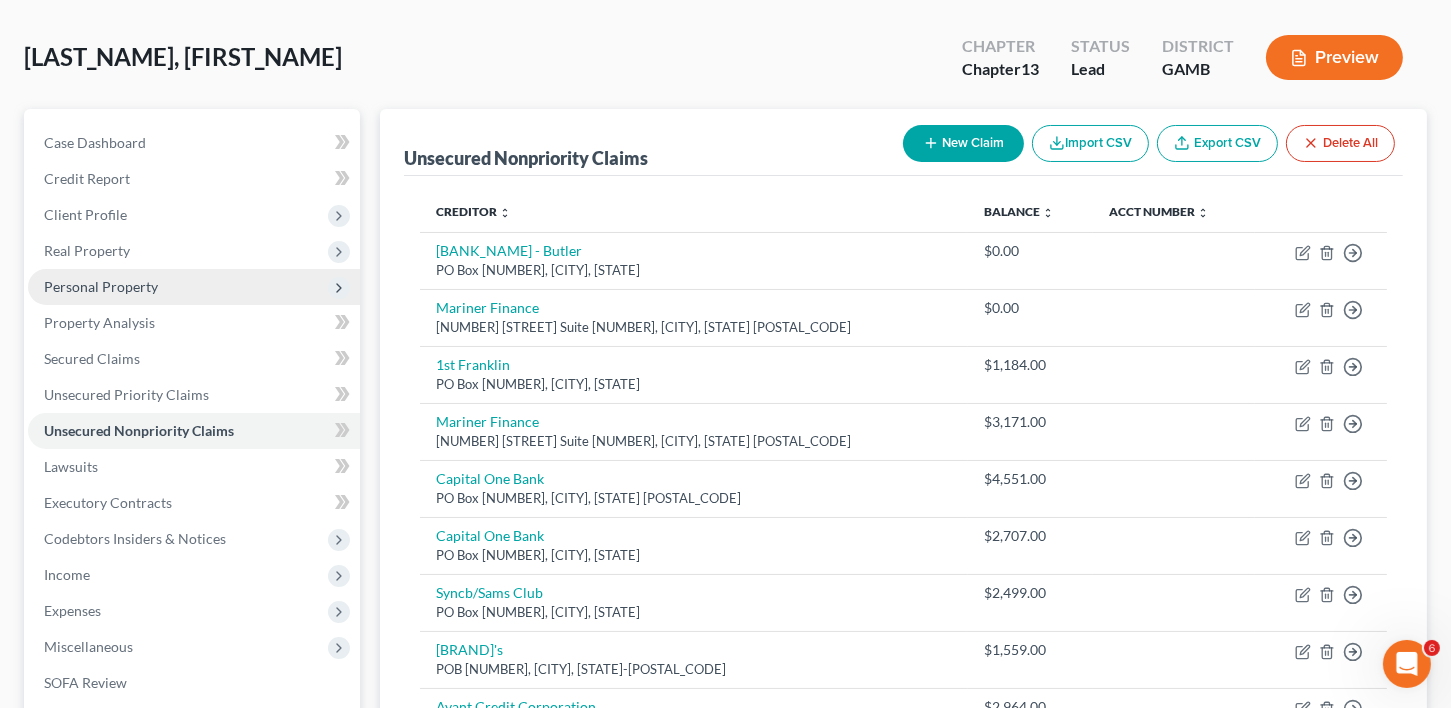 click on "Personal Property" at bounding box center (101, 286) 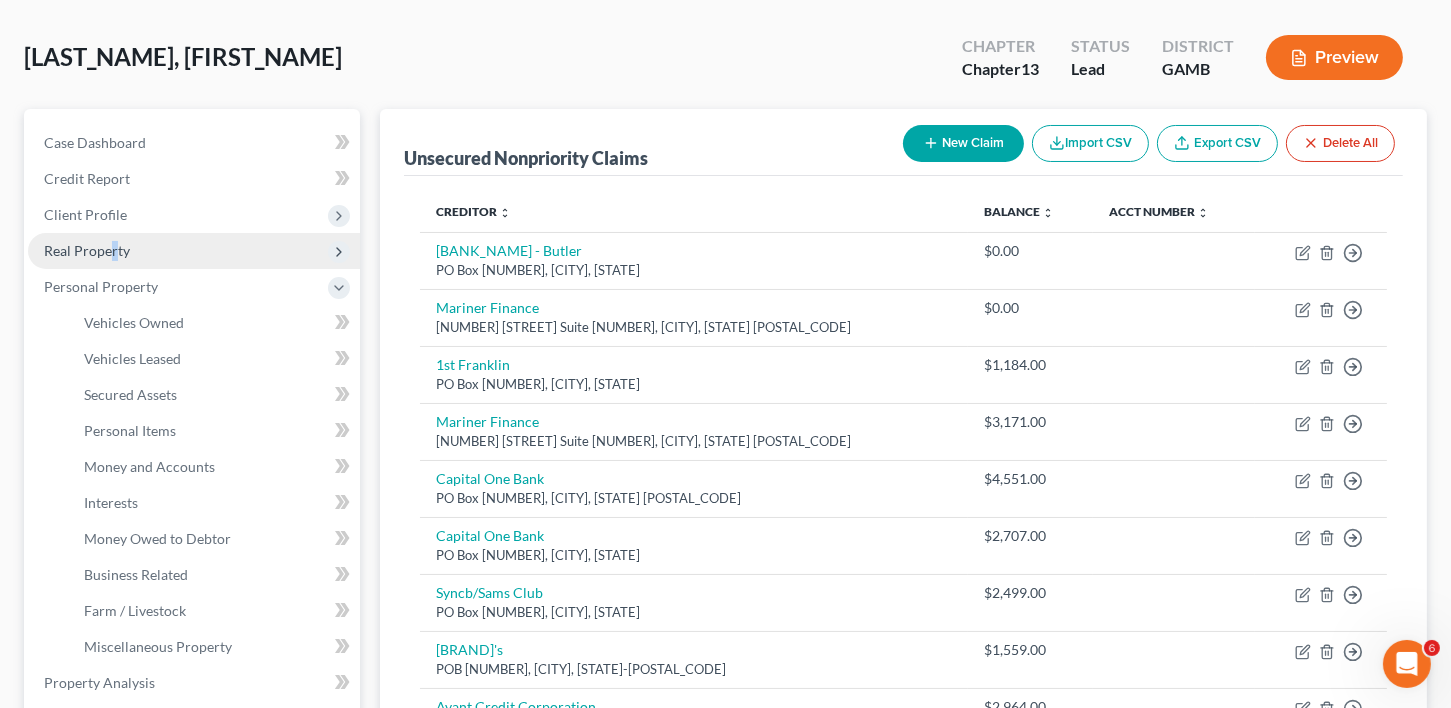 click on "Real Property" at bounding box center [87, 250] 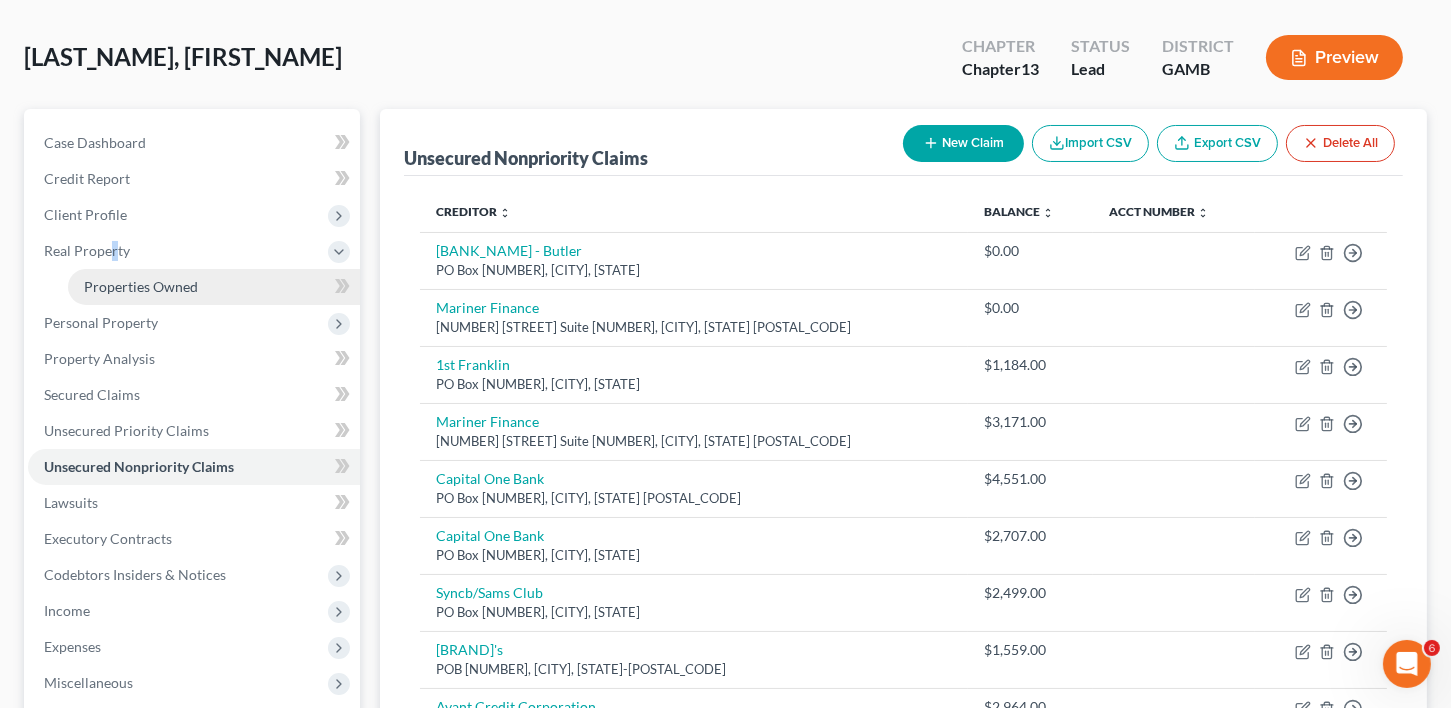 click on "Properties Owned" at bounding box center (141, 286) 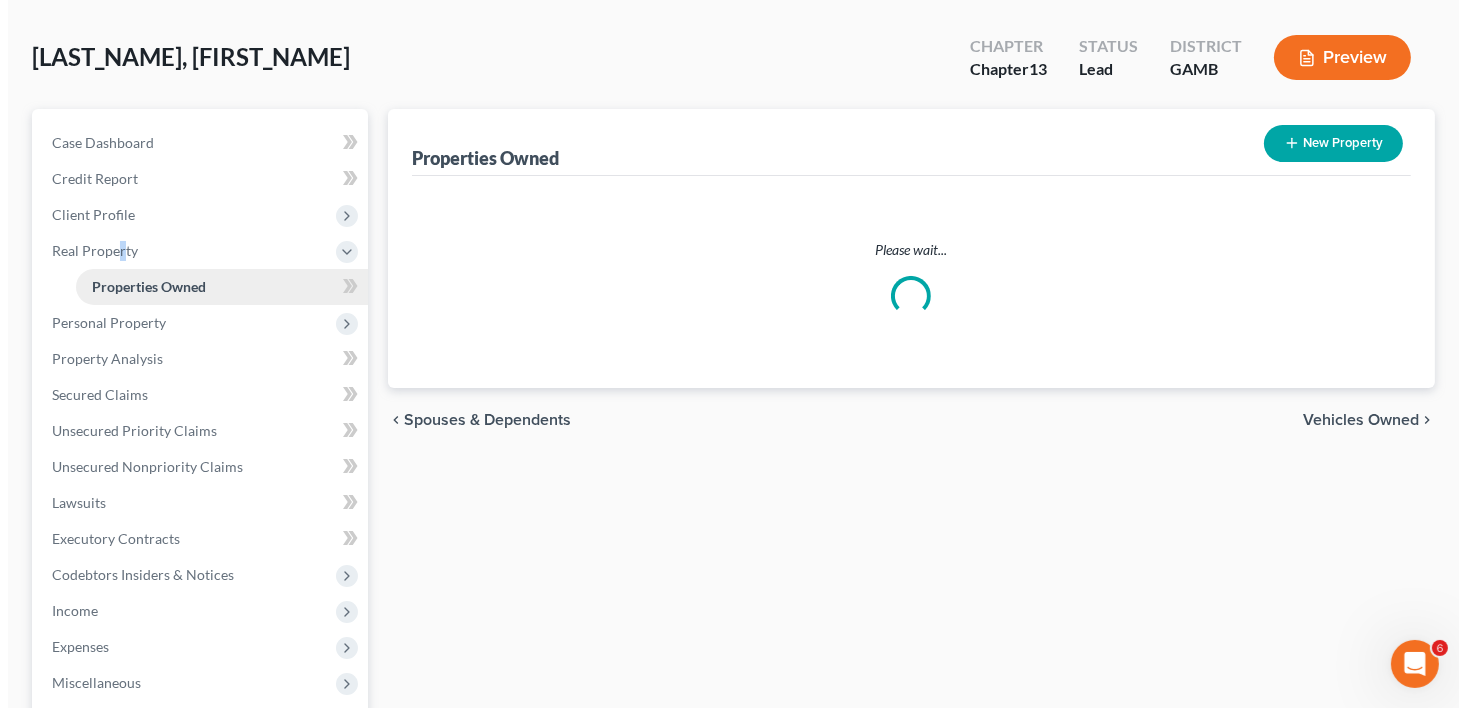 scroll, scrollTop: 0, scrollLeft: 0, axis: both 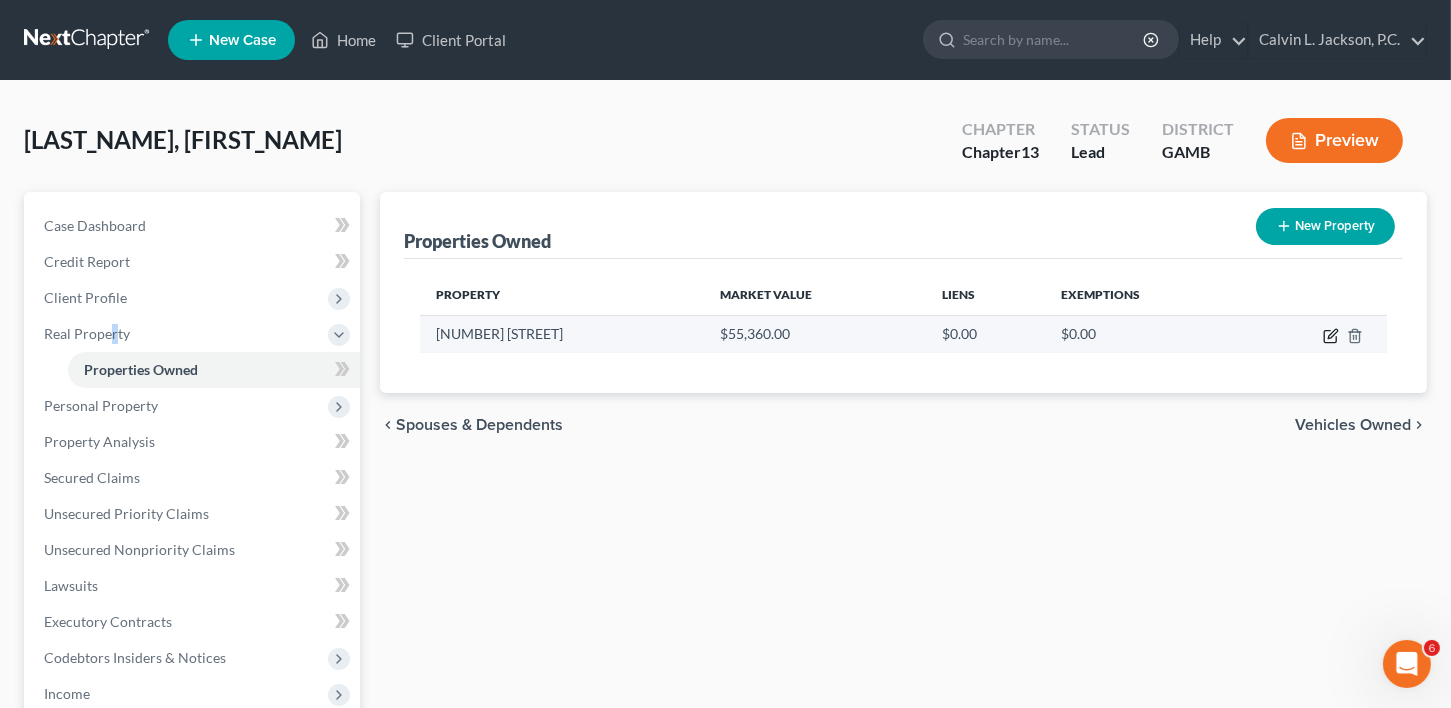 click 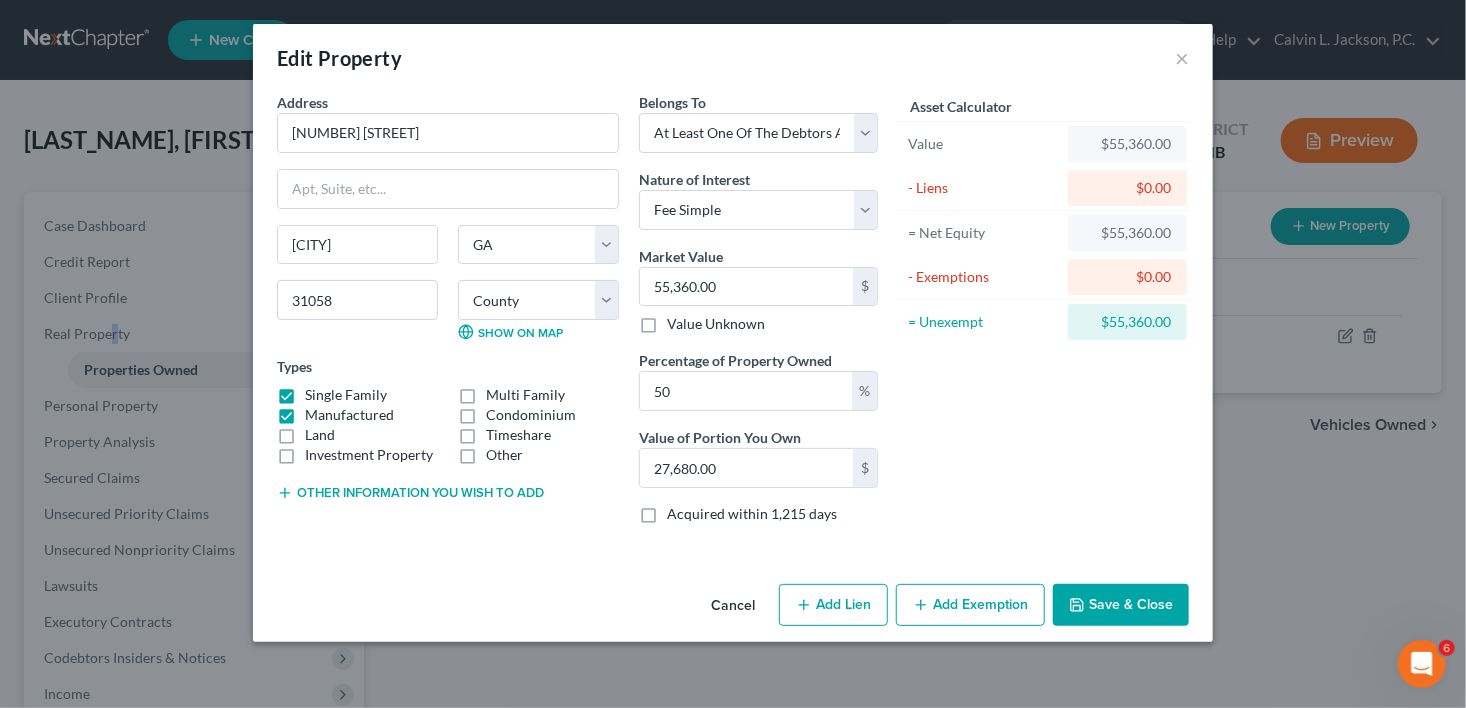 click 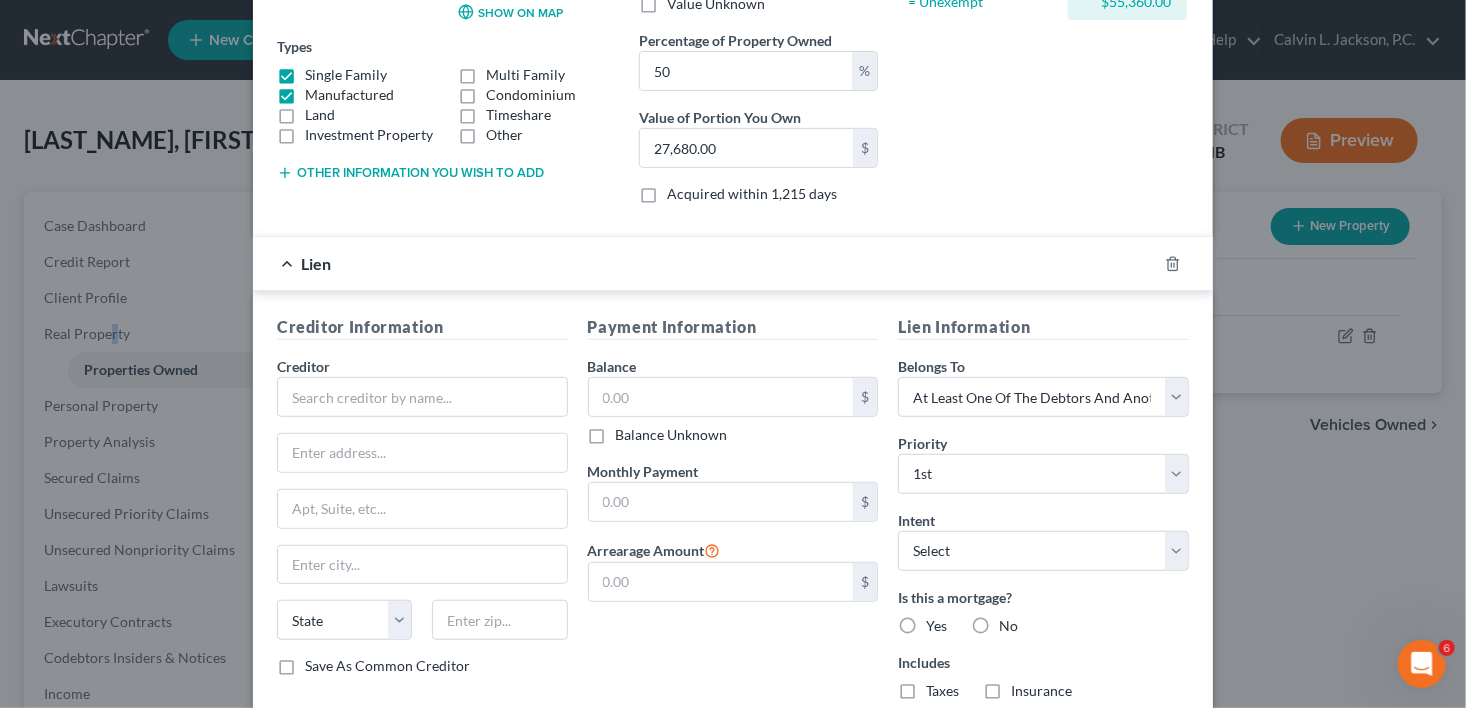 scroll, scrollTop: 335, scrollLeft: 0, axis: vertical 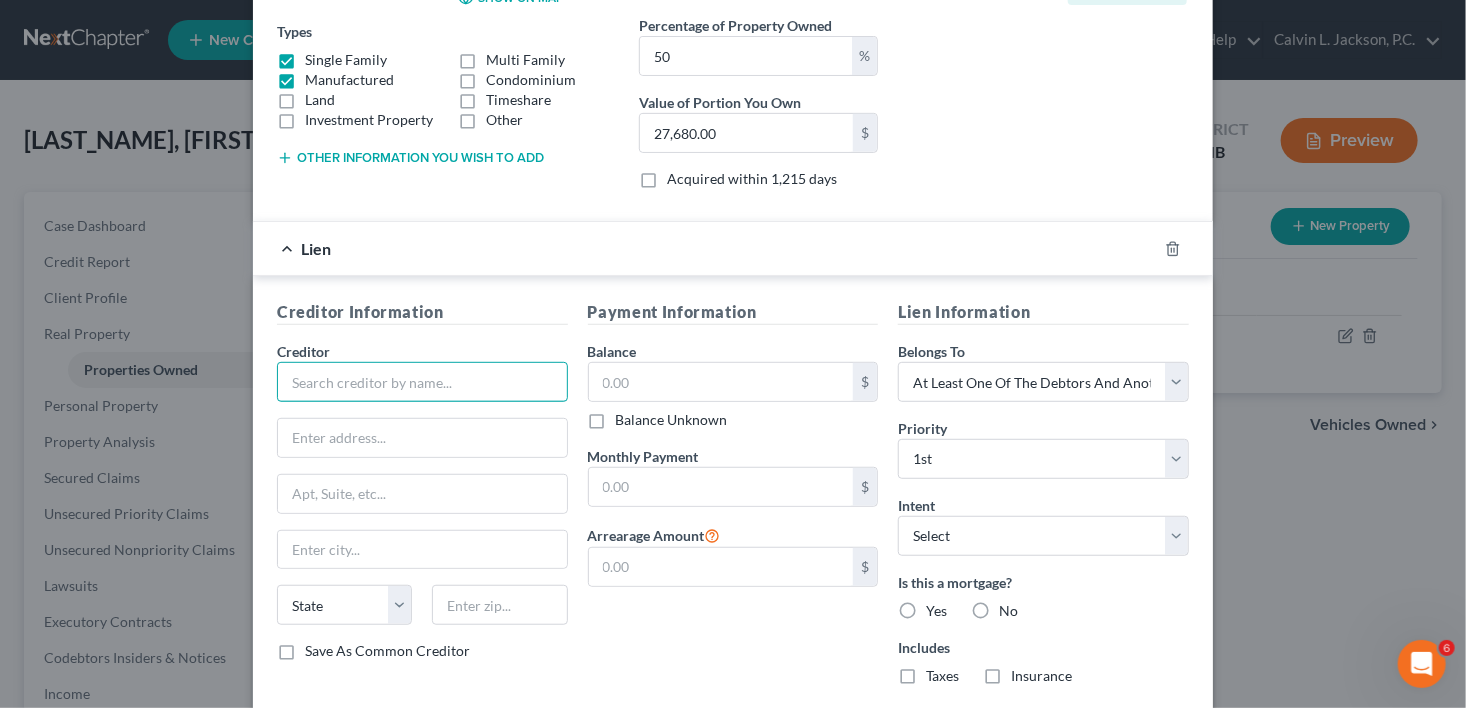 click at bounding box center [422, 382] 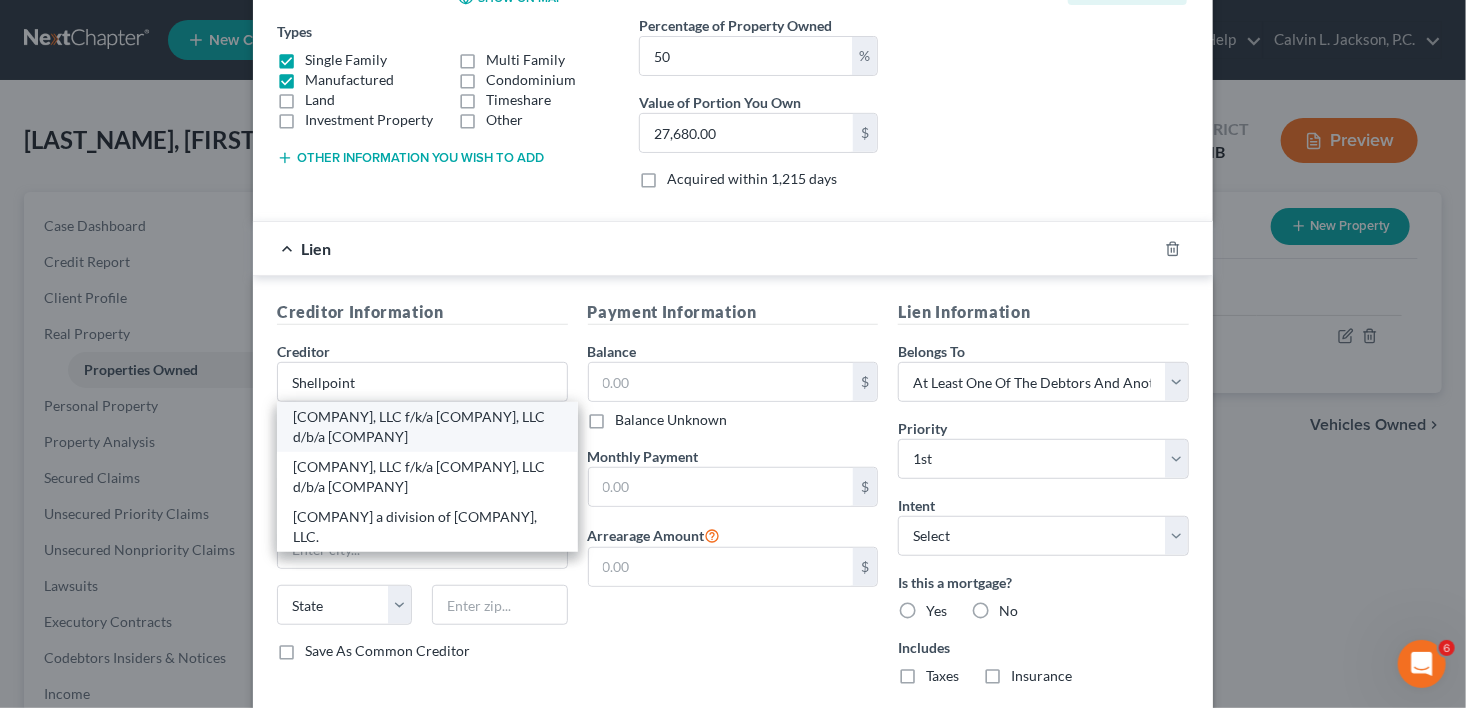 click on "[COMPANY], LLC f/k/a [COMPANY], LLC d/b/a [COMPANY]" at bounding box center [427, 427] 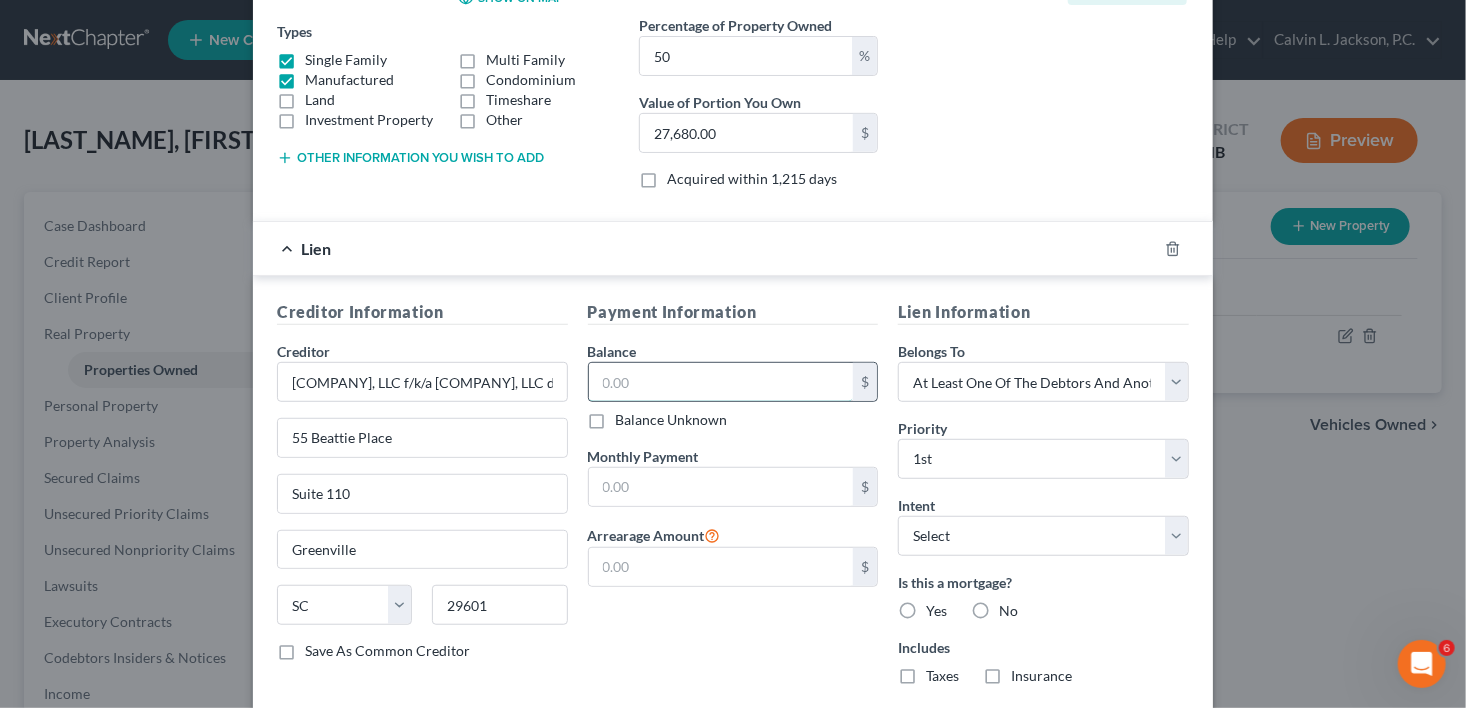 click at bounding box center (721, 382) 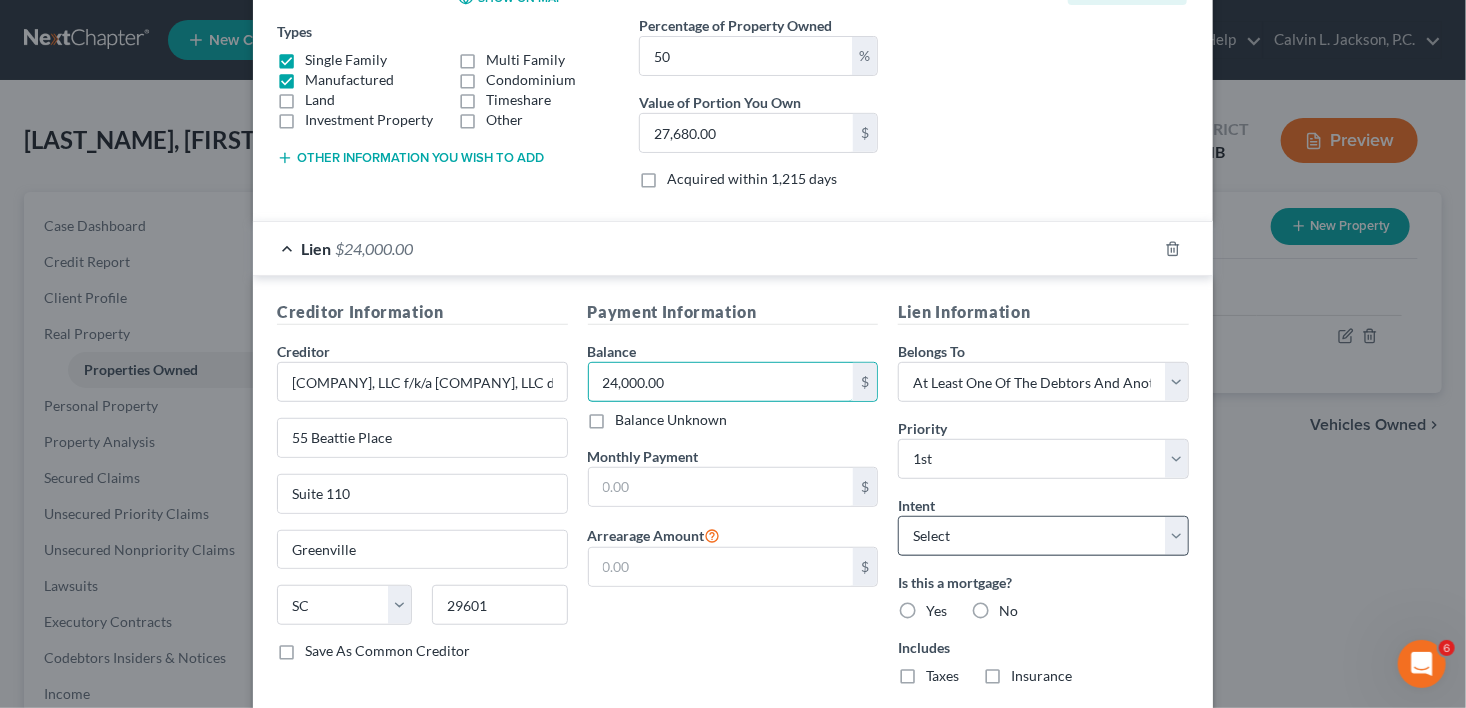 type on "24,000.00" 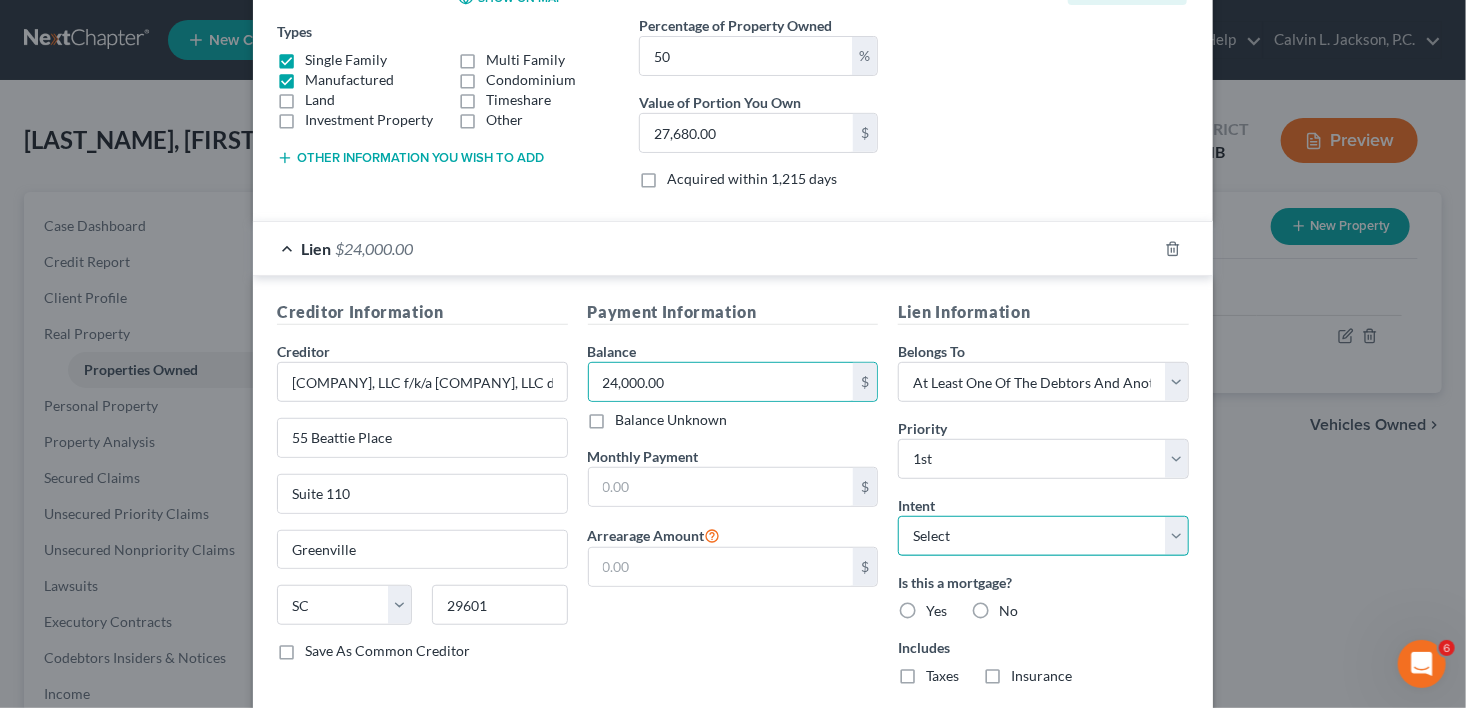 click on "Select Surrender Redeem Reaffirm Avoid Other" at bounding box center [1043, 536] 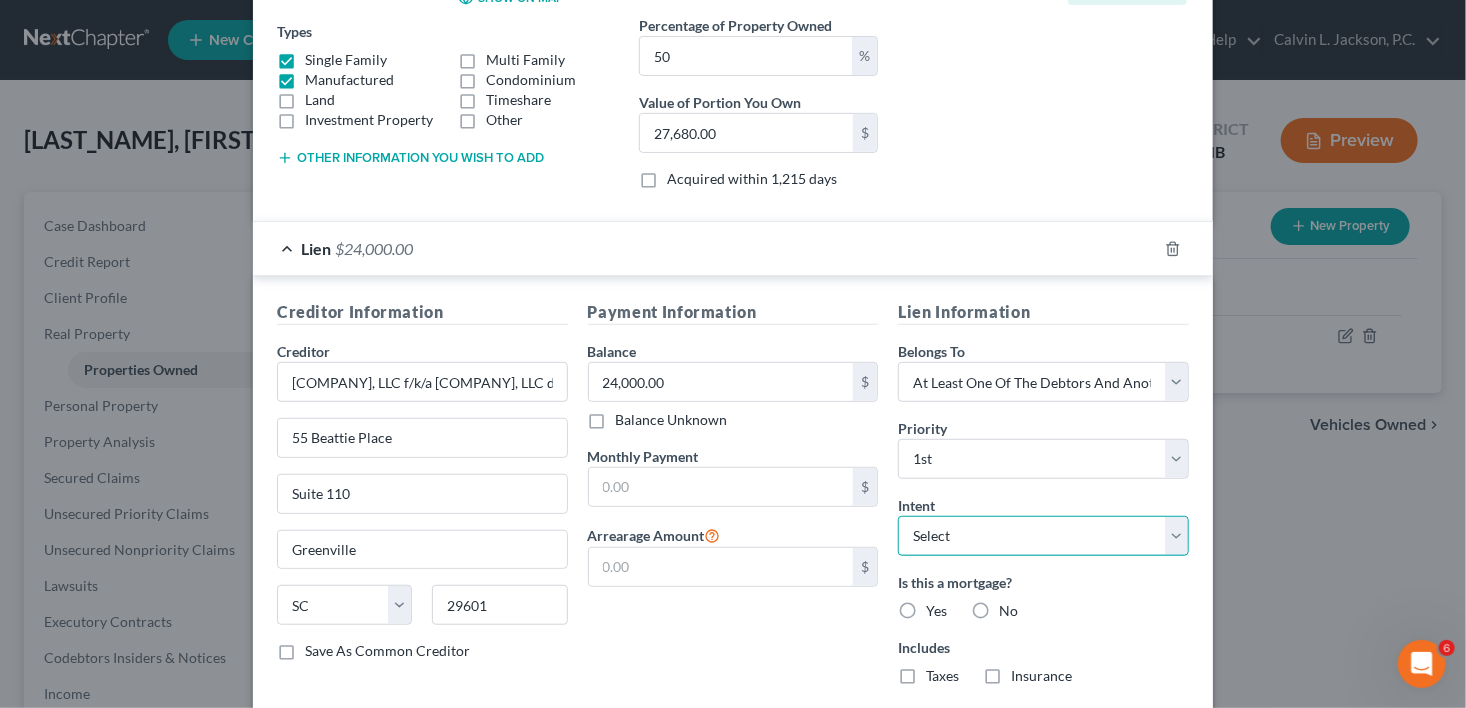 select on "2" 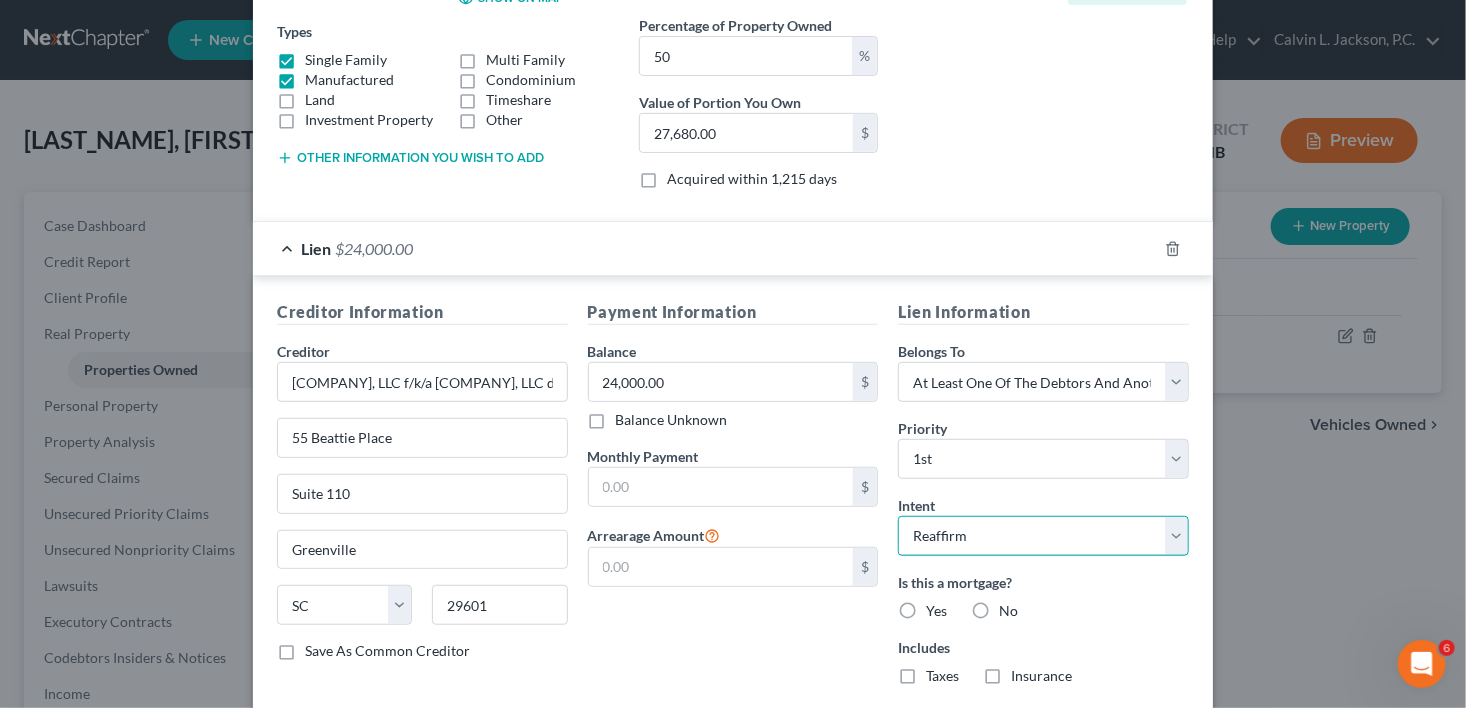 click on "Select Surrender Redeem Reaffirm Avoid Other" at bounding box center [1043, 536] 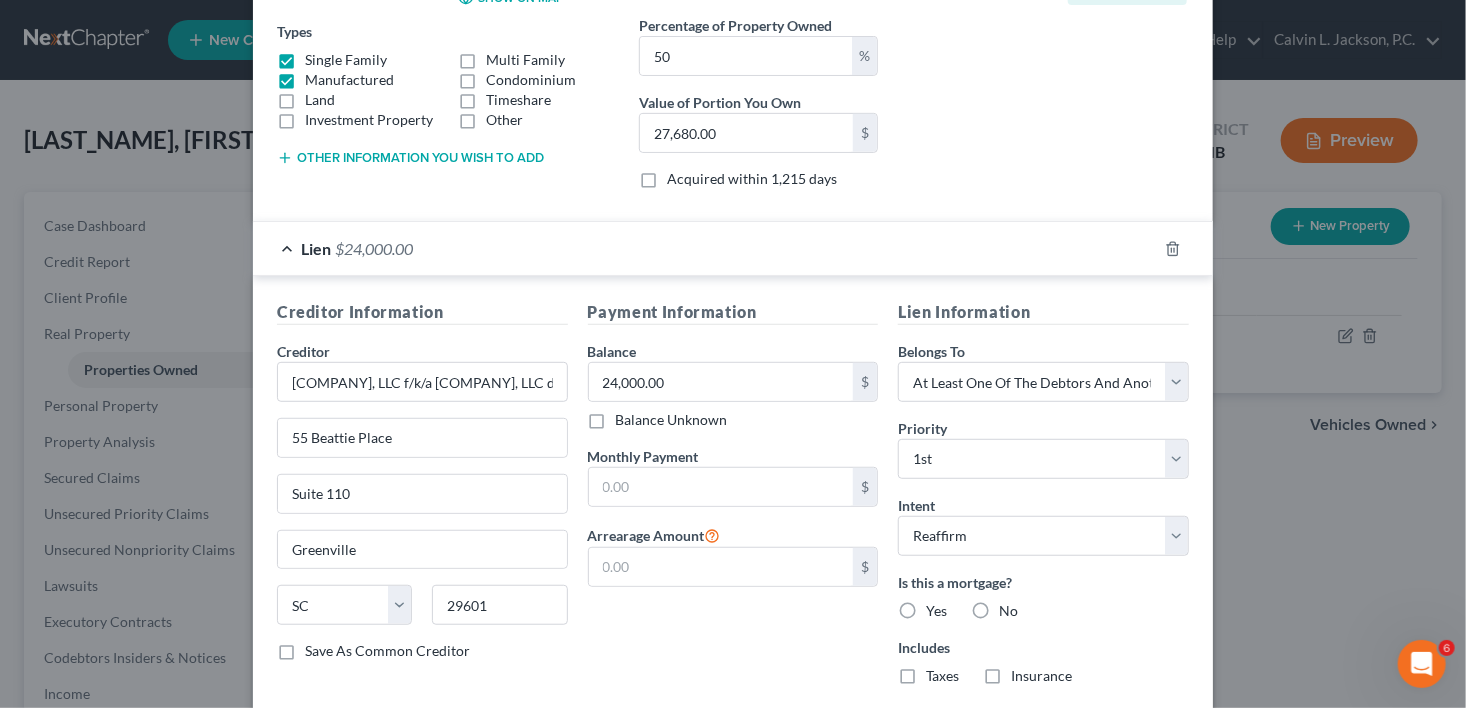 click on "Yes" at bounding box center [936, 611] 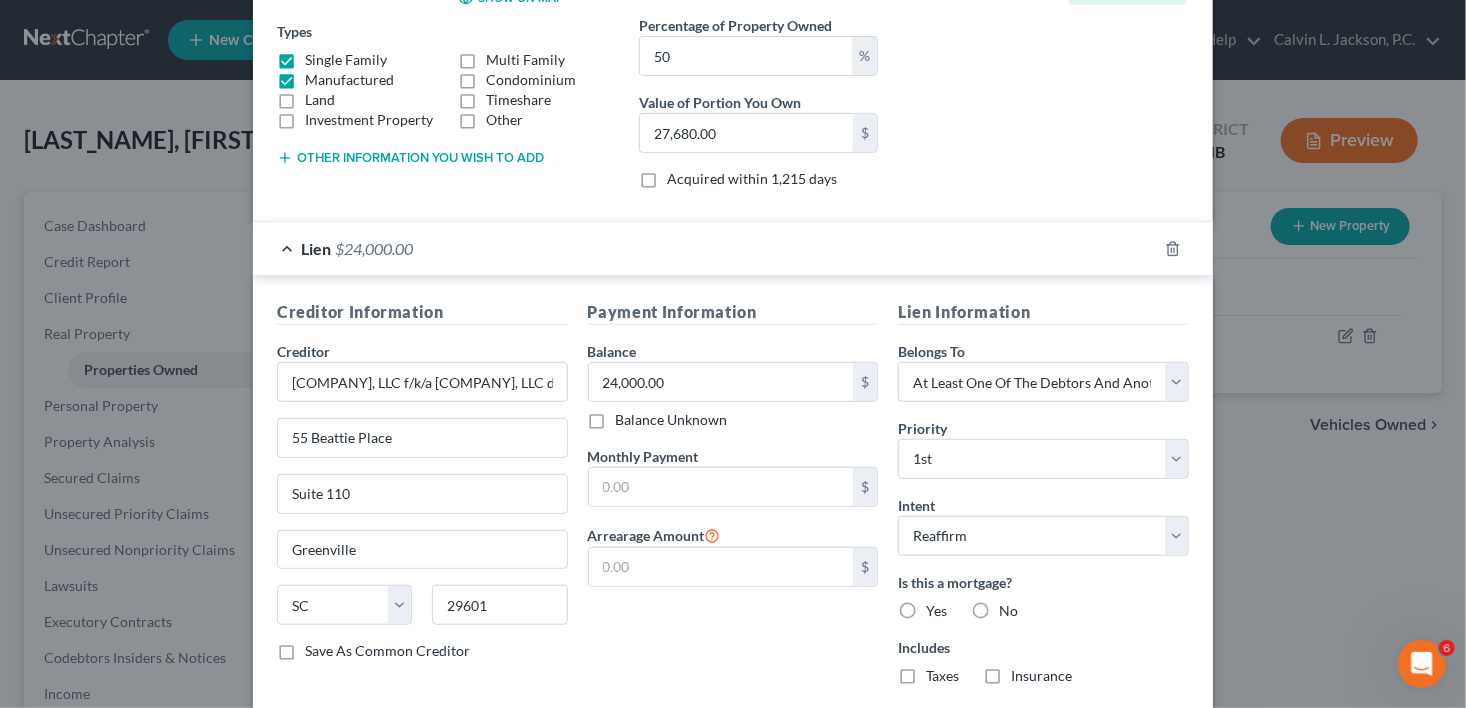 click on "Yes" at bounding box center [940, 607] 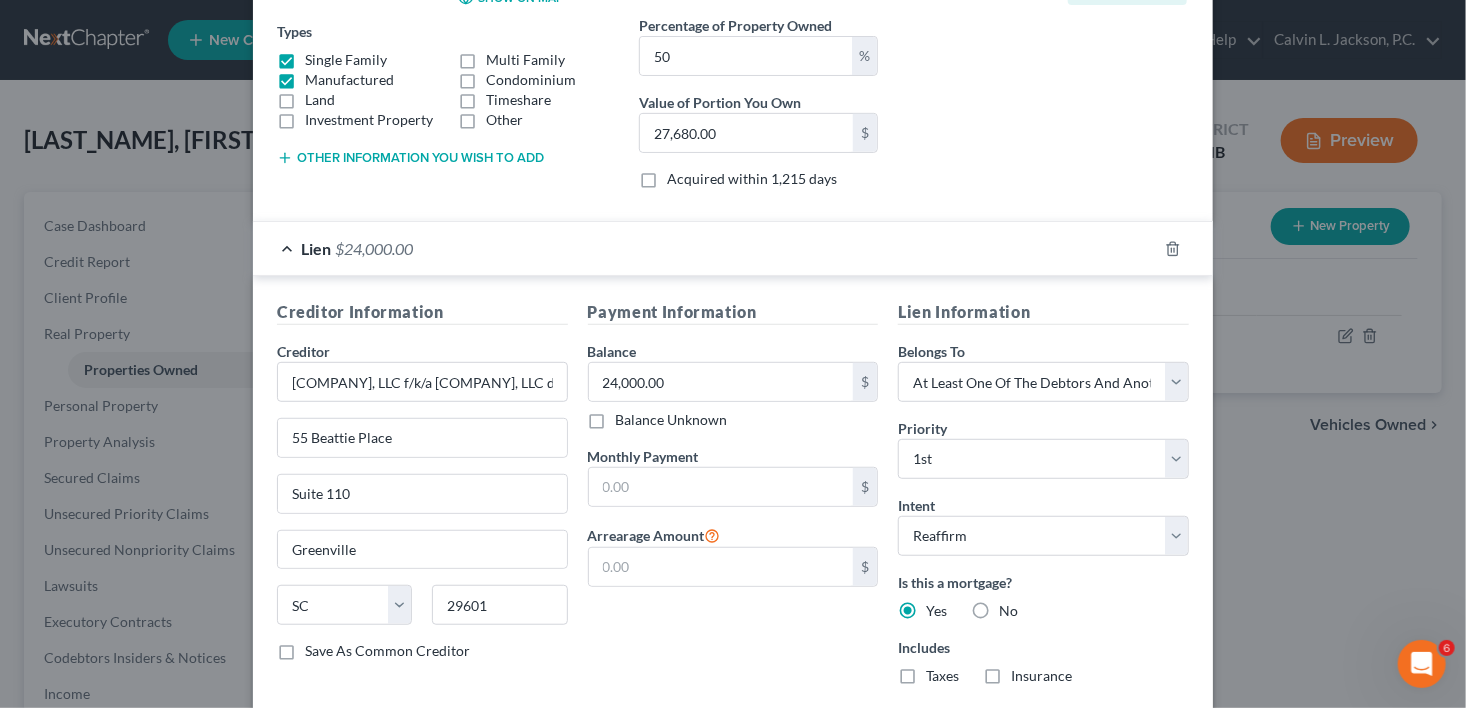 click on "Insurance" at bounding box center [1041, 676] 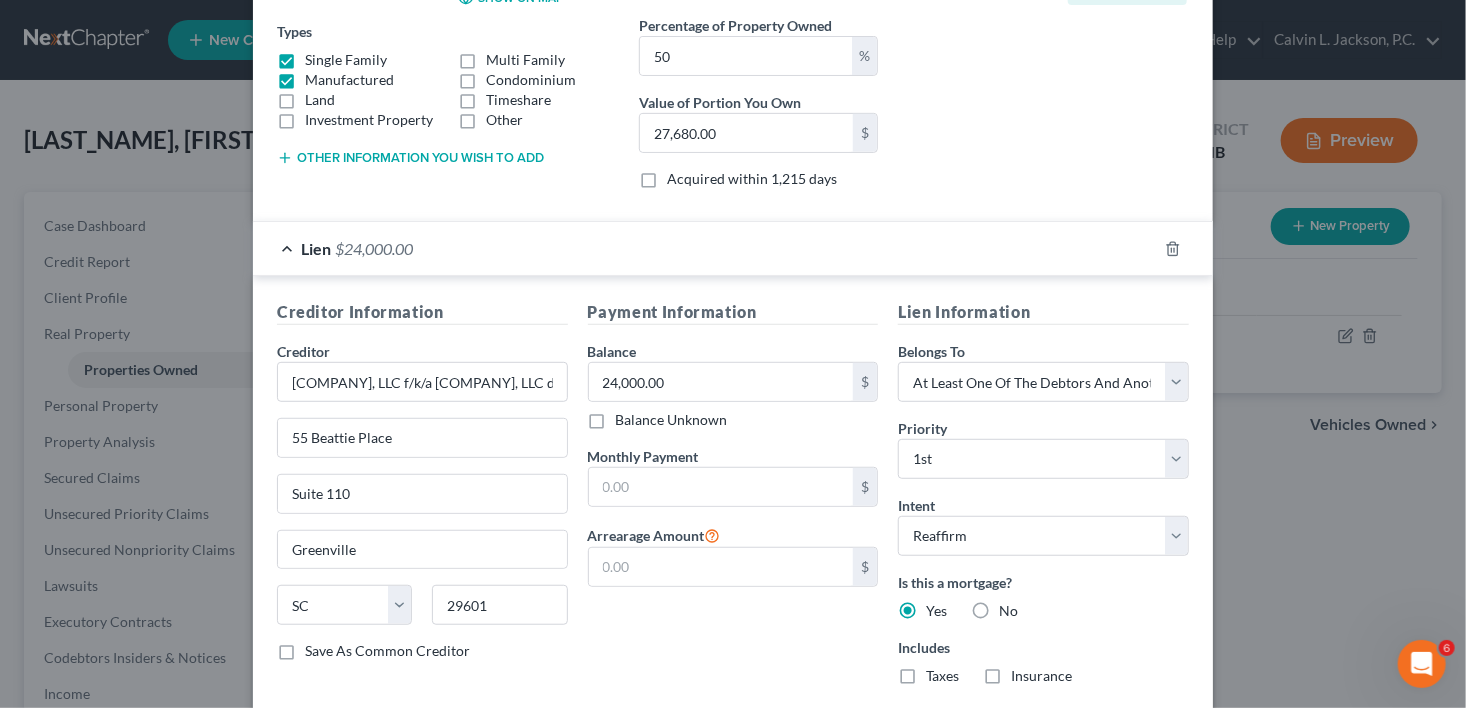 click on "Insurance" at bounding box center (1025, 672) 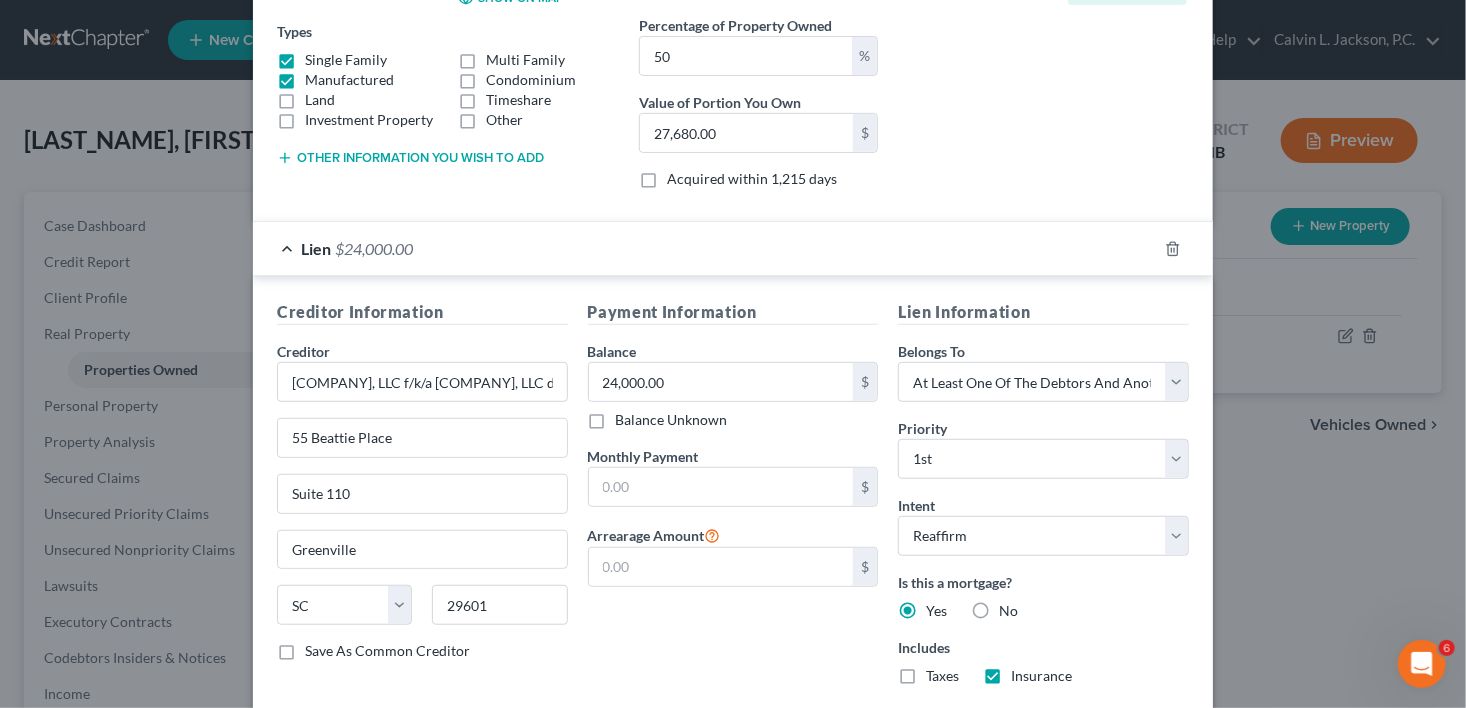click on "Taxes" at bounding box center (942, 676) 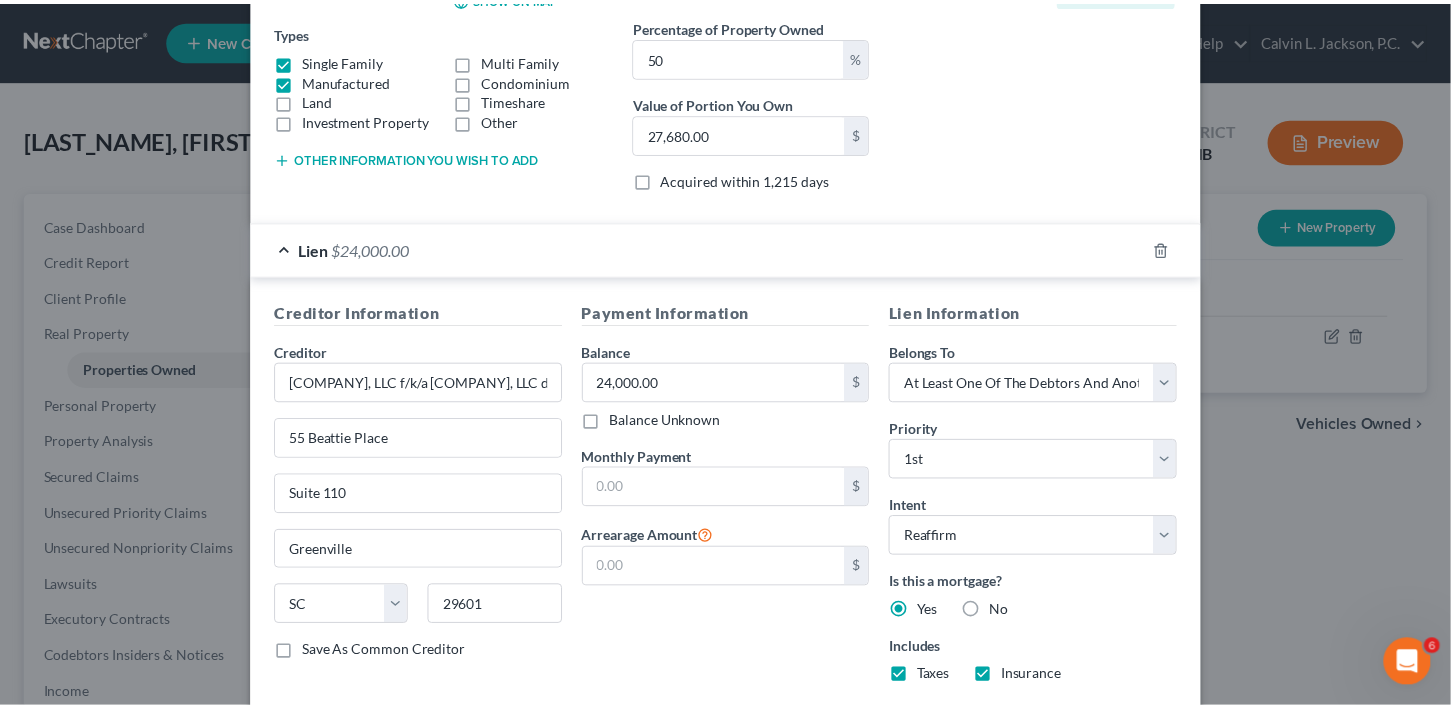 scroll, scrollTop: 449, scrollLeft: 0, axis: vertical 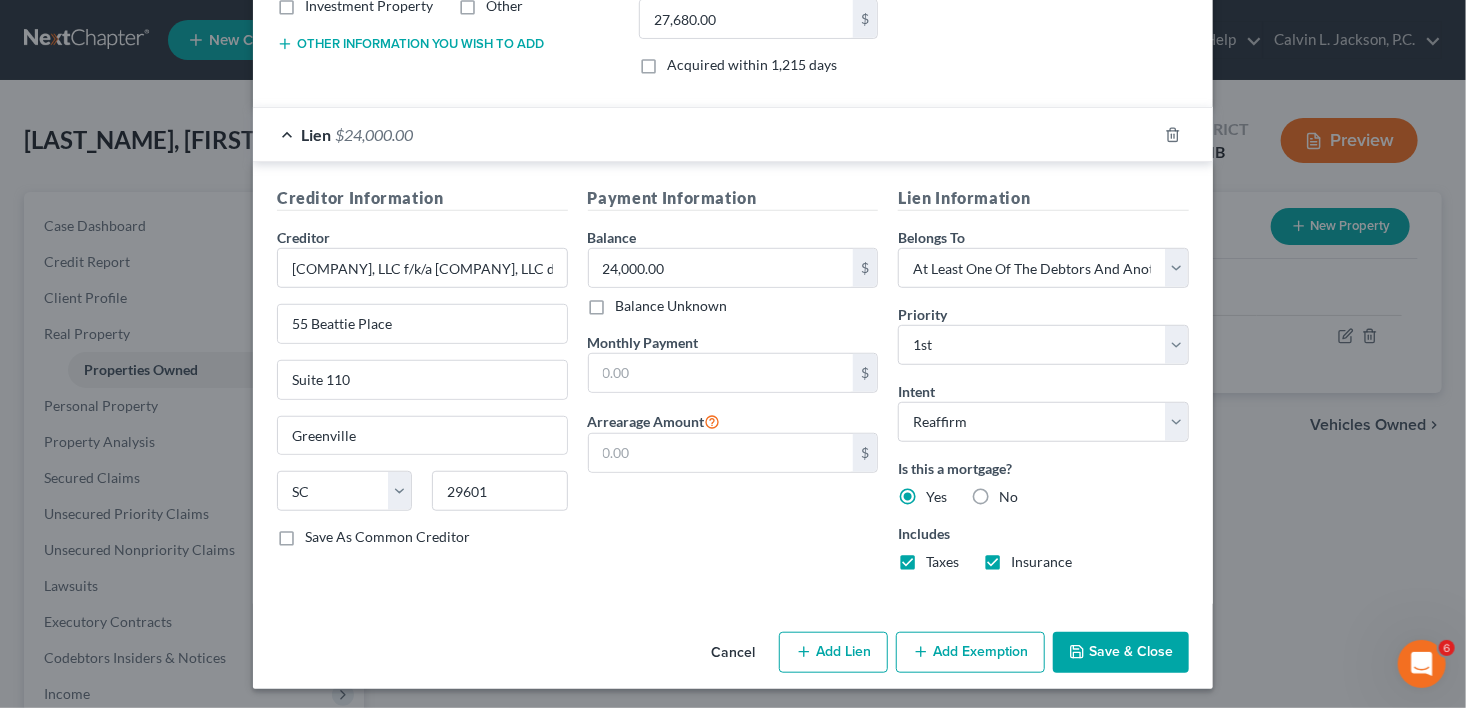 click on "Save & Close" at bounding box center (1121, 653) 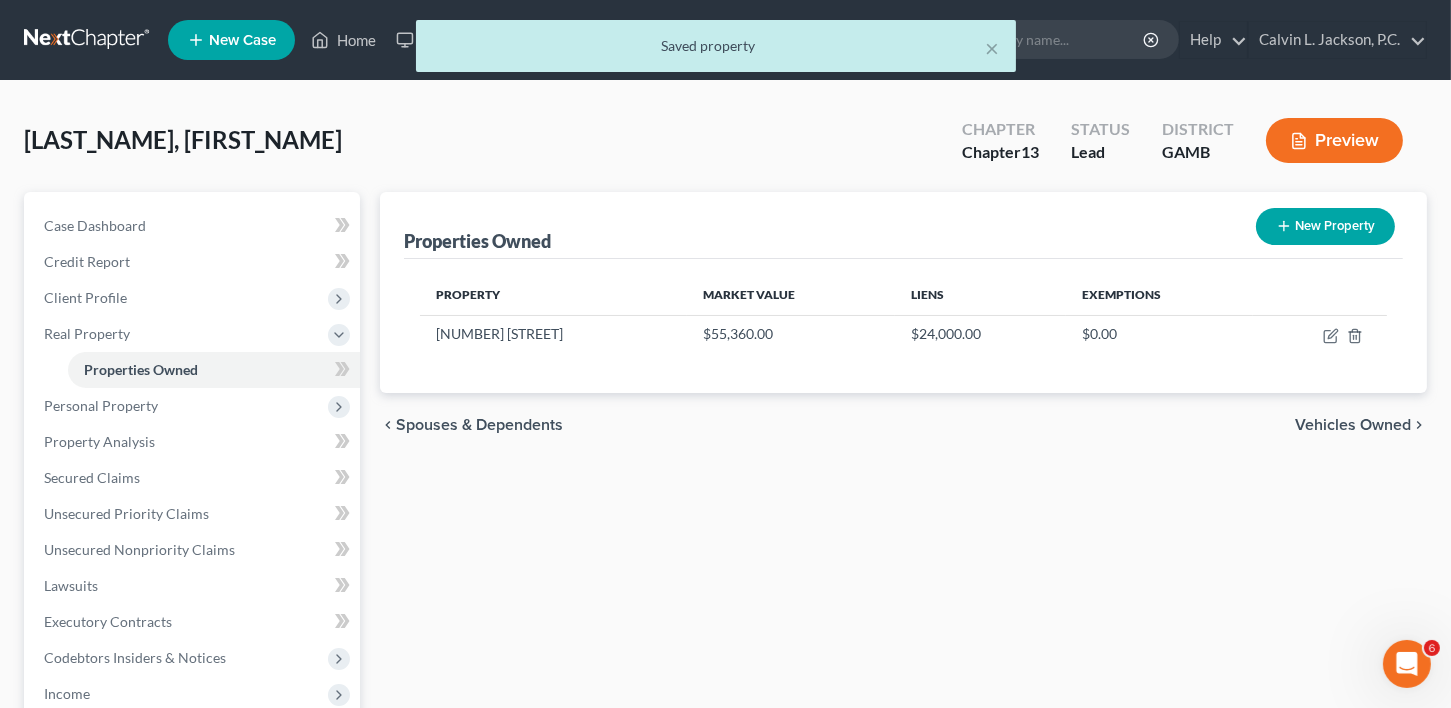 click on "Vehicles Owned" at bounding box center [1353, 425] 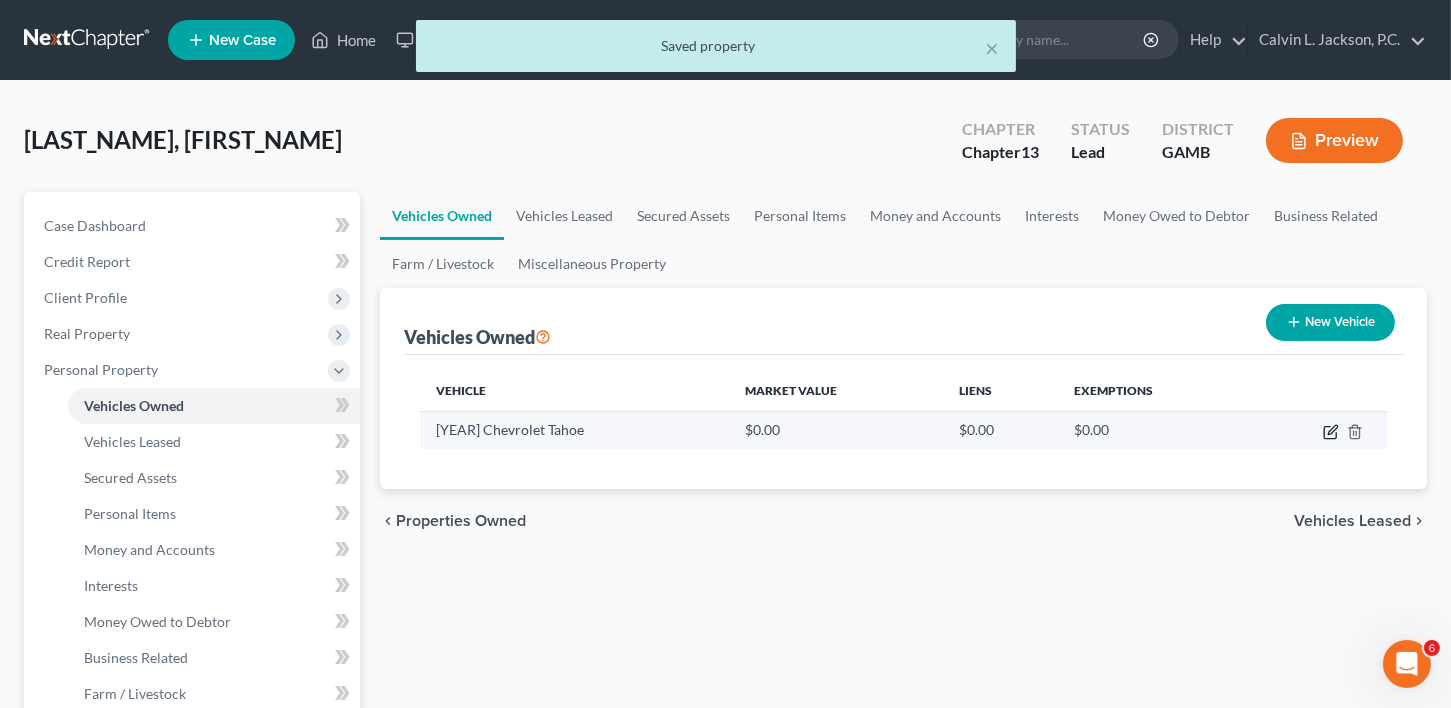 click 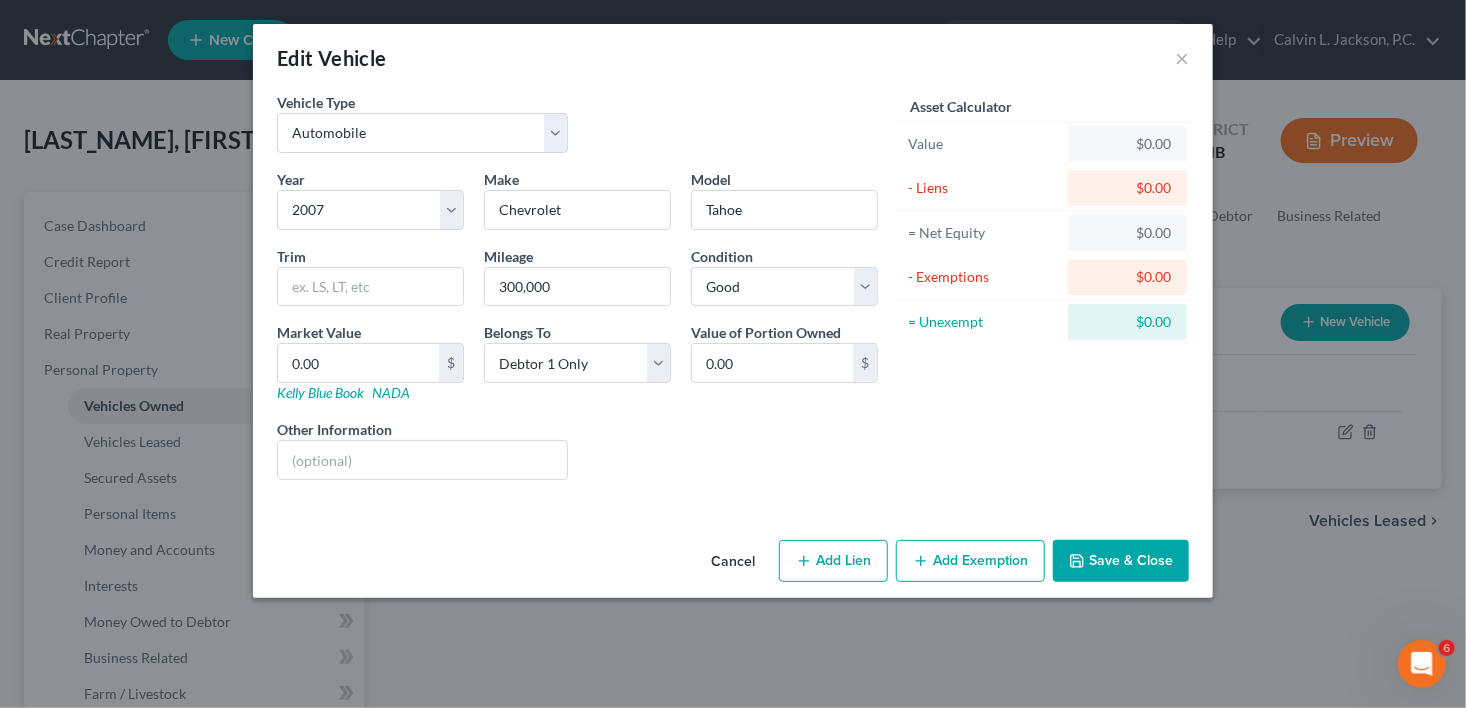 click on "Save & Close" at bounding box center (1121, 561) 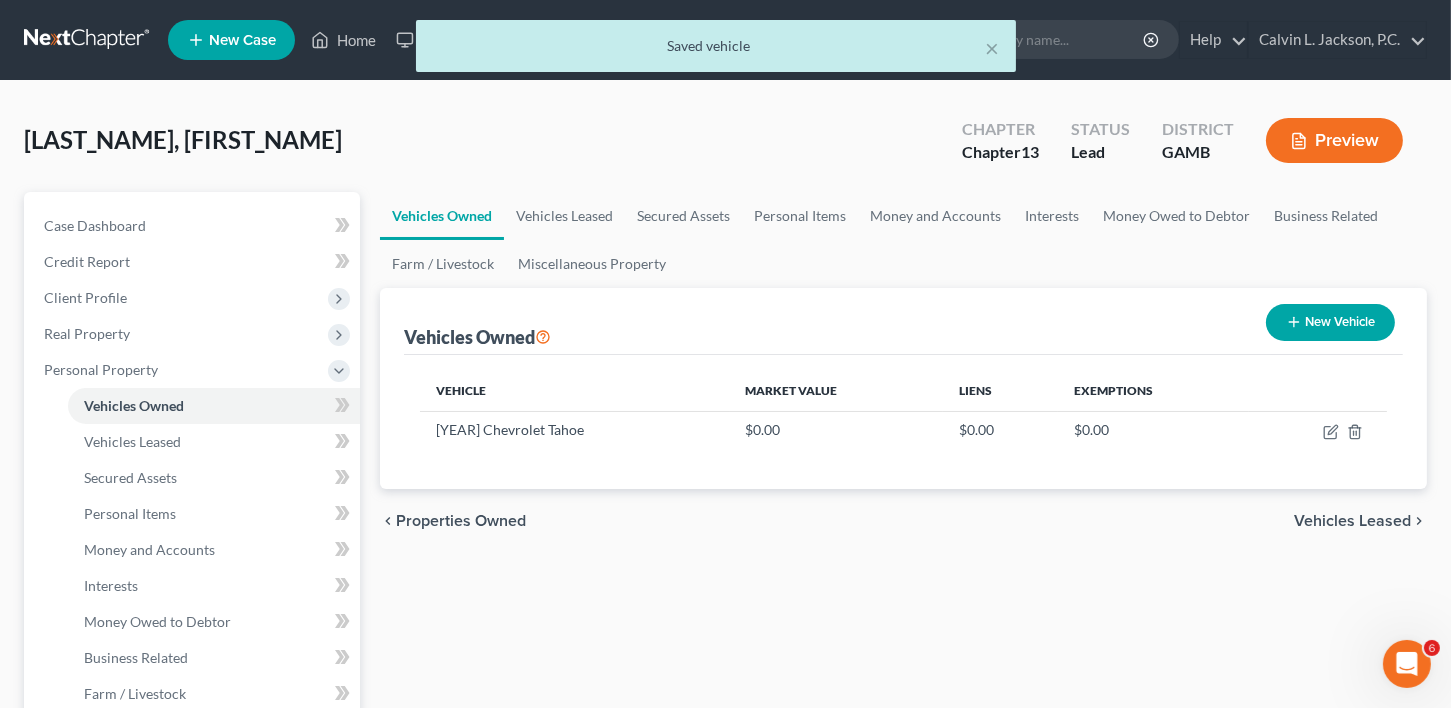 click on "Vehicles Leased" at bounding box center [1352, 521] 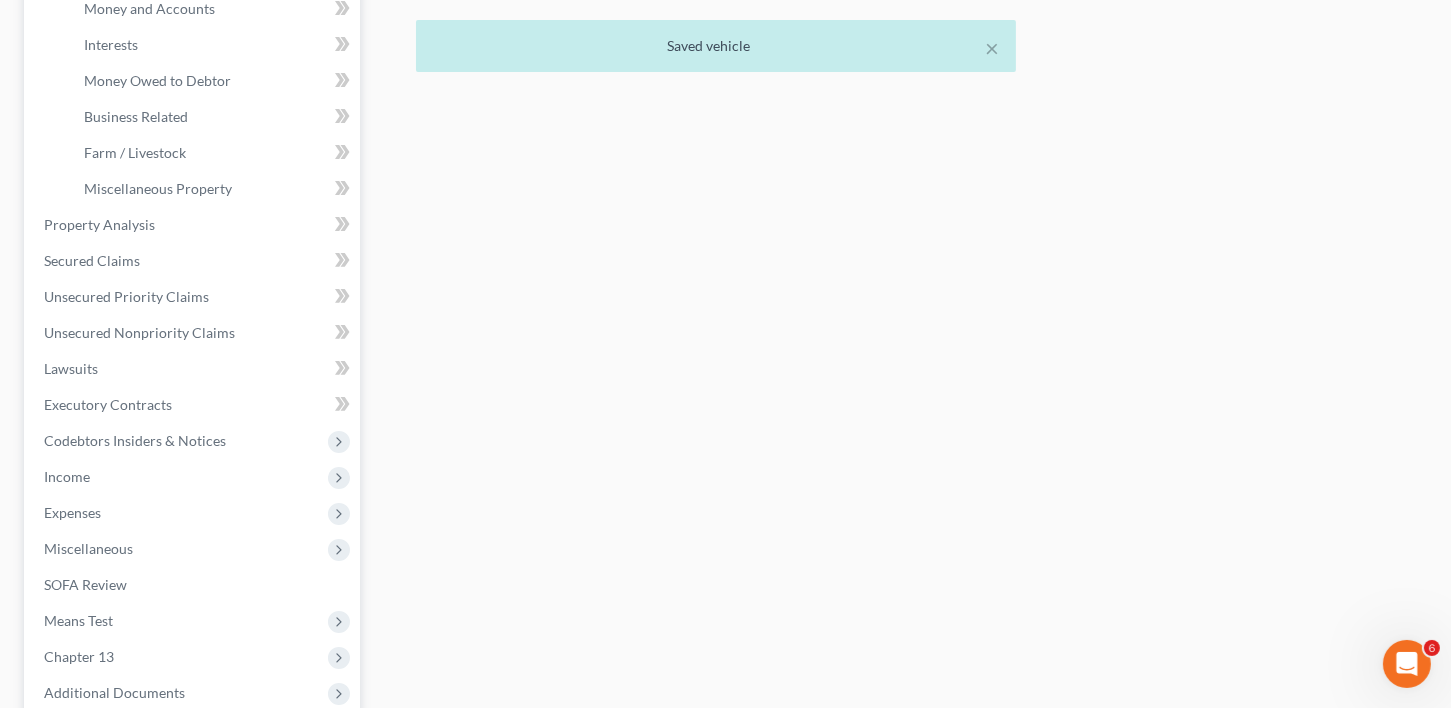 scroll, scrollTop: 600, scrollLeft: 0, axis: vertical 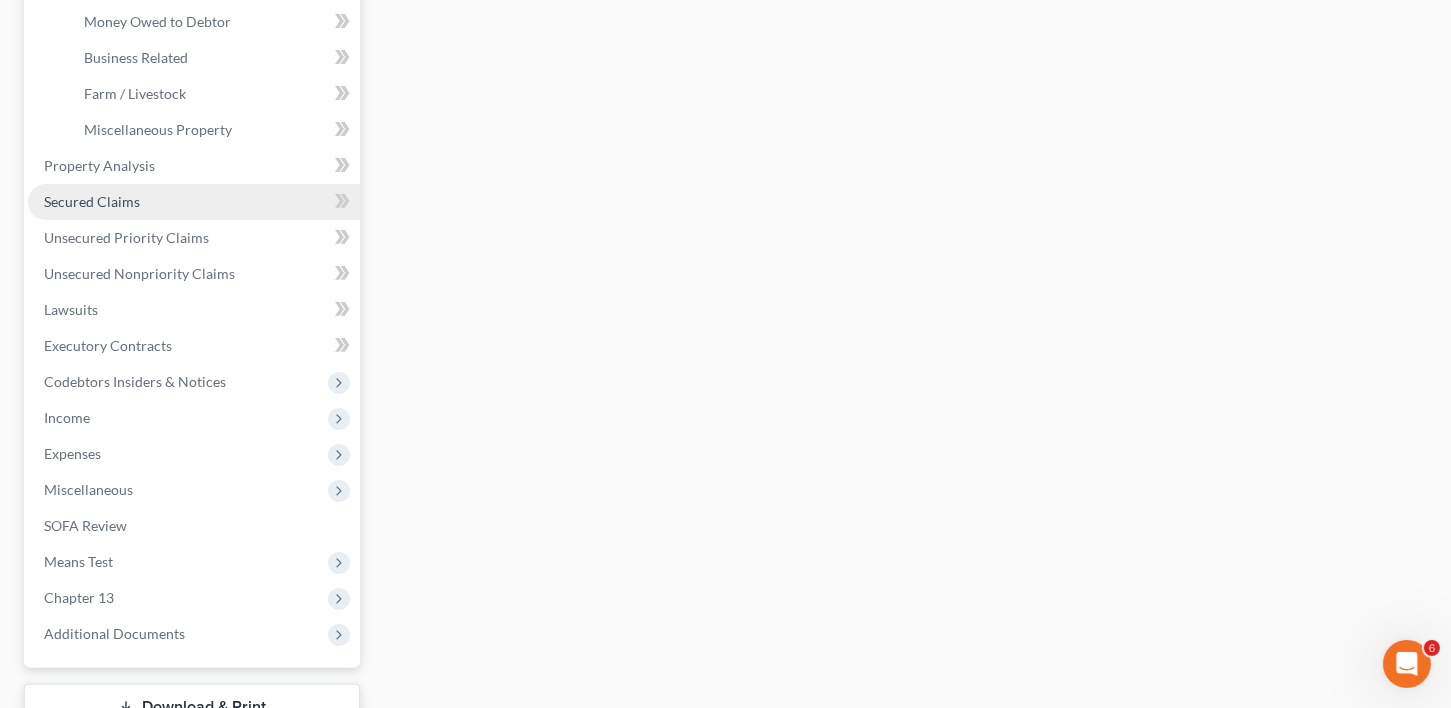 click on "Secured Claims" at bounding box center [92, 201] 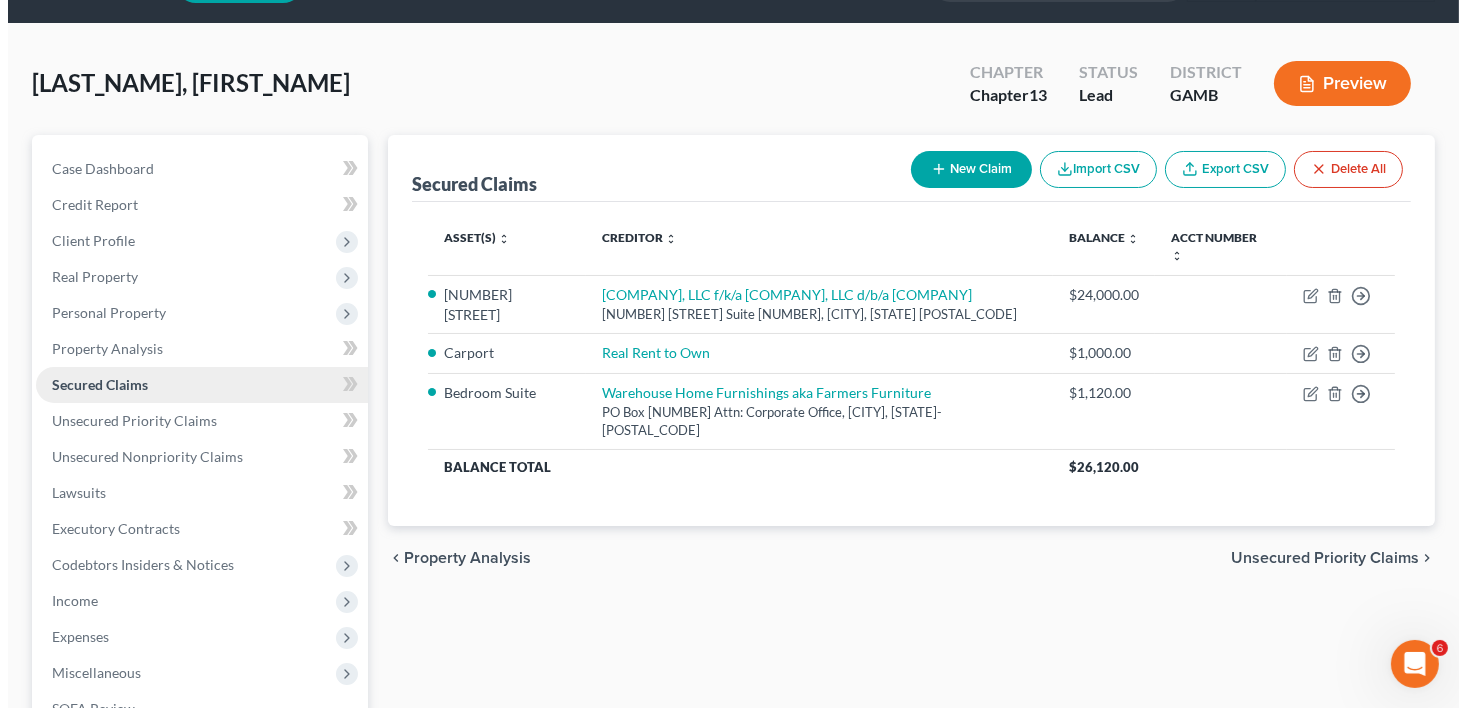 scroll, scrollTop: 0, scrollLeft: 0, axis: both 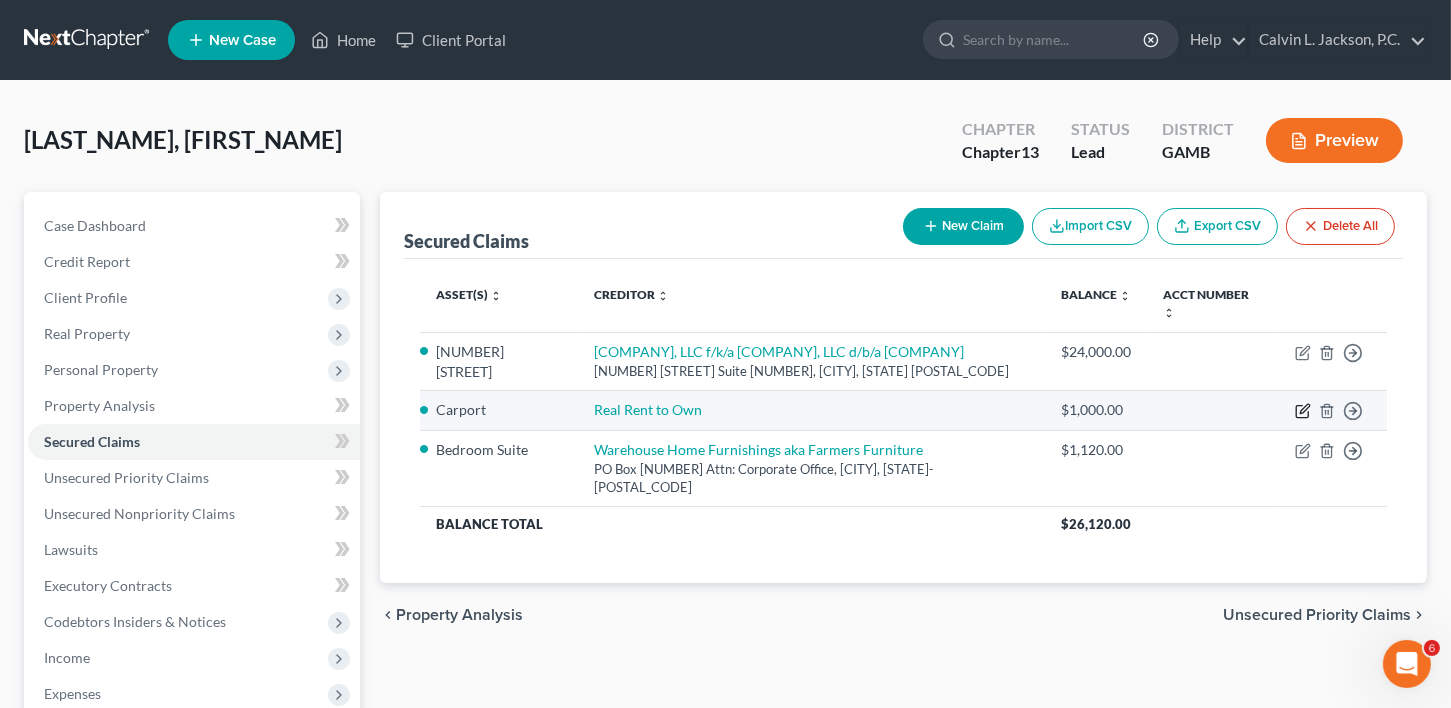 click 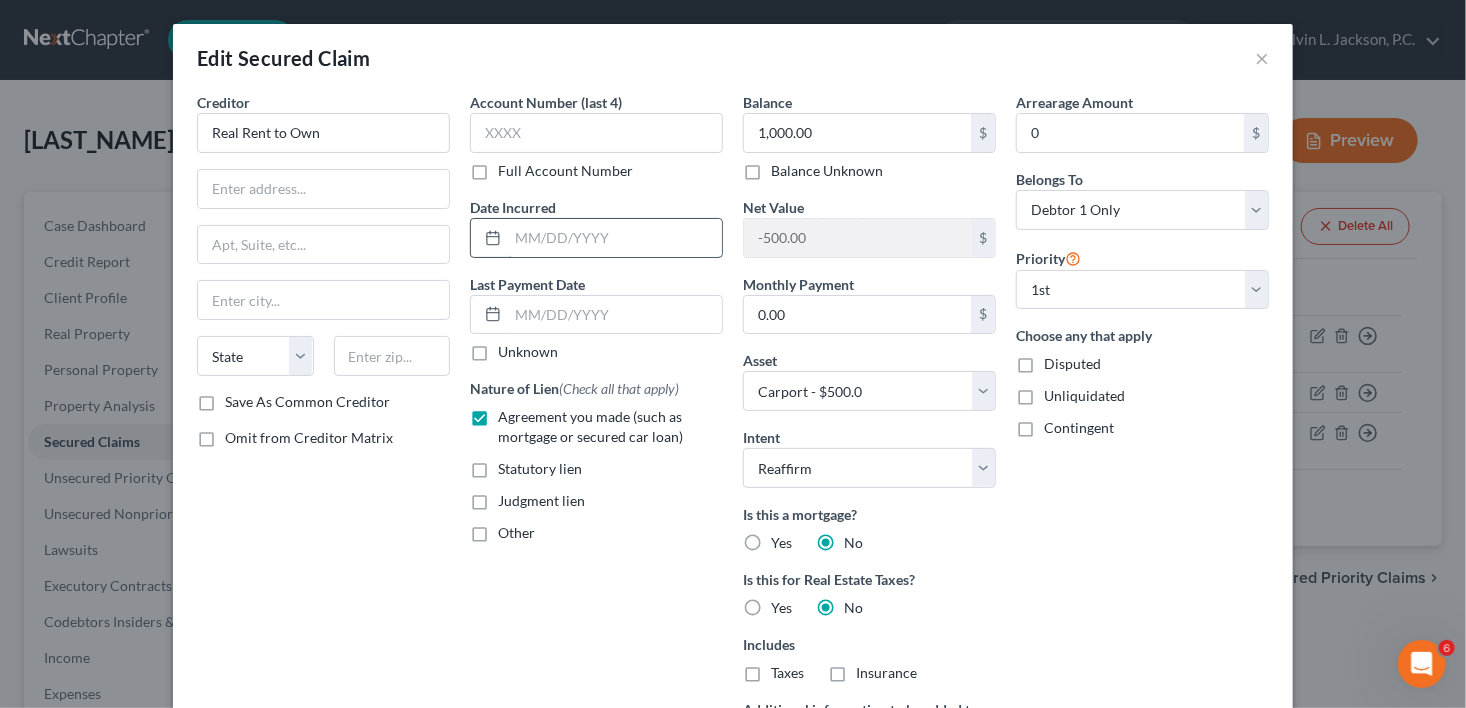 click at bounding box center [615, 238] 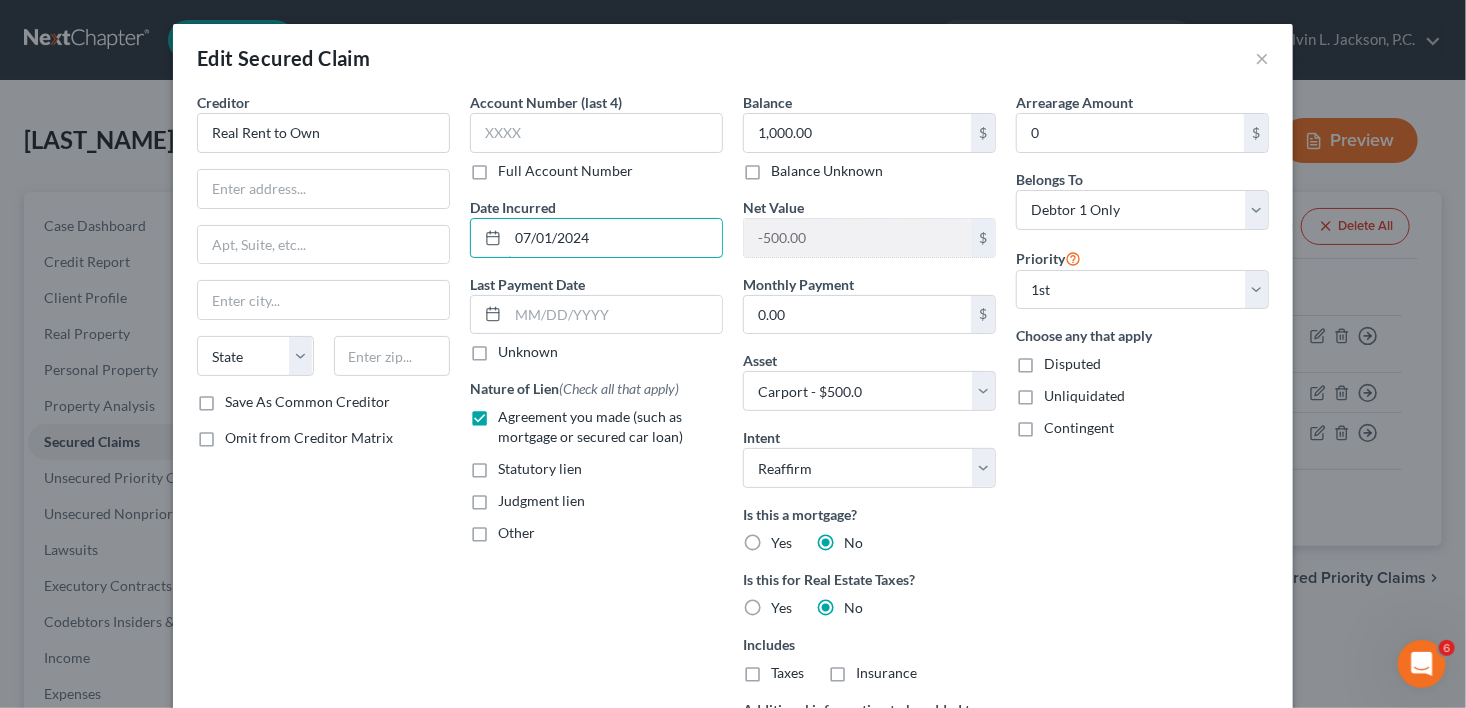 type on "07/01/2024" 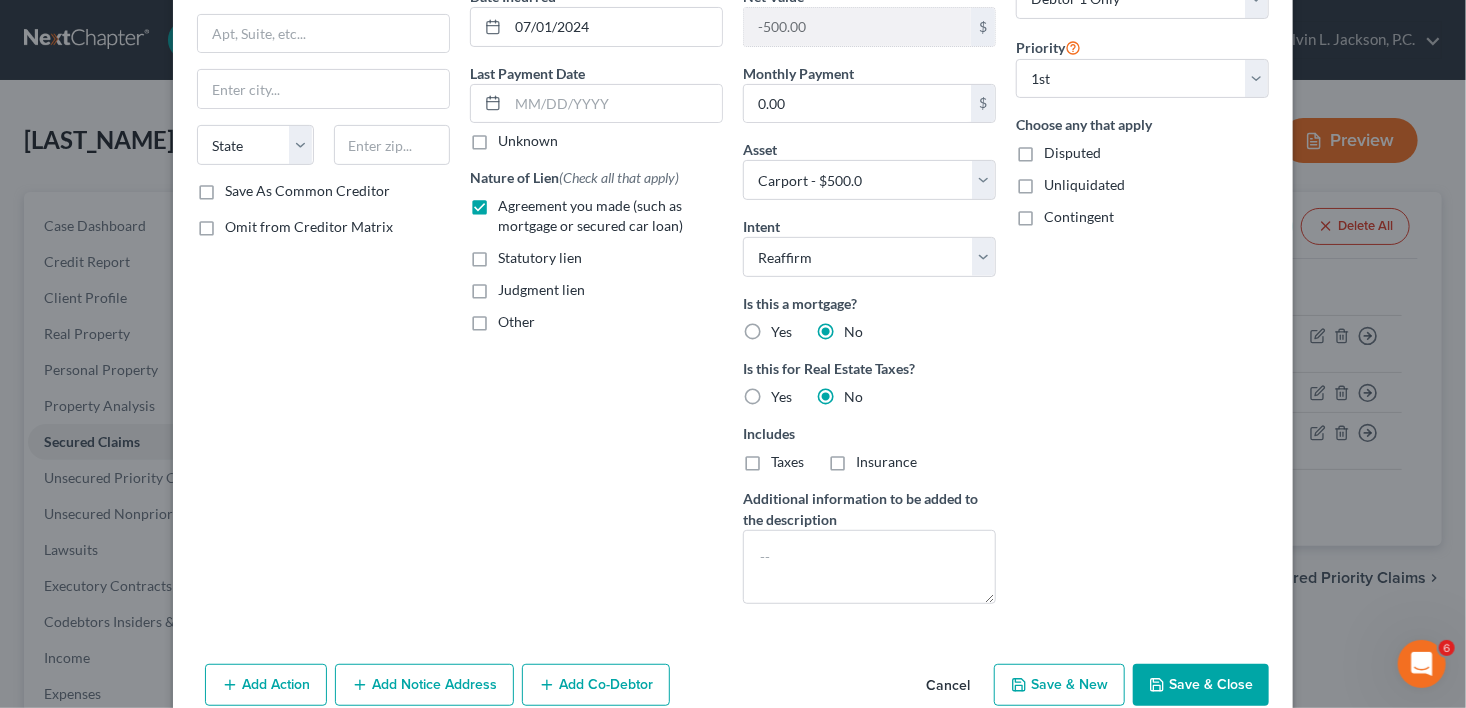 scroll, scrollTop: 295, scrollLeft: 0, axis: vertical 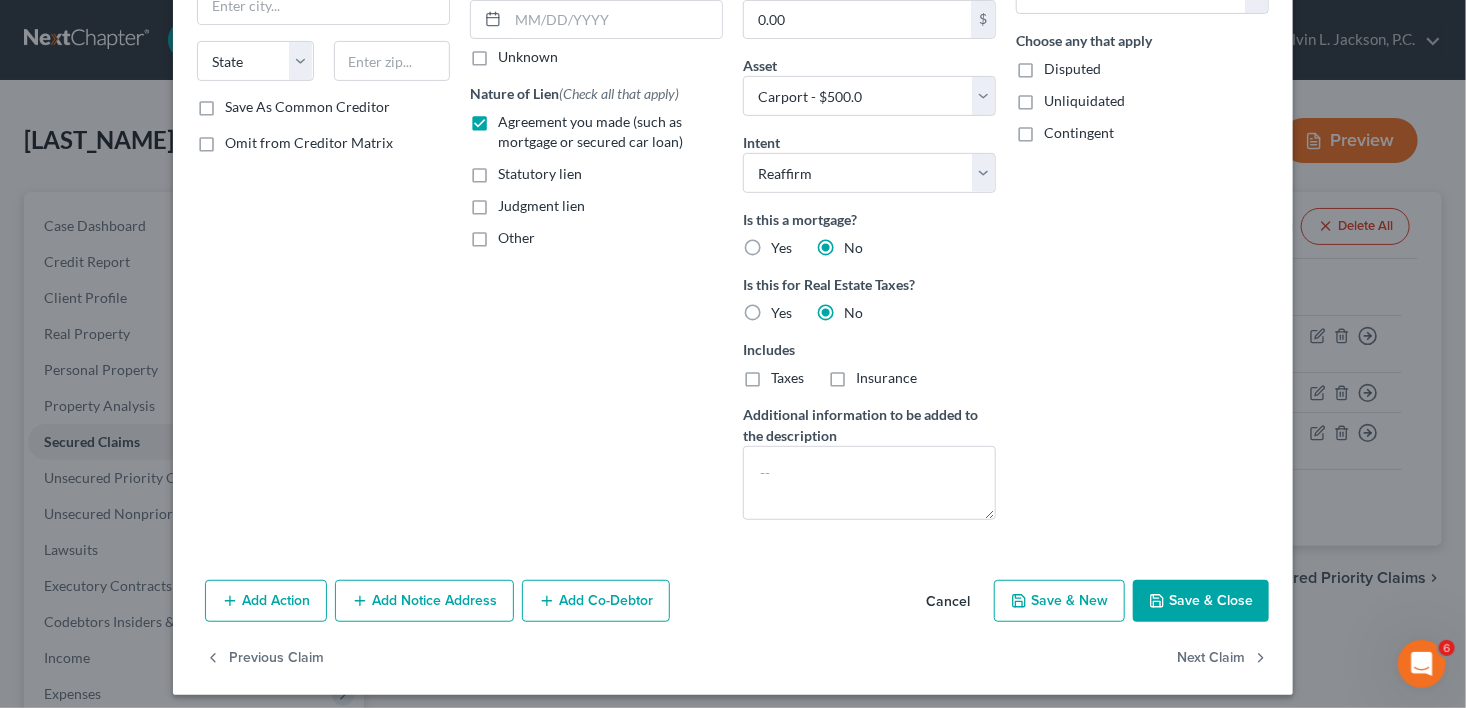 click on "Save & Close" at bounding box center [1201, 601] 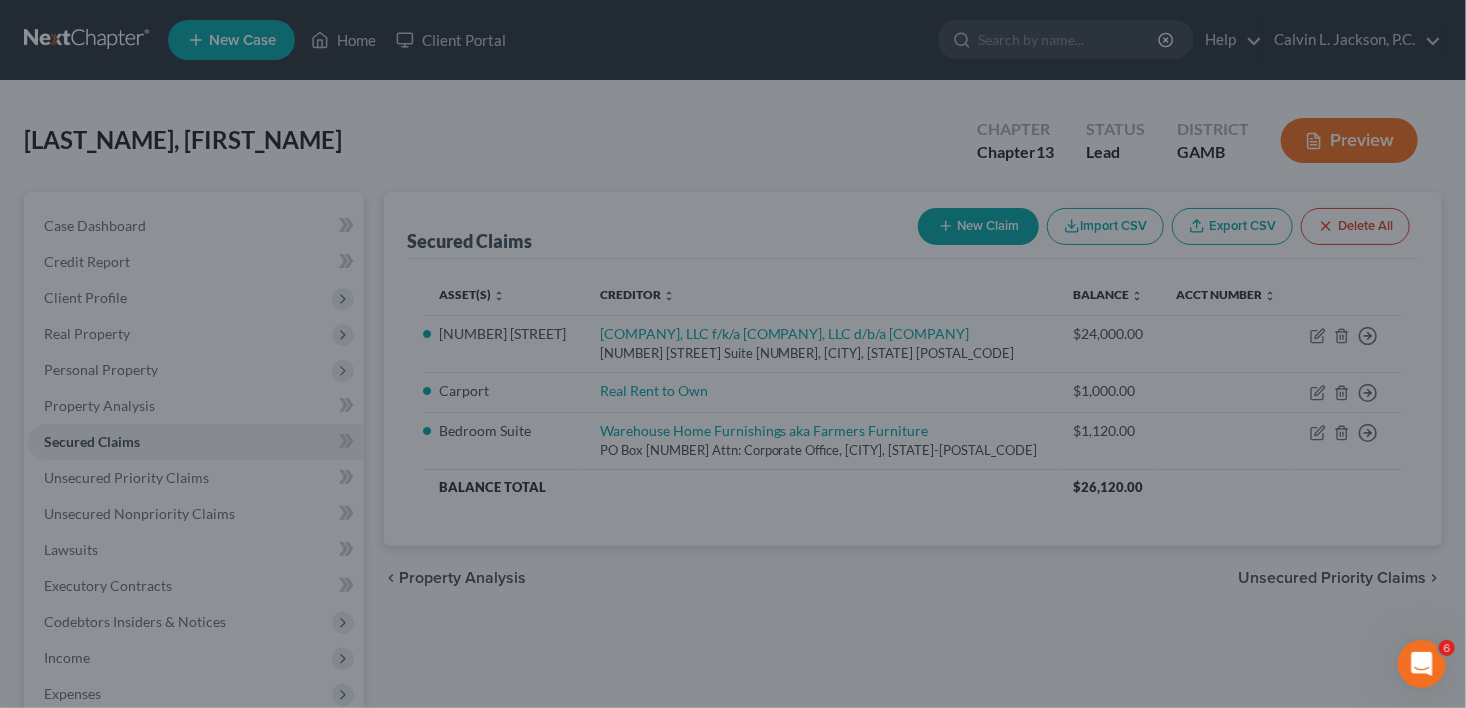 select on "2" 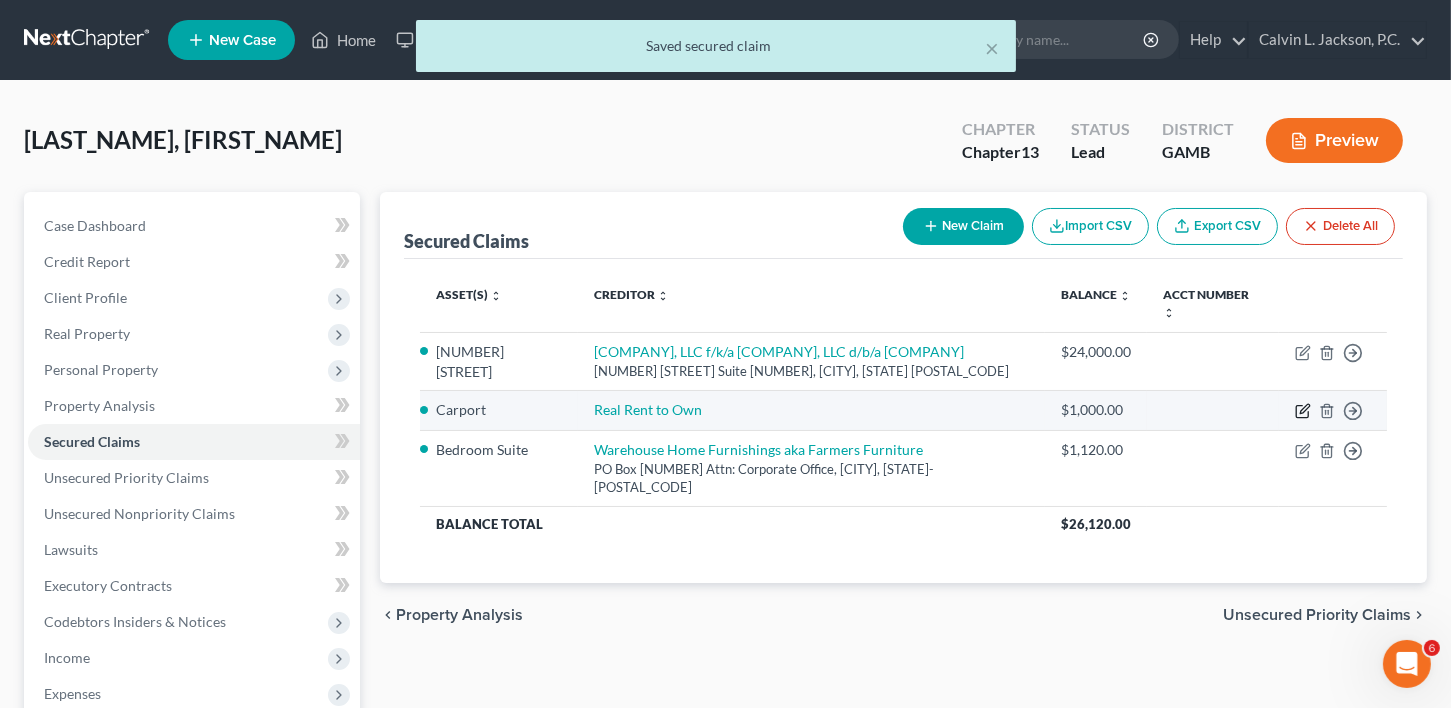 click 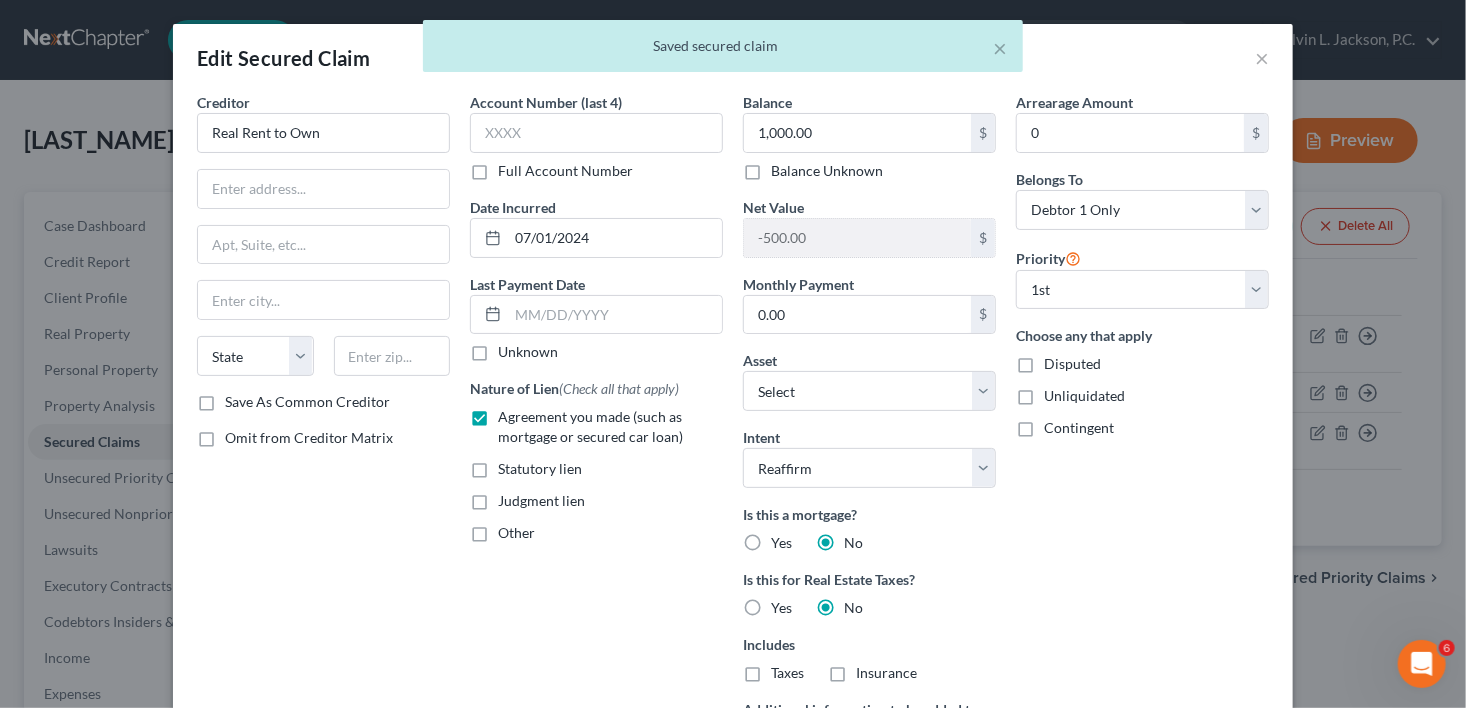 drag, startPoint x: 886, startPoint y: 209, endPoint x: 851, endPoint y: 197, distance: 37 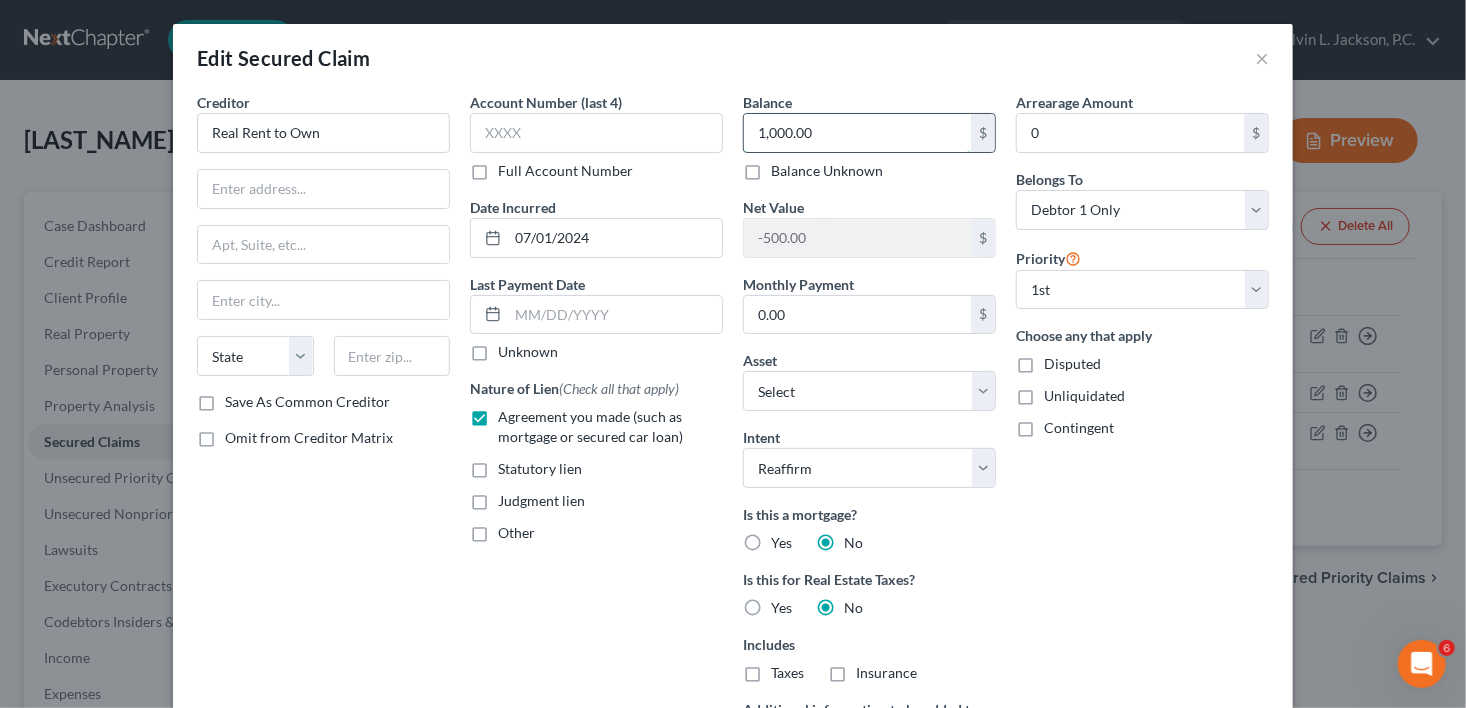 drag, startPoint x: 851, startPoint y: 197, endPoint x: 825, endPoint y: 129, distance: 72.8011 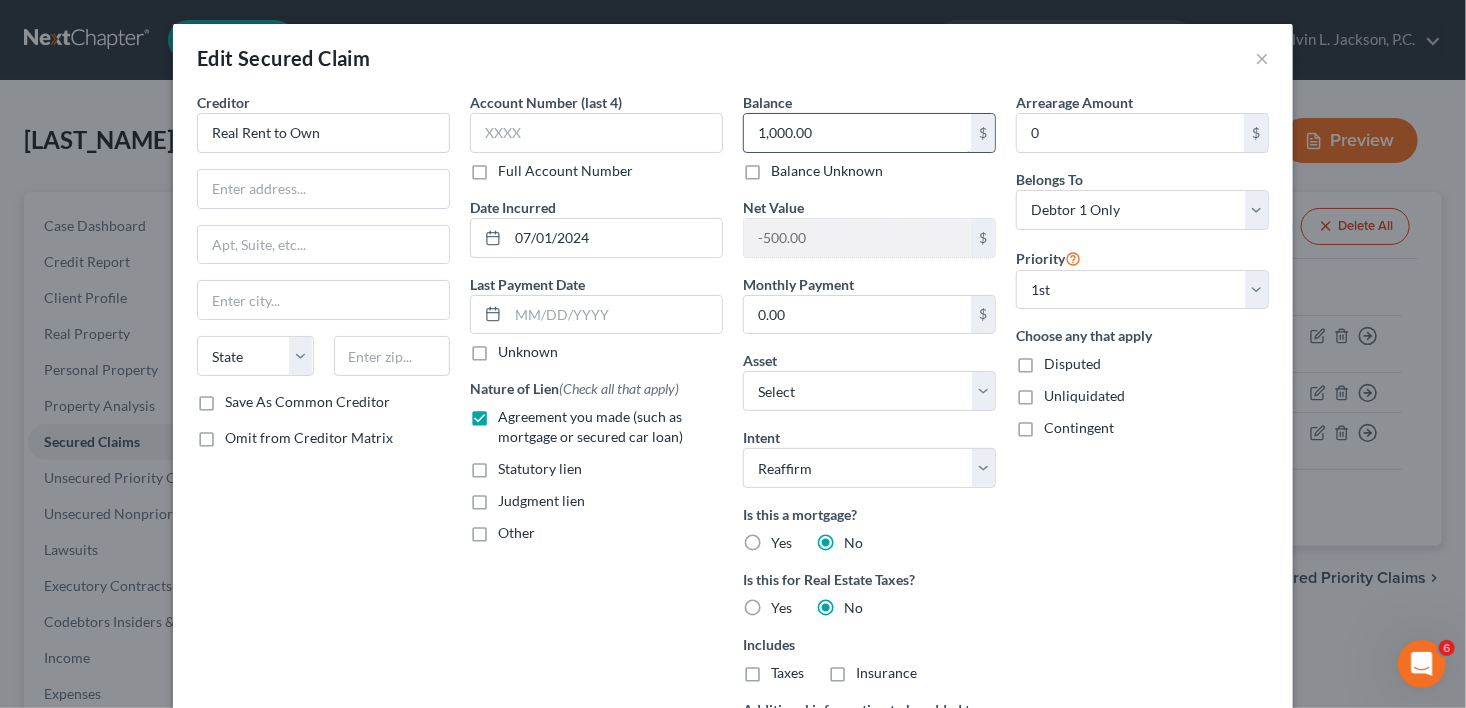 click on "1,000.00" at bounding box center (857, 133) 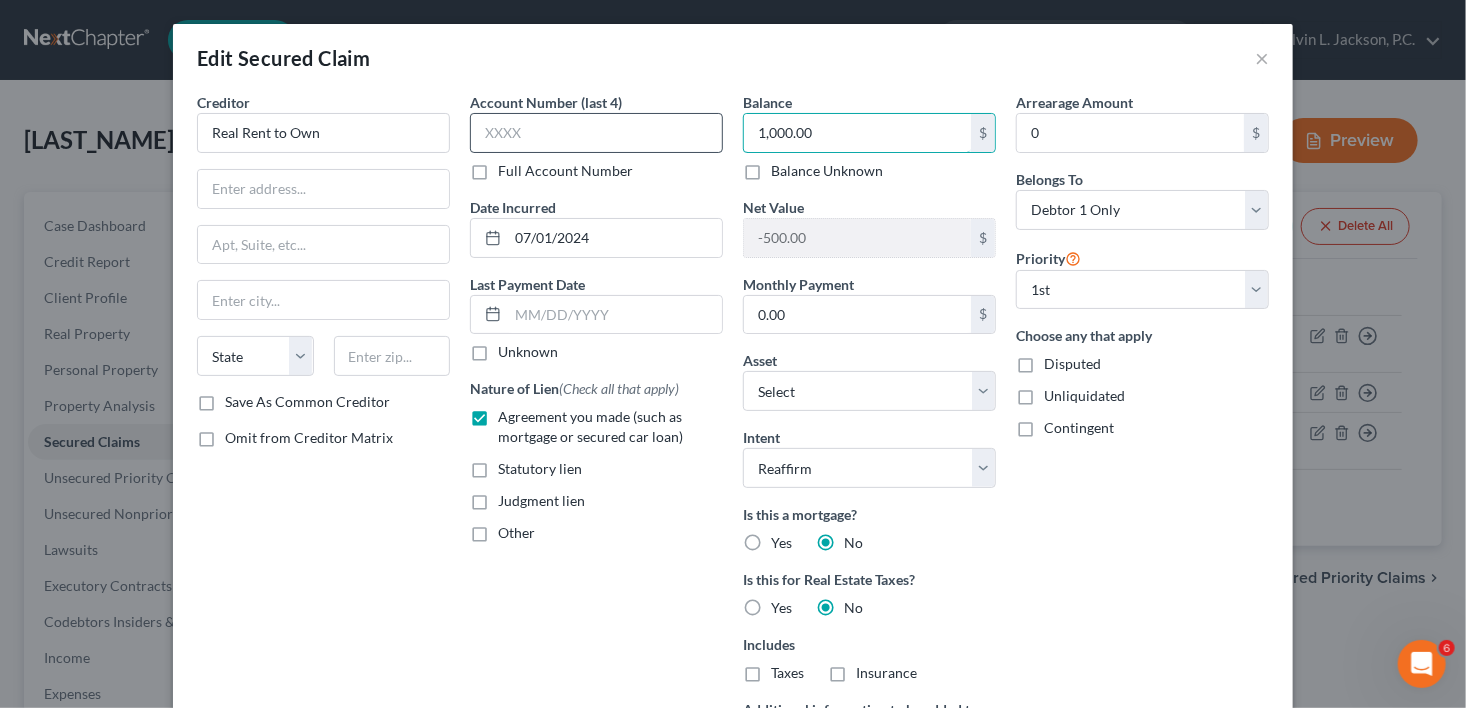 drag, startPoint x: 825, startPoint y: 132, endPoint x: 692, endPoint y: 133, distance: 133.00375 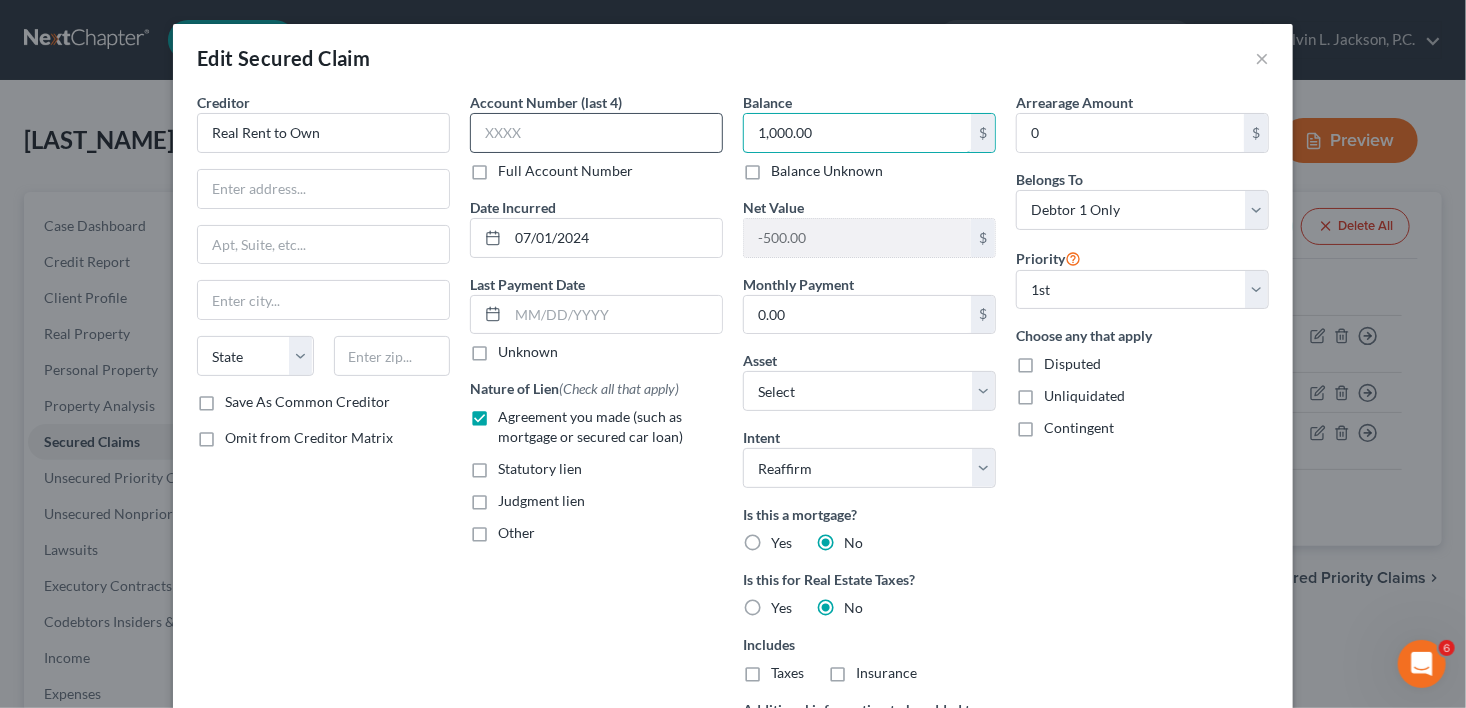 click on "Creditor *    Real Rent to Own                      State AL AK AR AZ CA CO CT DE DC FL GA GU HI ID IL IN IA KS KY LA ME MD MA MI MN MS MO MT NC ND NE NV NH NJ NM NY OH OK OR PA PR RI SC SD TN TX UT VI VA VT WA WV WI WY Save As Common Creditor Omit from Creditor Matrix
Account Number (last 4)
Full Account Number
Date Incurred         [DATE] Last Payment Date         Unknown Nature of Lien  (Check all that apply) Agreement you made (such as mortgage or secured car loan) Statutory lien Judgment lien Other Balance
1,000.00 $
Balance Unknown
Balance Undetermined
1,000.00 $
Balance Unknown
Net Value -500.00 $ Monthly Payment 0.00 $
Asset
*
Select Other Multiple Assets Carport - $500.0 Bedroom Suite - $500.0 [YEAR] Chevrolet Tahoe - $0.0 Clothing - Clothing - $100.0 Household Goods - Household goods and furniture - $1000.0         Carport - $500.0" at bounding box center (733, 461) 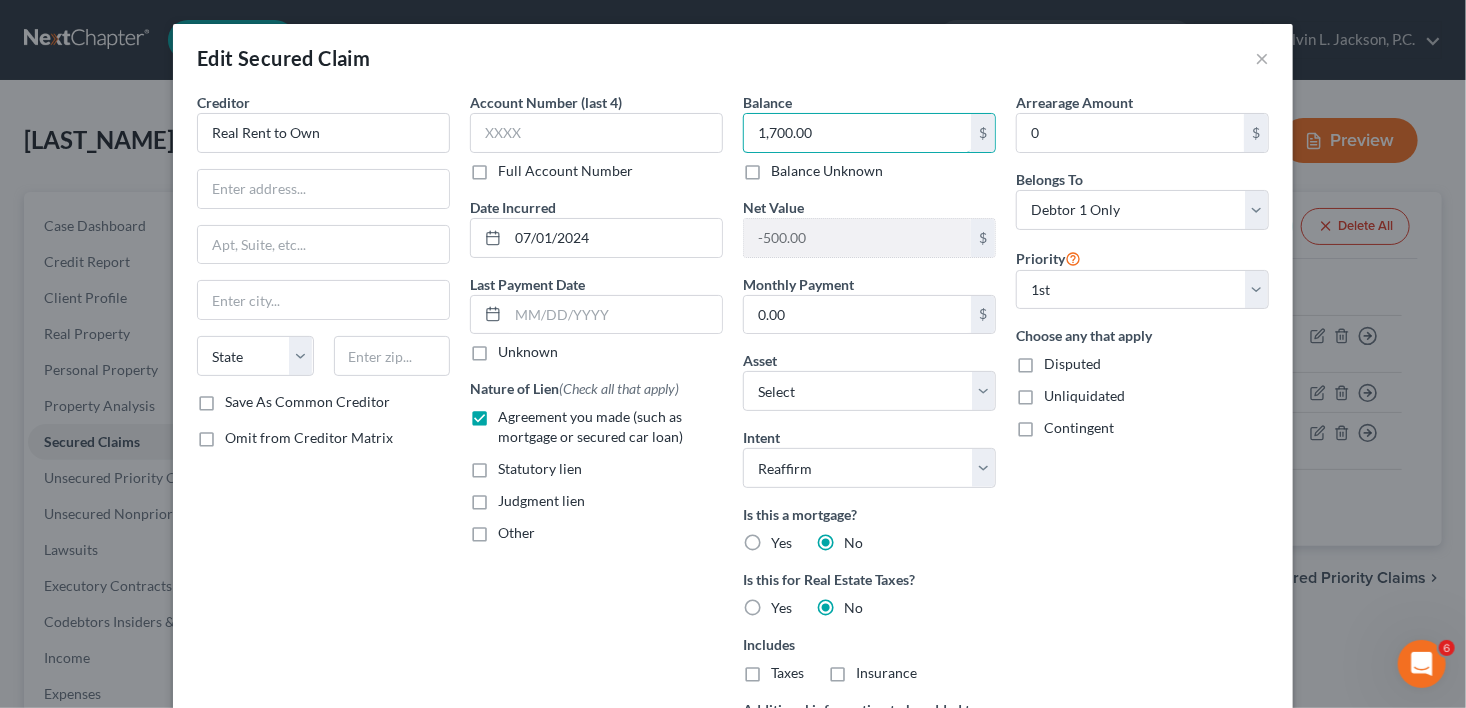 type on "1,700.00" 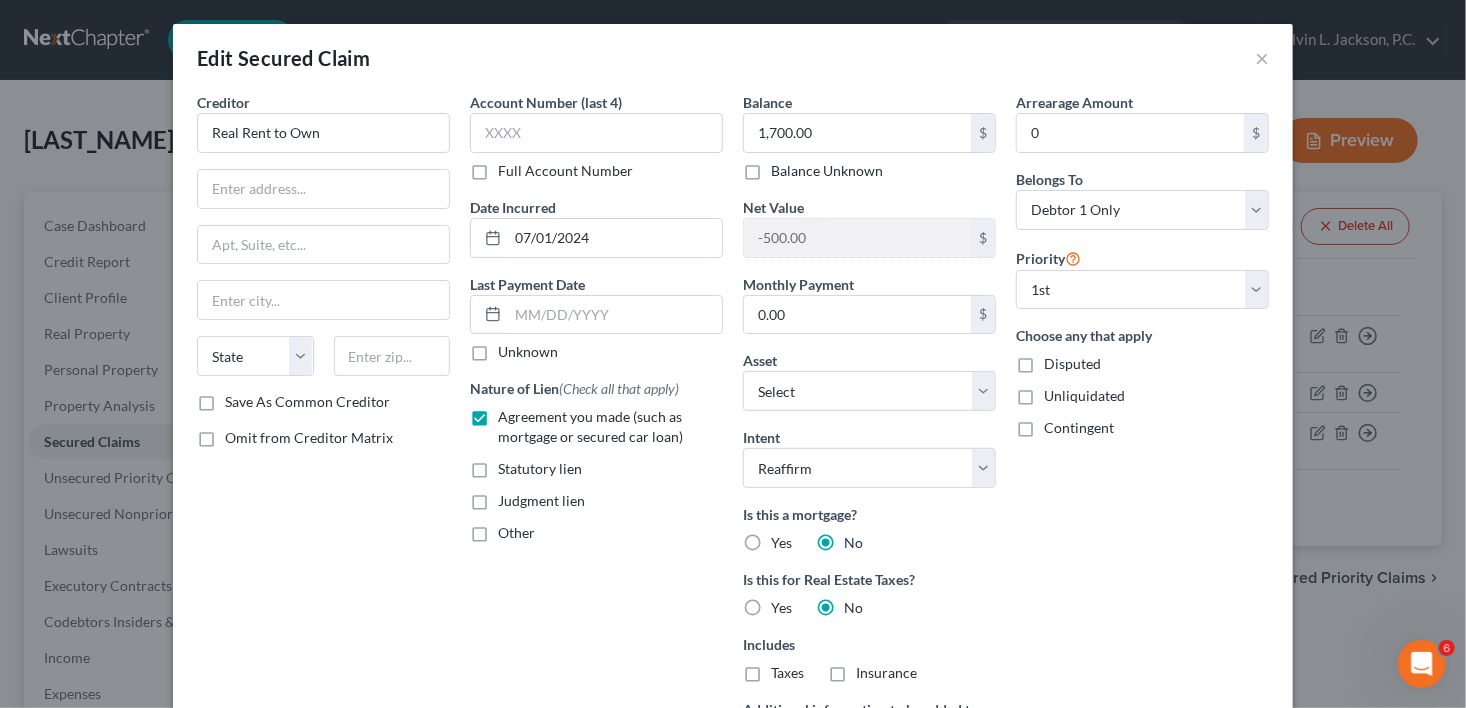 scroll, scrollTop: 303, scrollLeft: 0, axis: vertical 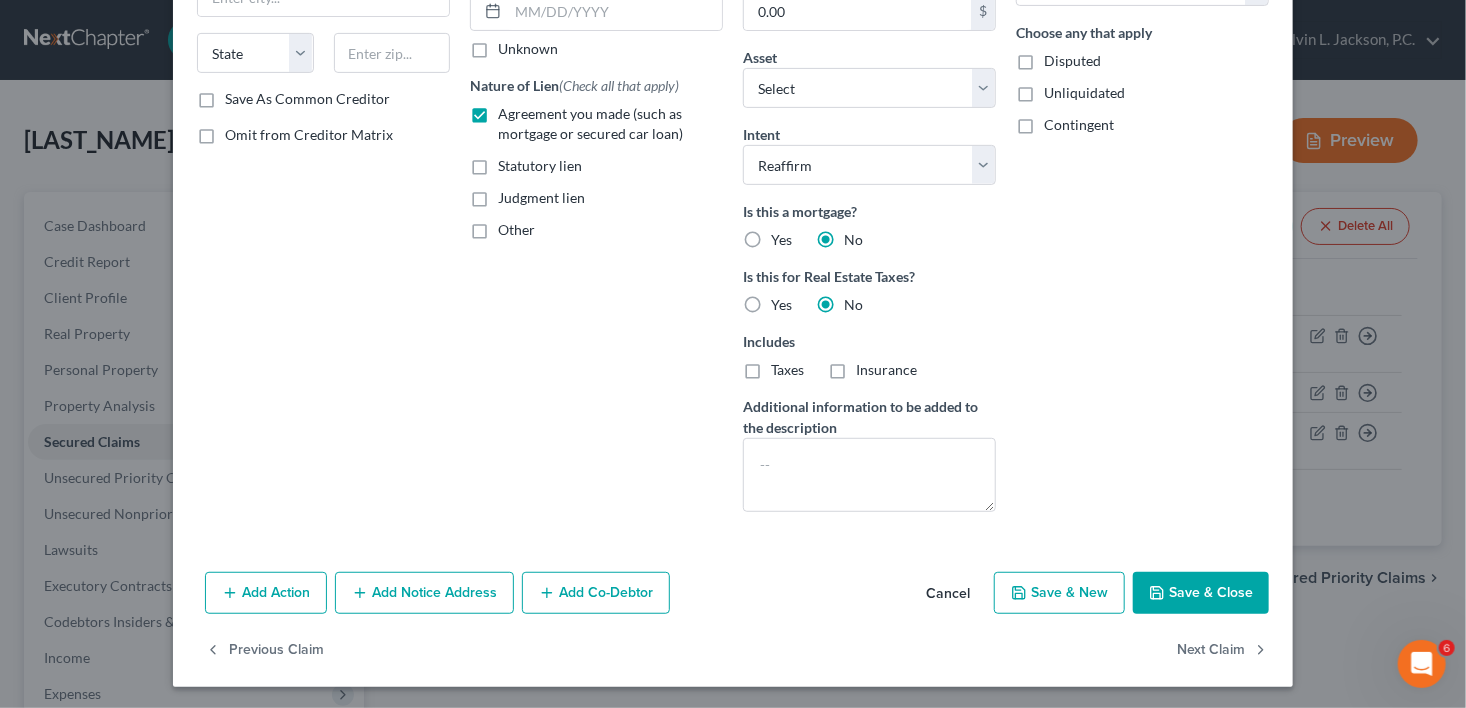click on "Save & Close" at bounding box center (1201, 593) 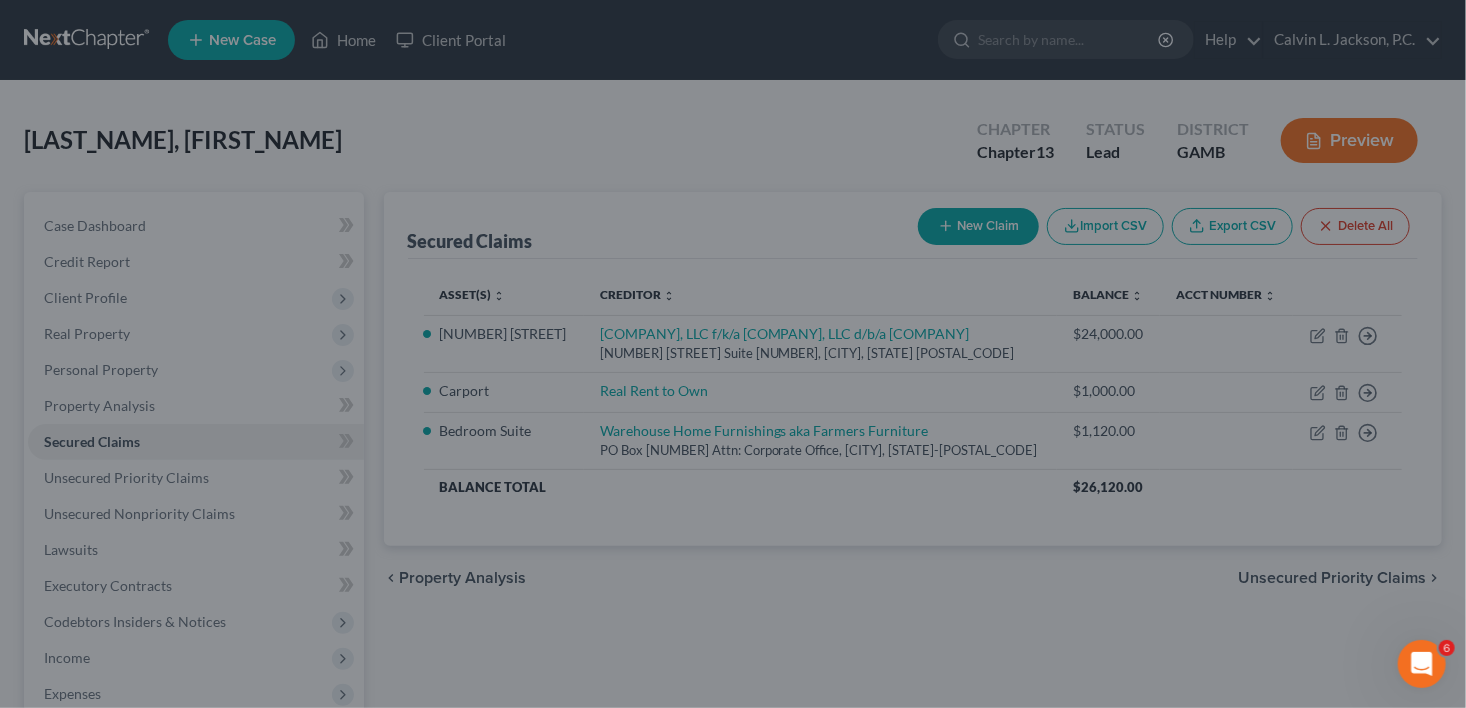 type on "-1,200.00" 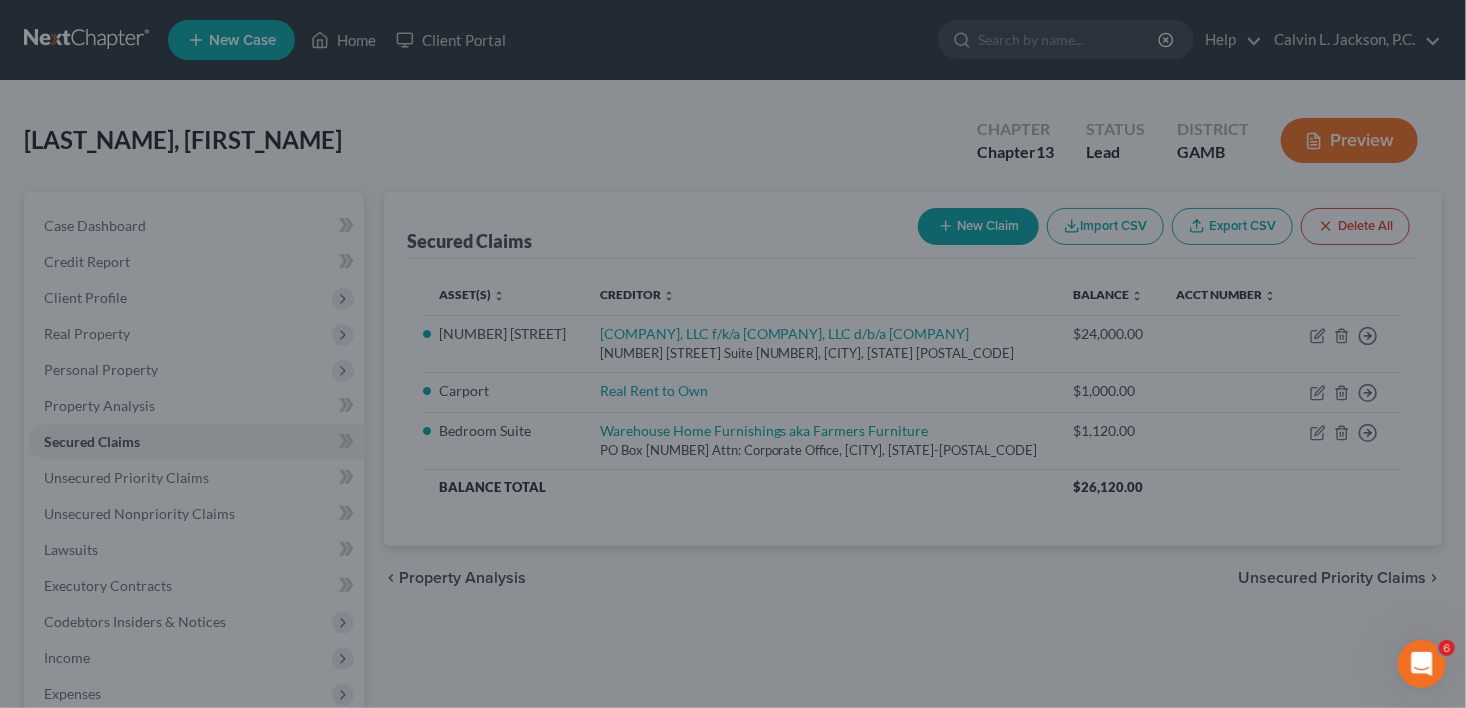 select on "2" 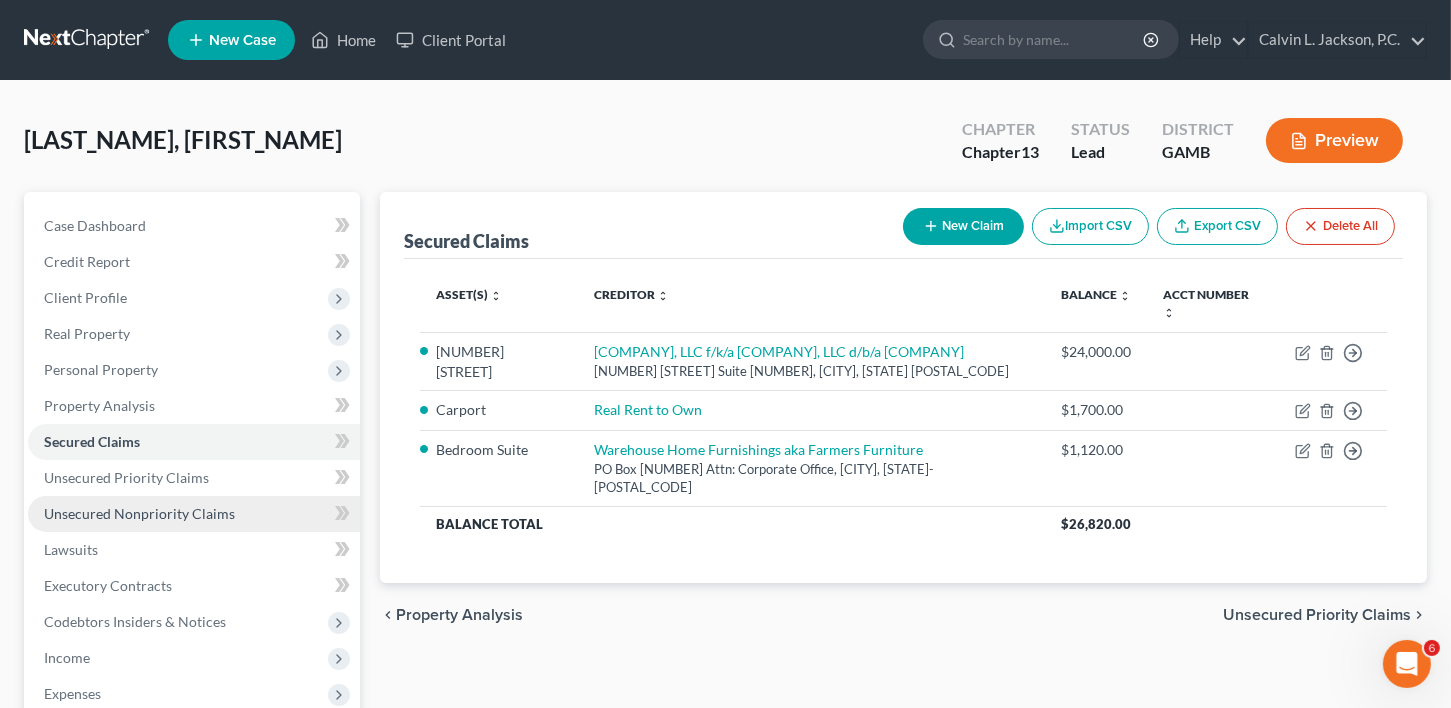 click on "Unsecured Nonpriority Claims" at bounding box center [194, 514] 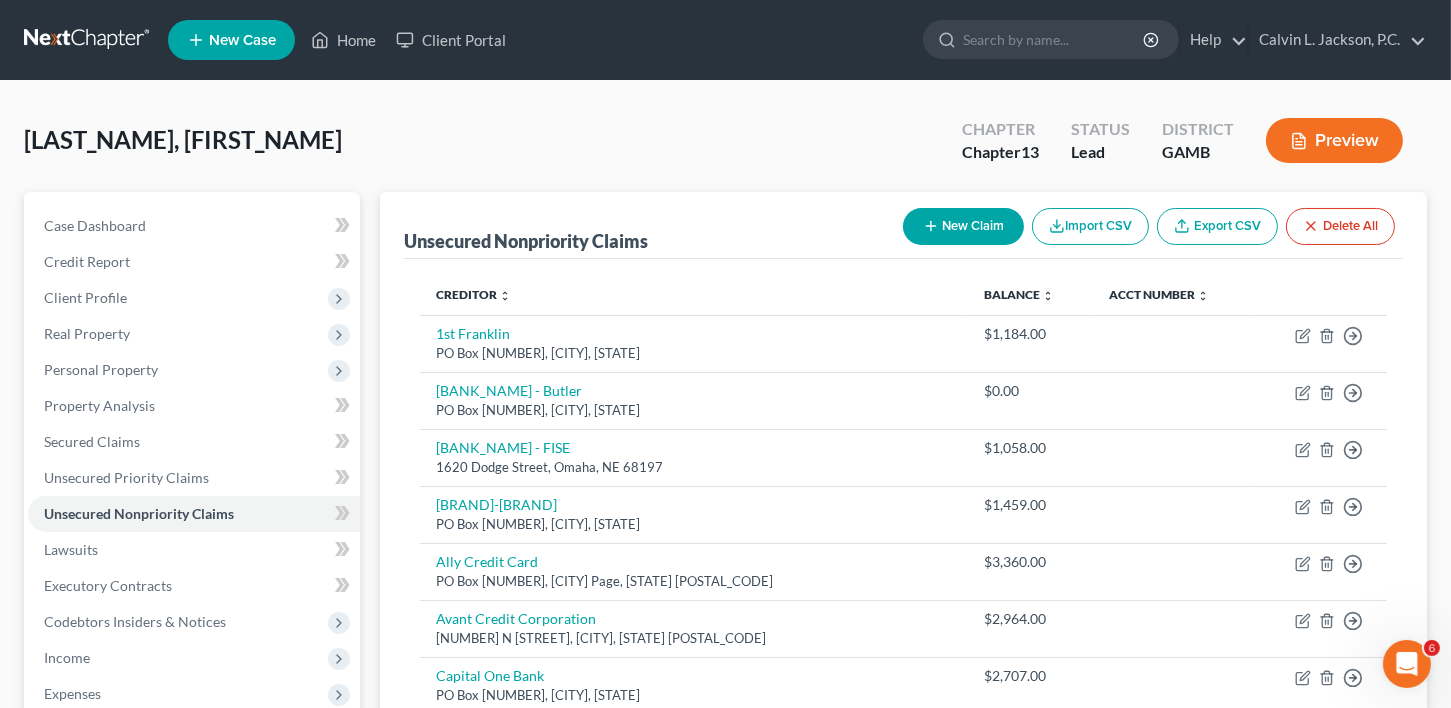 click on "New Claim" at bounding box center [963, 226] 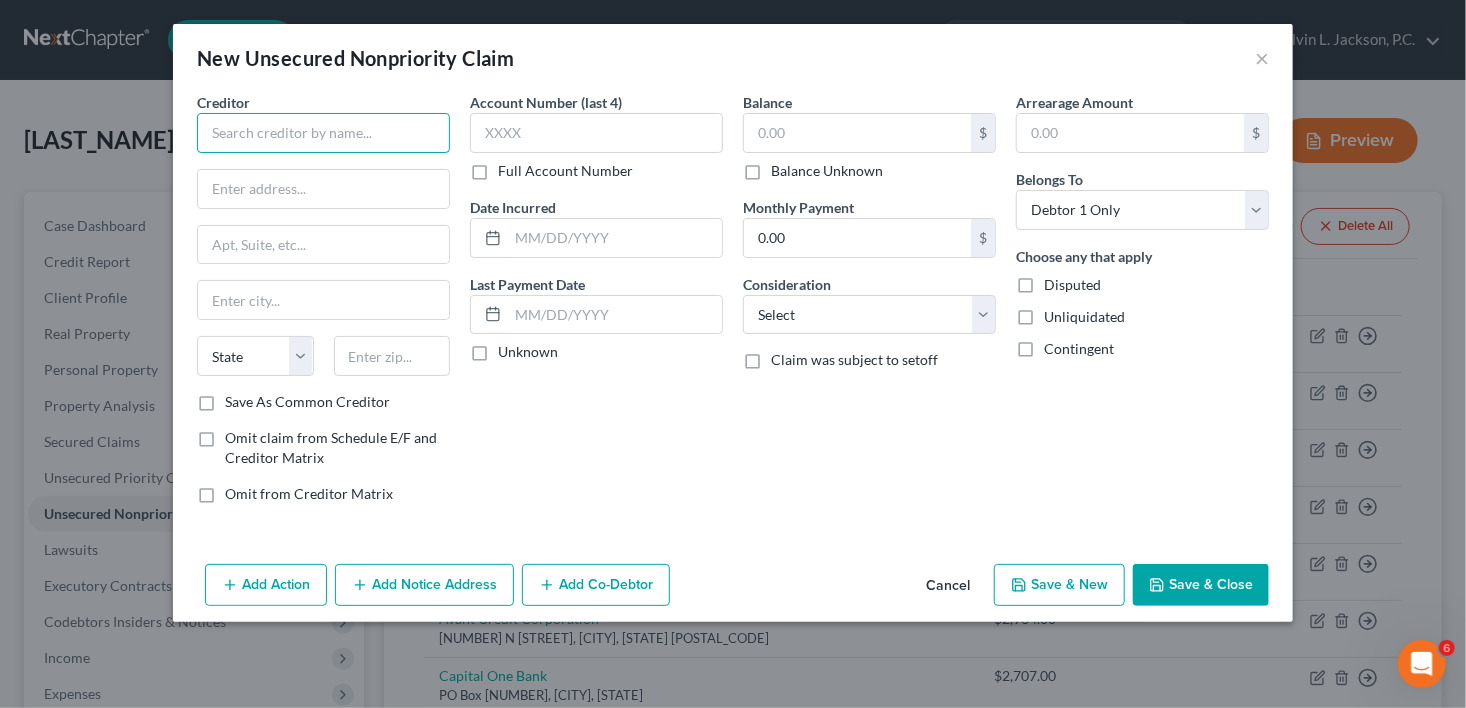 click at bounding box center [323, 133] 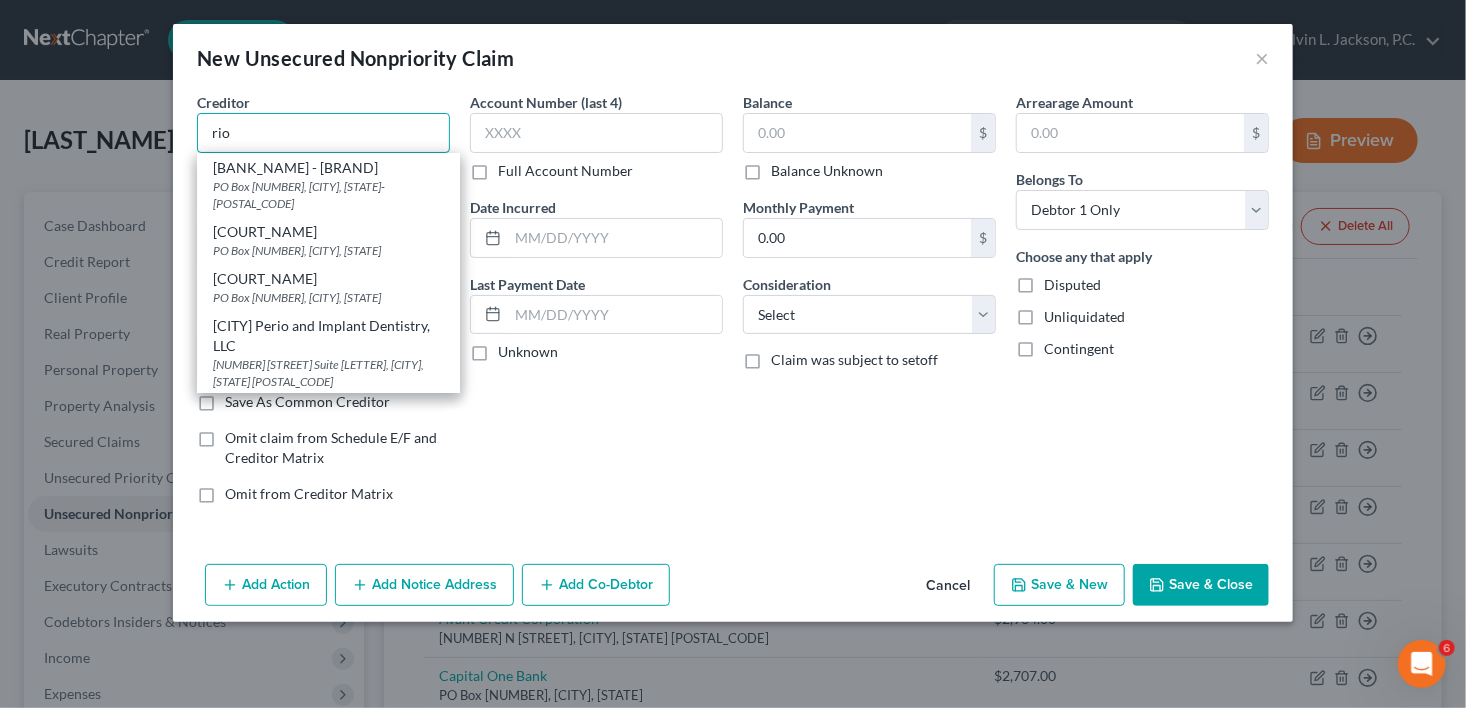 type on "rio" 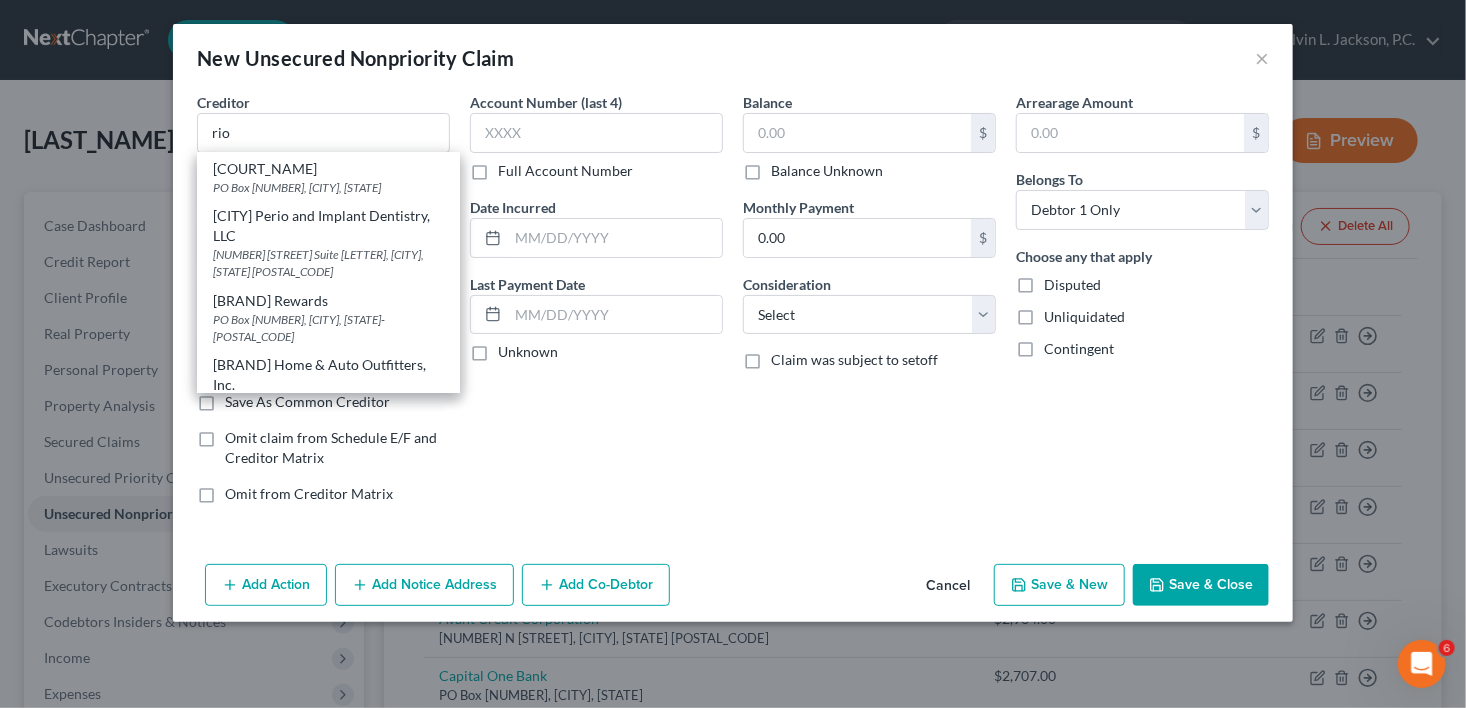 scroll, scrollTop: 134, scrollLeft: 0, axis: vertical 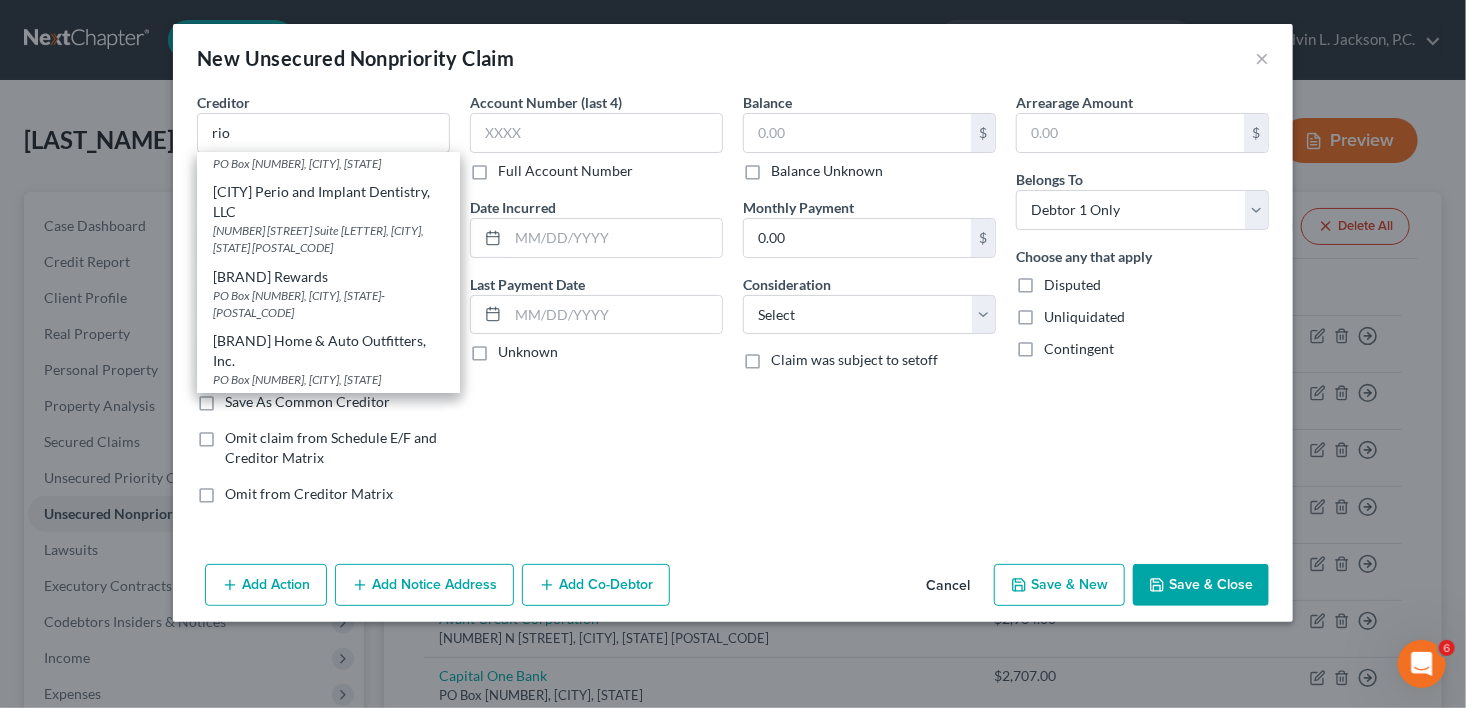 click on "New Unsecured Nonpriority Claim  ×" at bounding box center (733, 58) 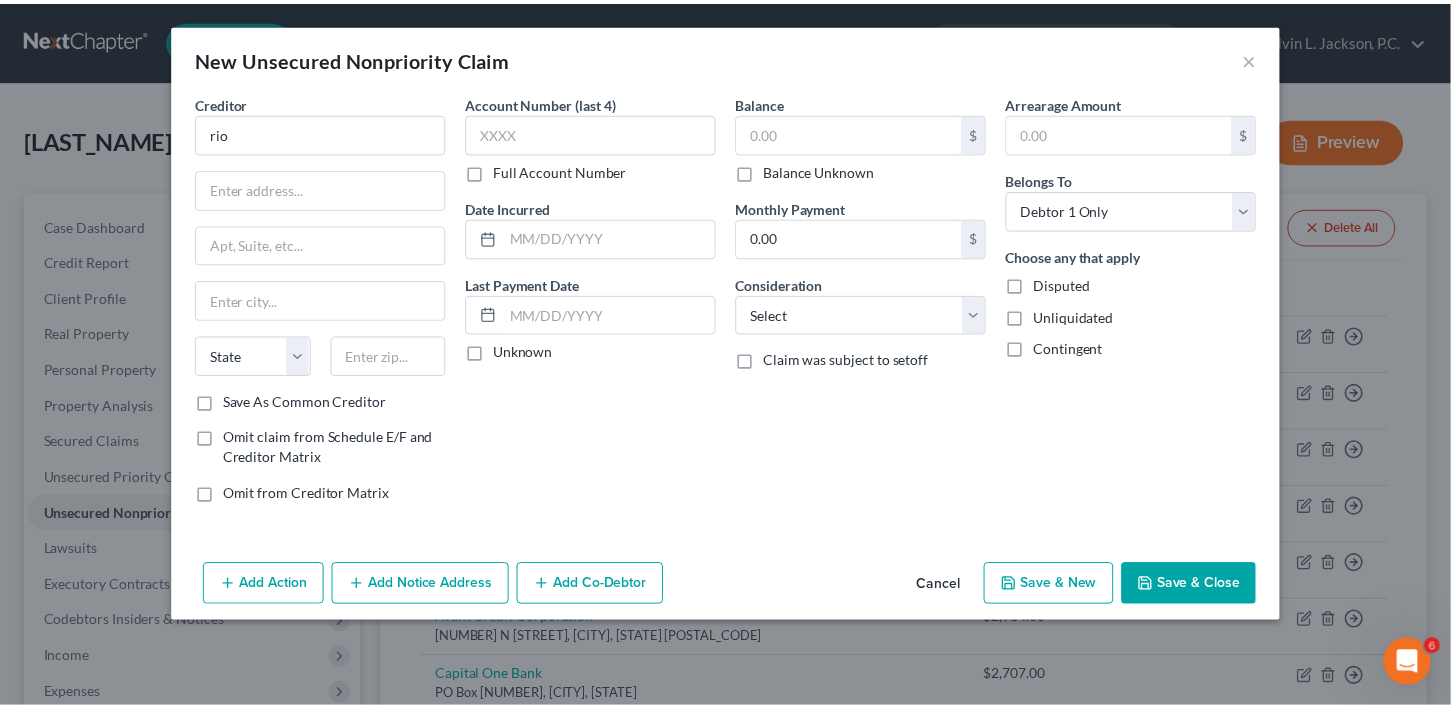 scroll, scrollTop: 0, scrollLeft: 0, axis: both 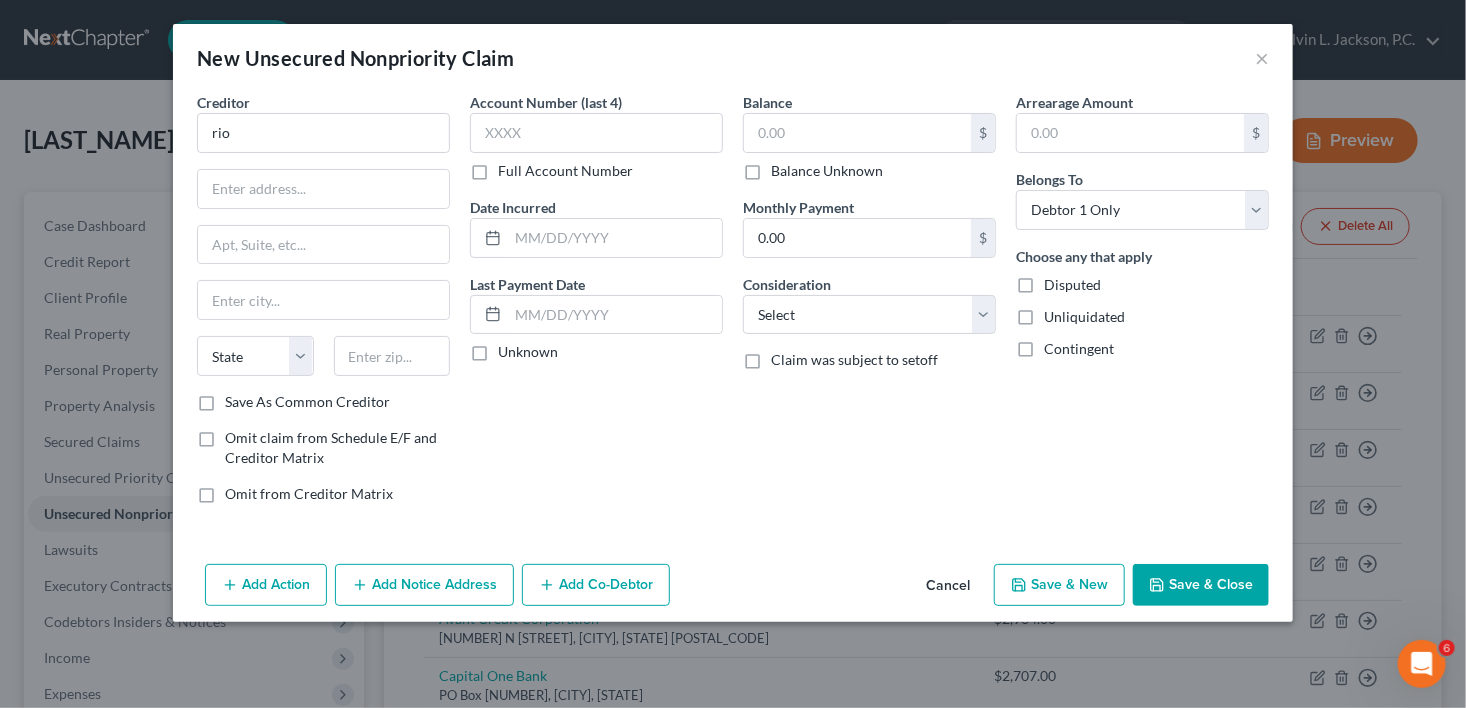 click on "New Unsecured Nonpriority Claim  ×" at bounding box center [733, 58] 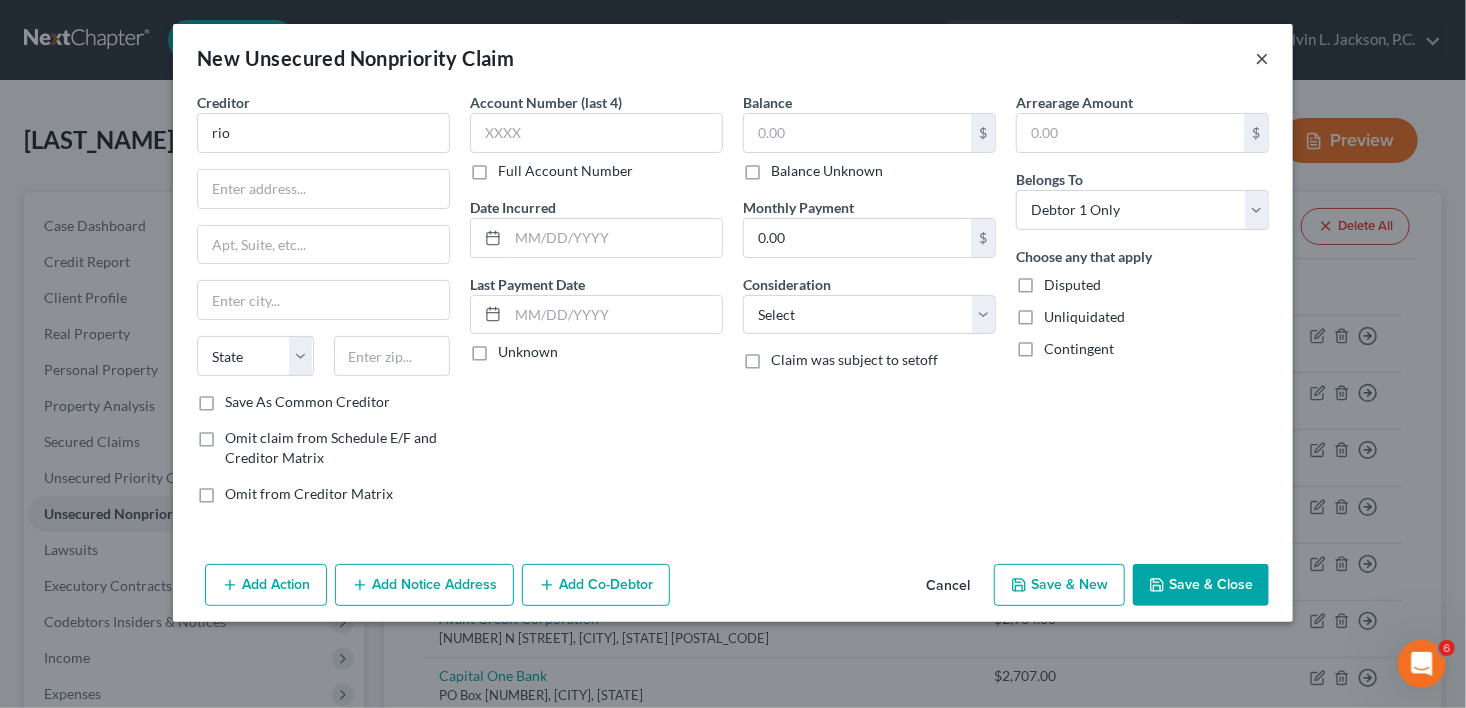 click on "×" at bounding box center [1262, 58] 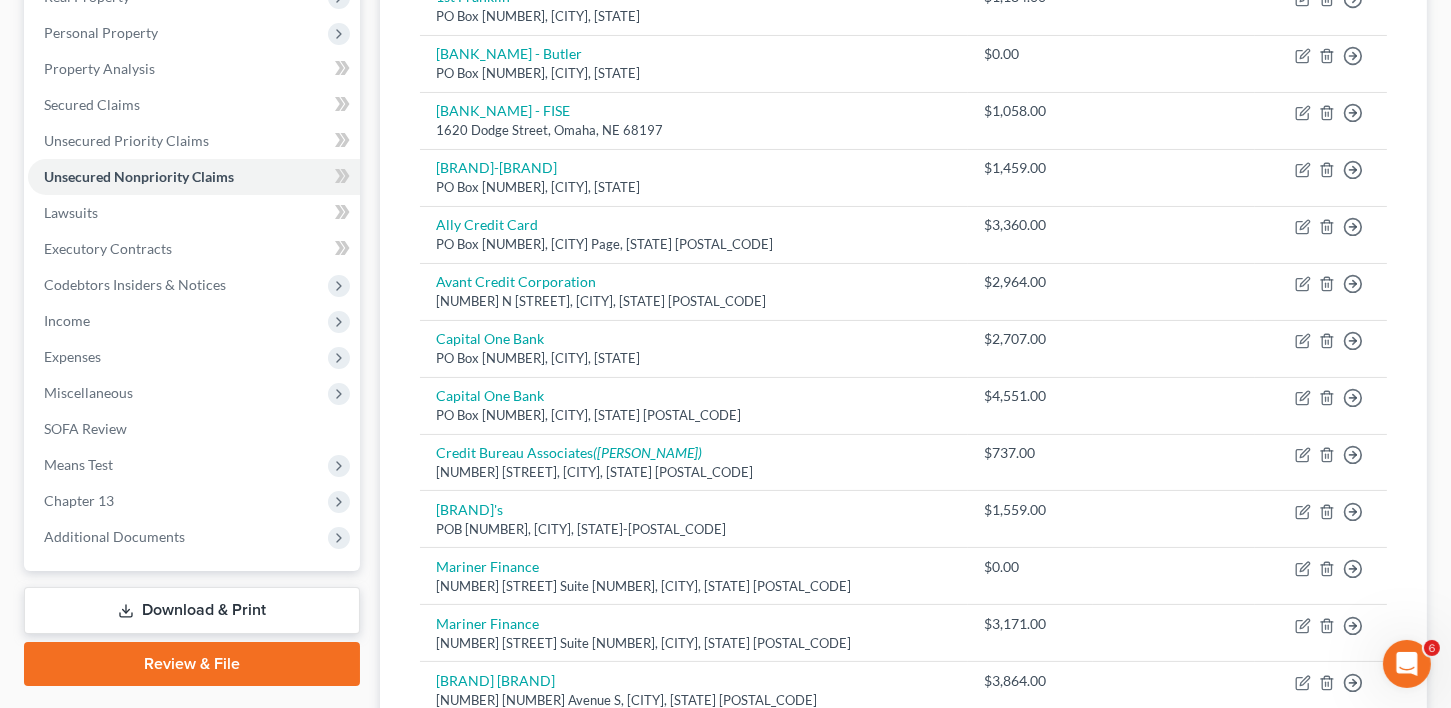 scroll, scrollTop: 390, scrollLeft: 0, axis: vertical 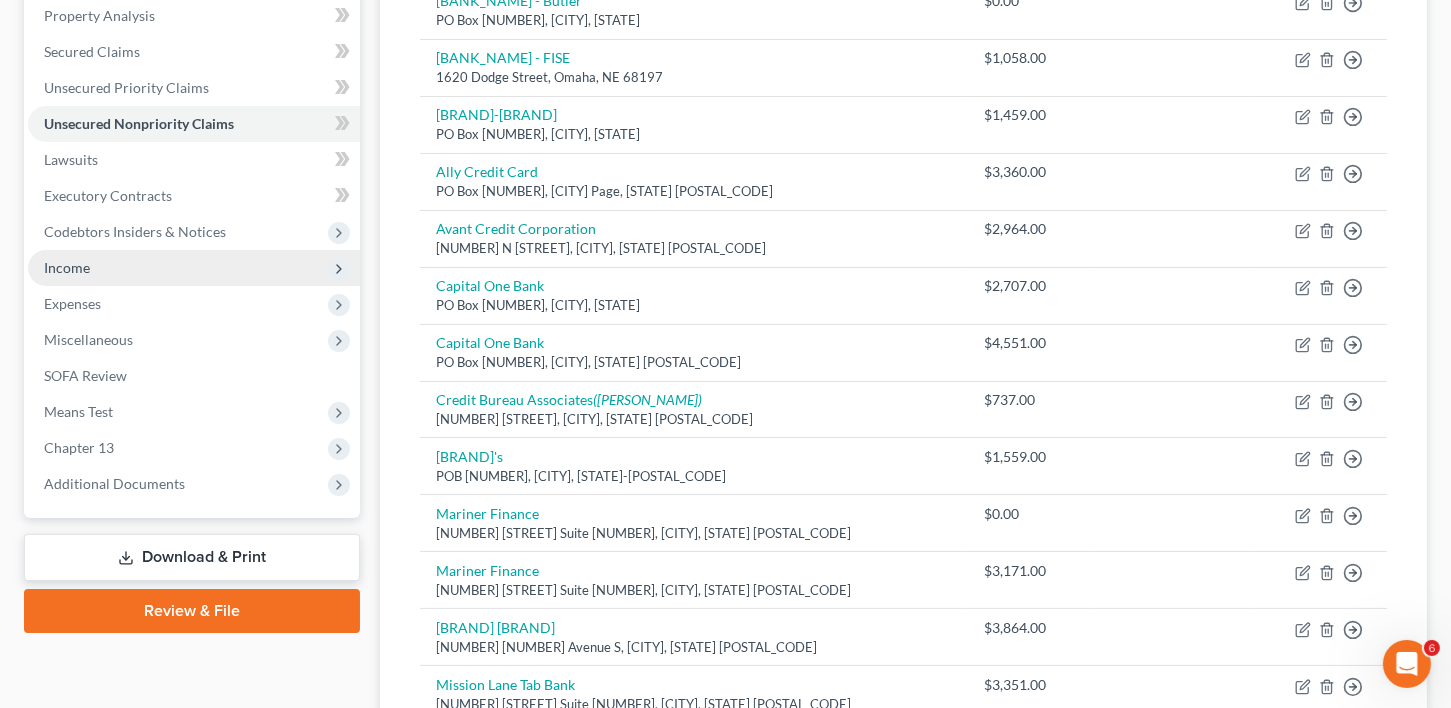 click on "Income" at bounding box center [67, 267] 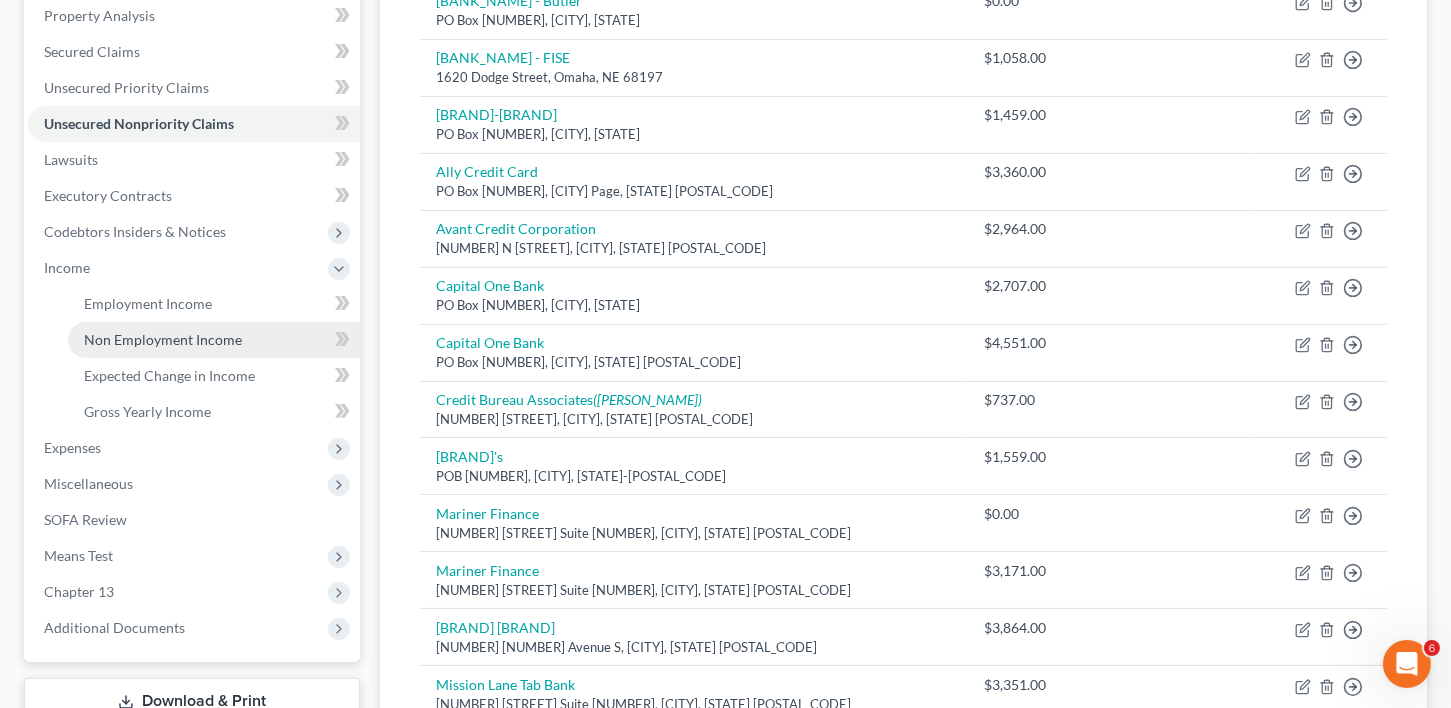 click on "Non Employment Income" at bounding box center (163, 339) 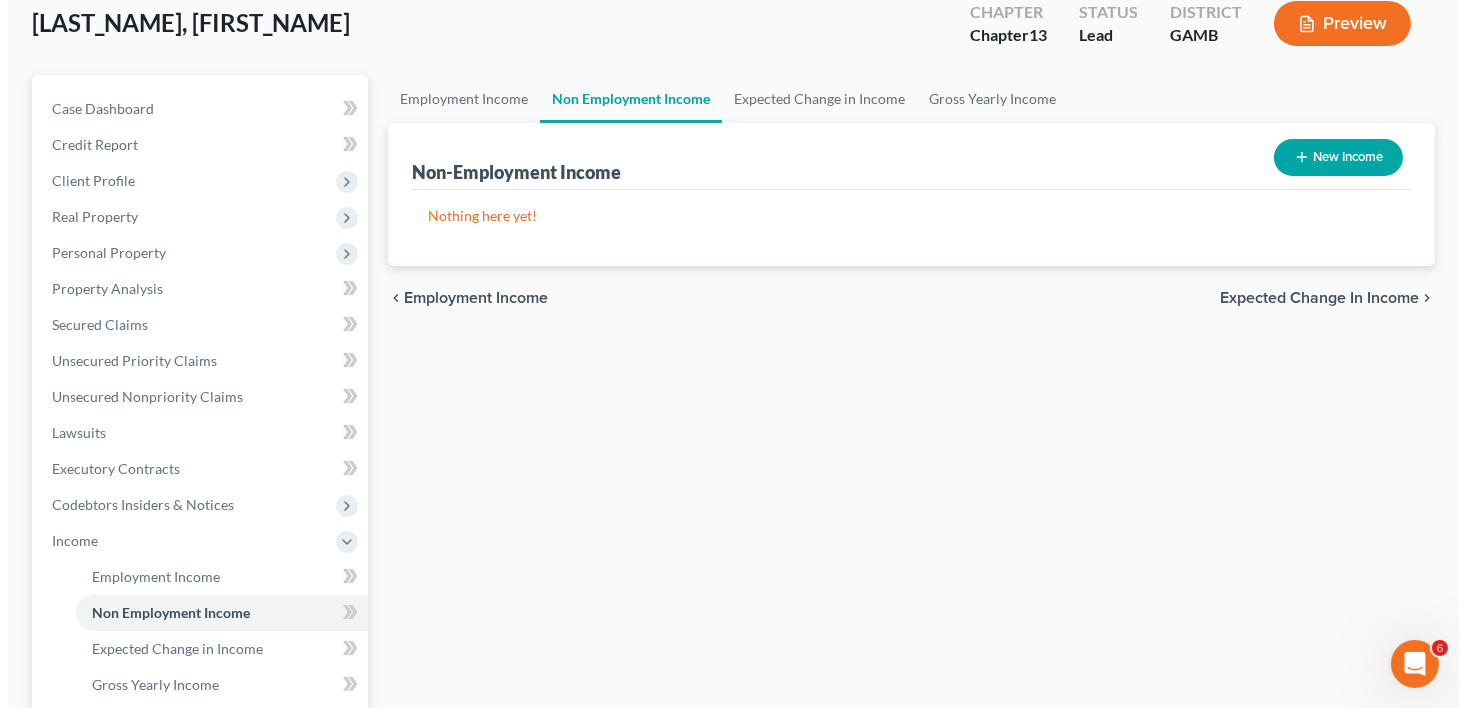 scroll, scrollTop: 0, scrollLeft: 0, axis: both 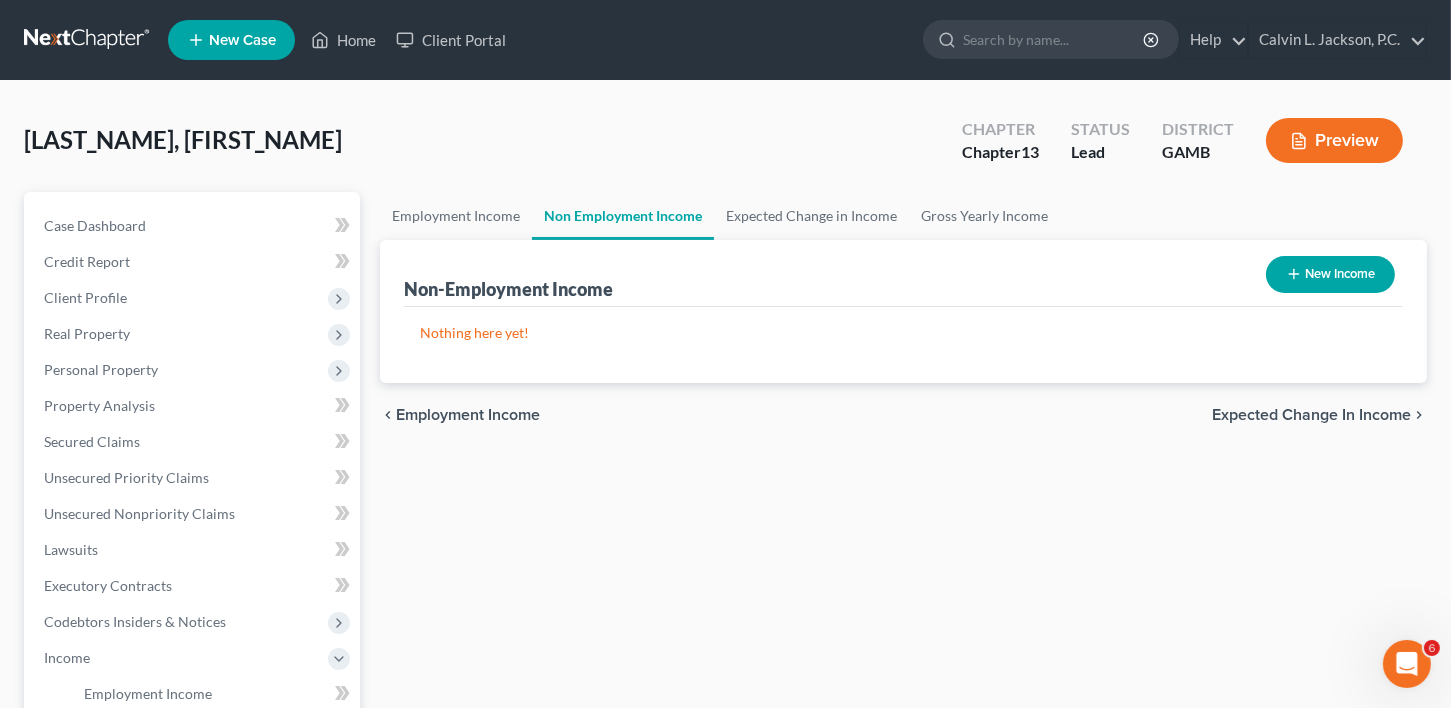 click on "New Income" at bounding box center [1330, 274] 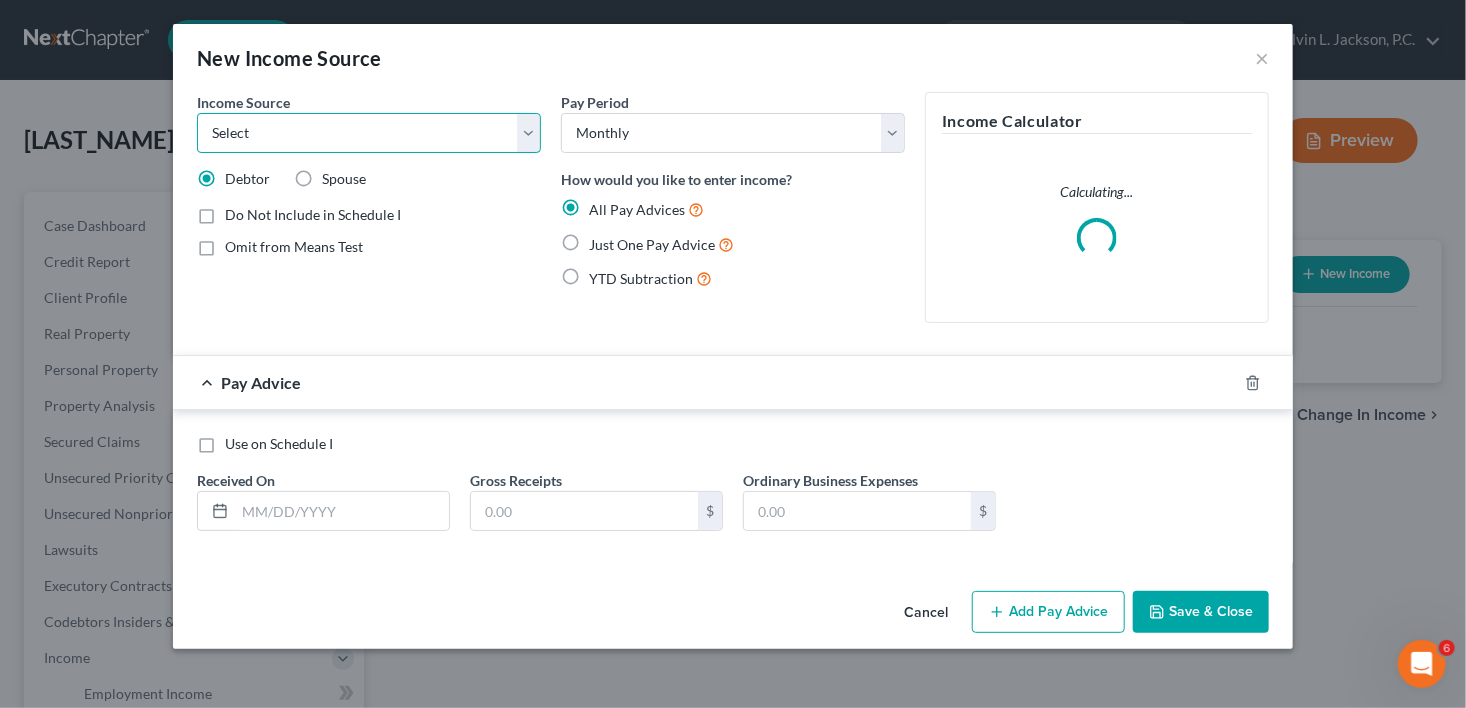 click on "Select Unemployment Disability (from employer) Pension Retirement Social Security / Social Security Disability Other Government Assistance Interests, Dividends or Royalties Child / Family Support Contributions to Household Property / Rental Business, Professional or Farm Alimony / Maintenance Payments Military Disability Benefits Other Monthly Income" at bounding box center (369, 133) 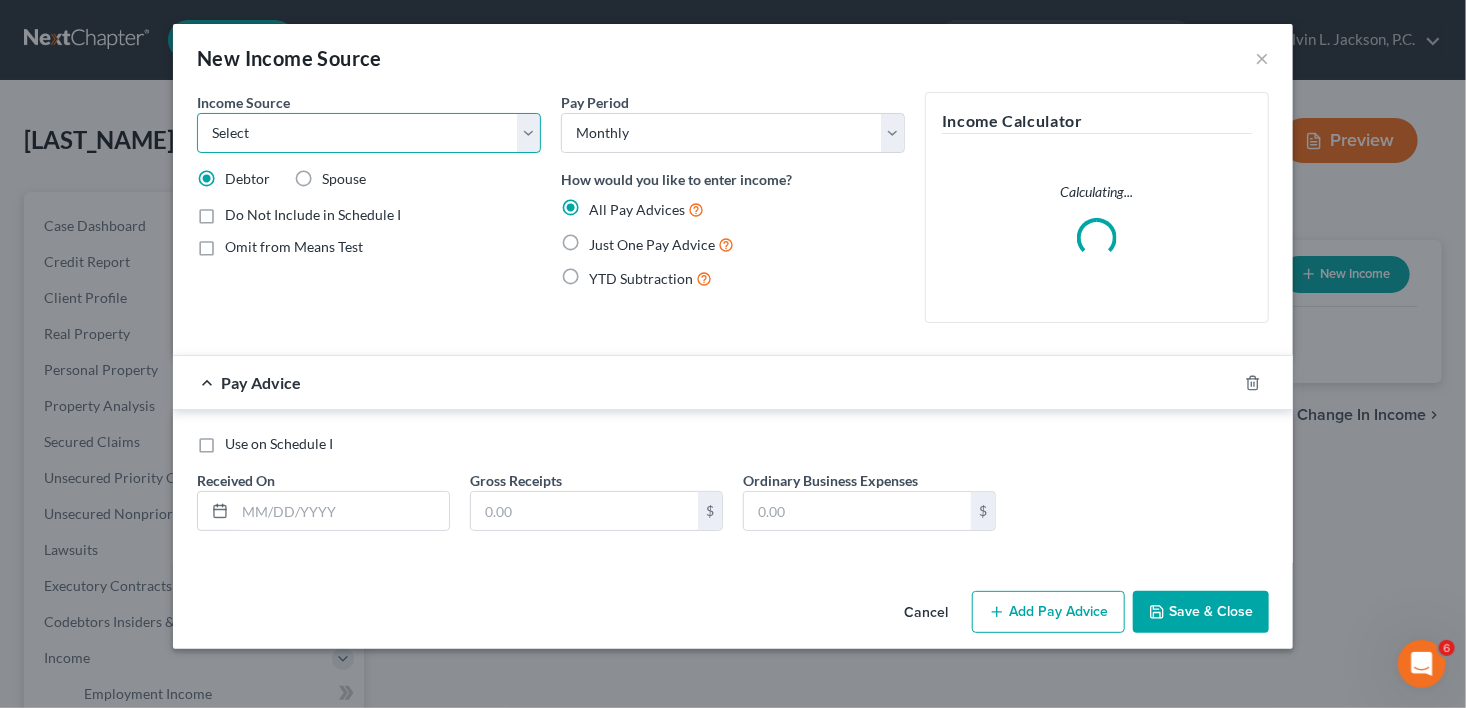 select on "4" 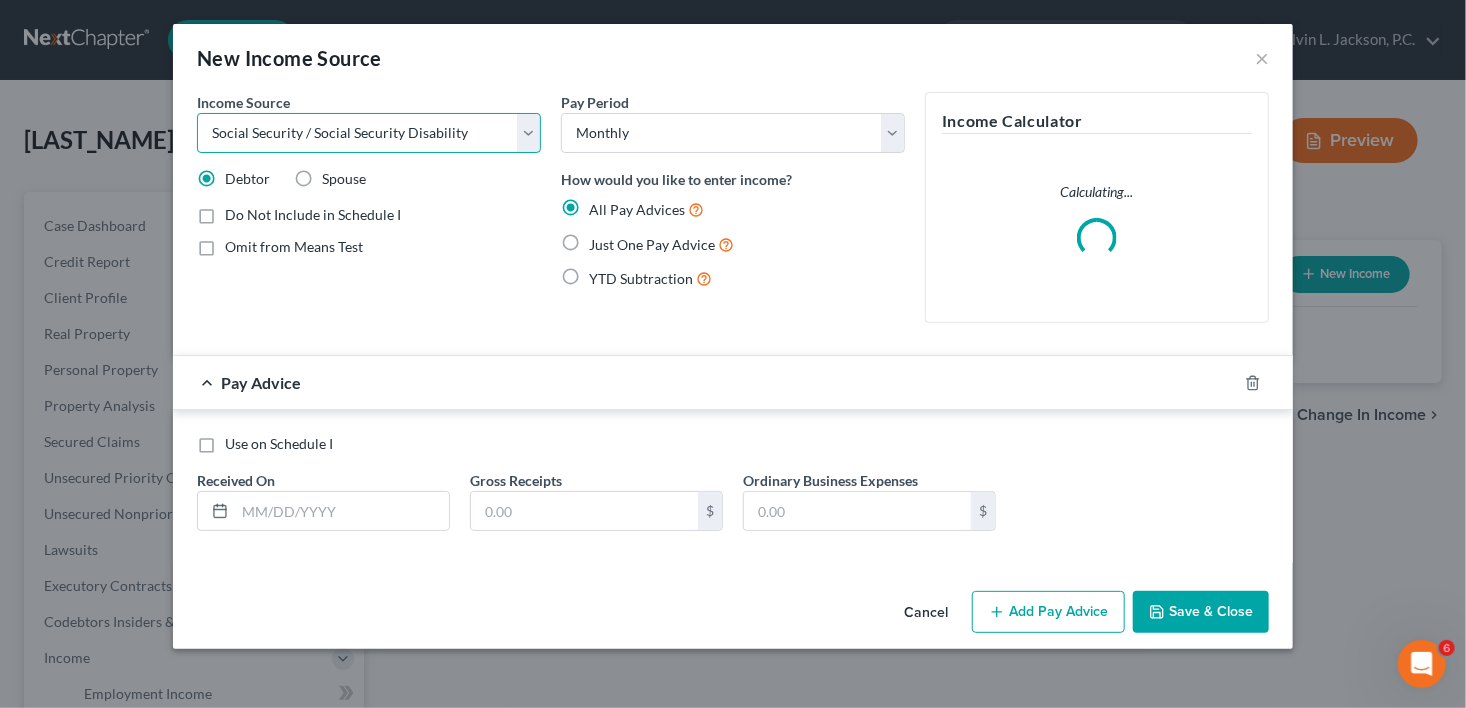 click on "Select Unemployment Disability (from employer) Pension Retirement Social Security / Social Security Disability Other Government Assistance Interests, Dividends or Royalties Child / Family Support Contributions to Household Property / Rental Business, Professional or Farm Alimony / Maintenance Payments Military Disability Benefits Other Monthly Income" at bounding box center [369, 133] 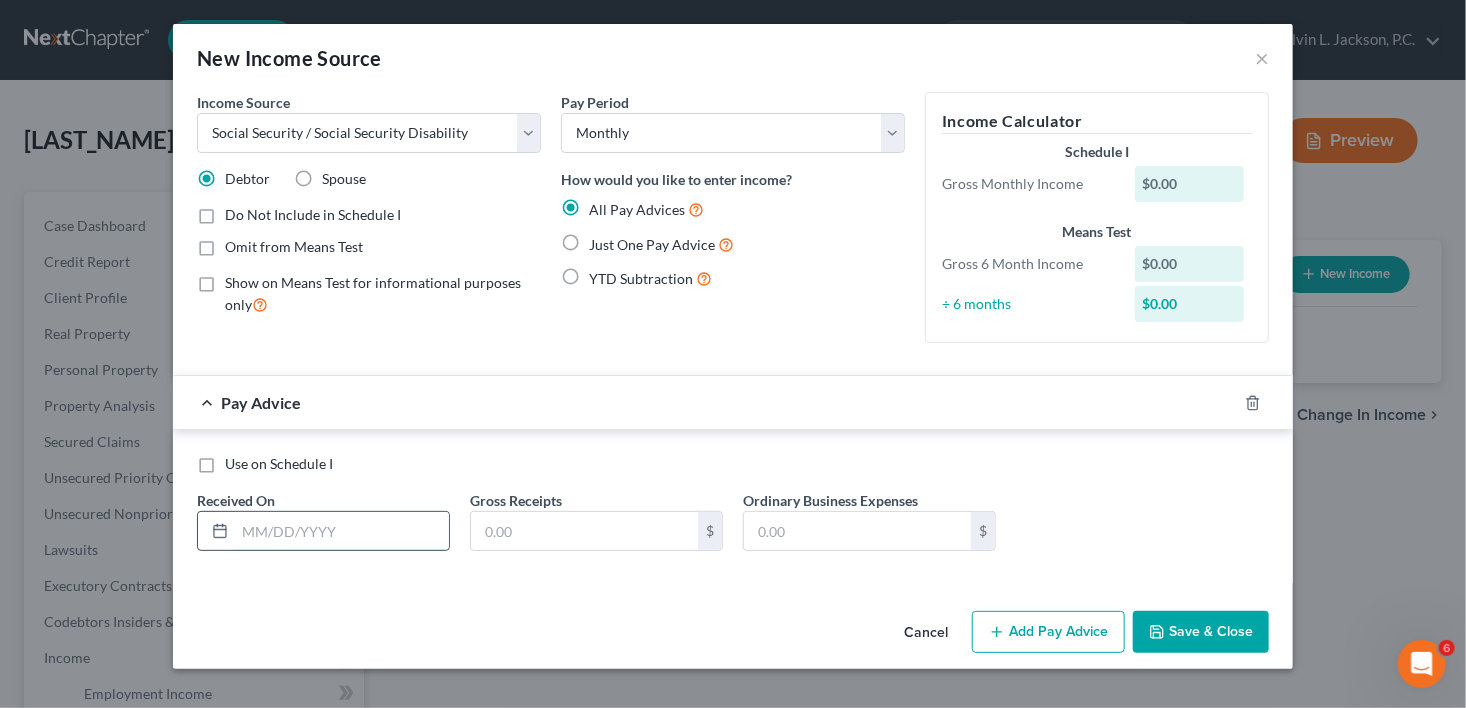 click at bounding box center (342, 531) 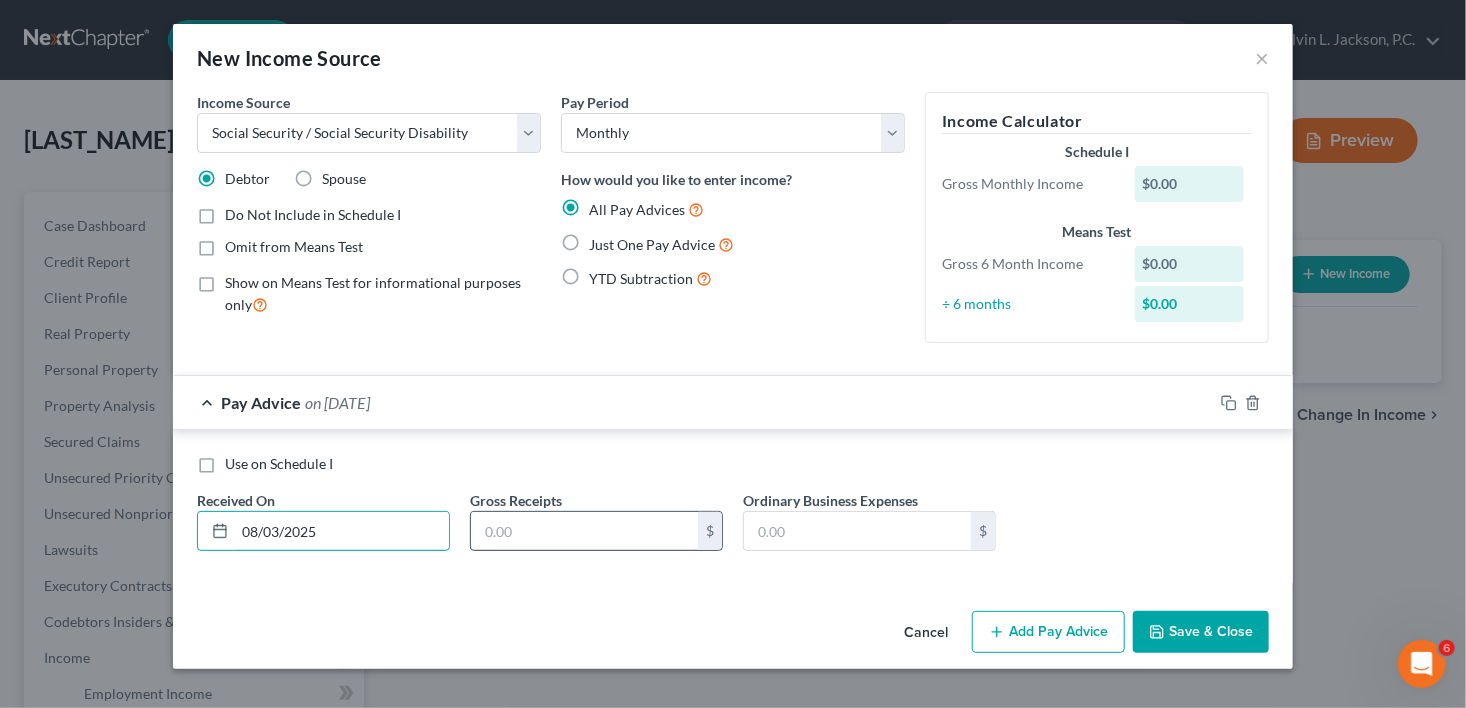 type on "08/03/2025" 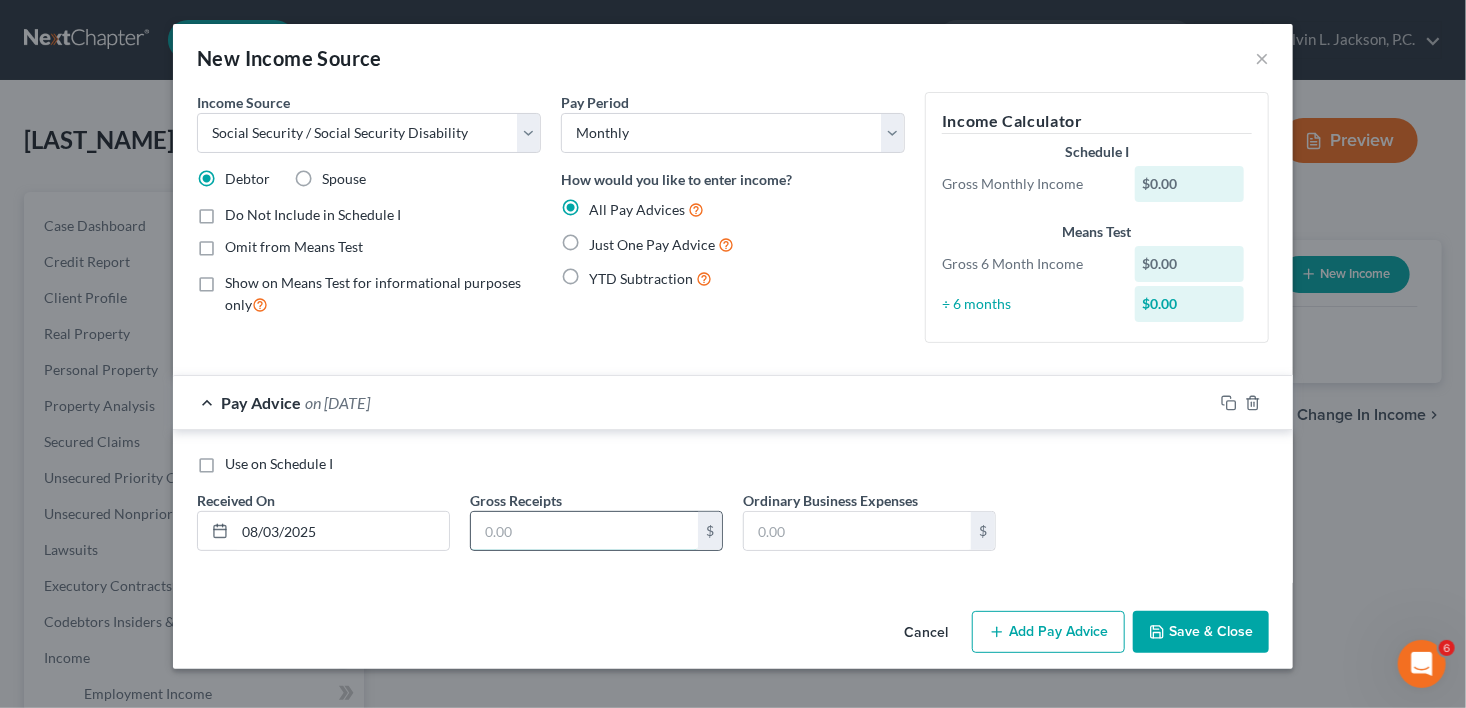 click at bounding box center (584, 531) 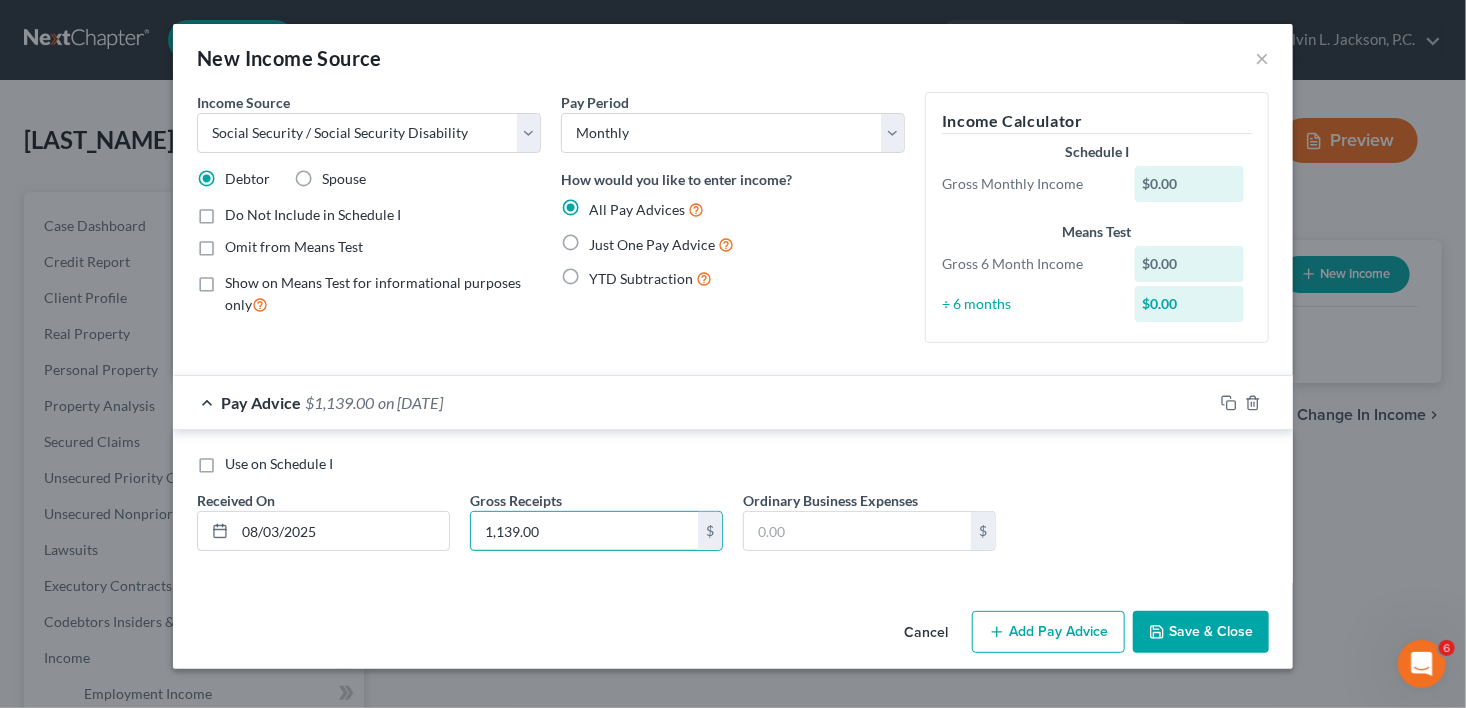 type on "1,139.00" 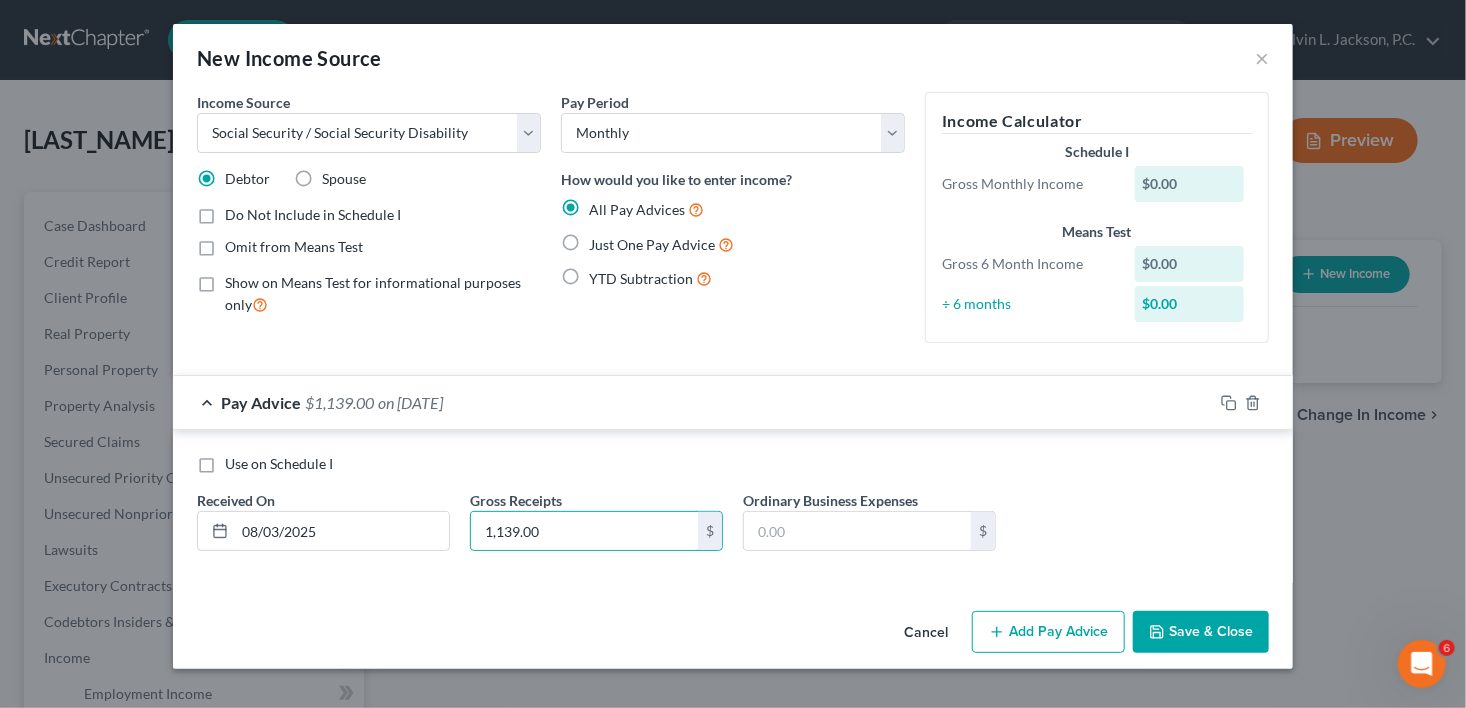 click on "Save & Close" at bounding box center [1201, 632] 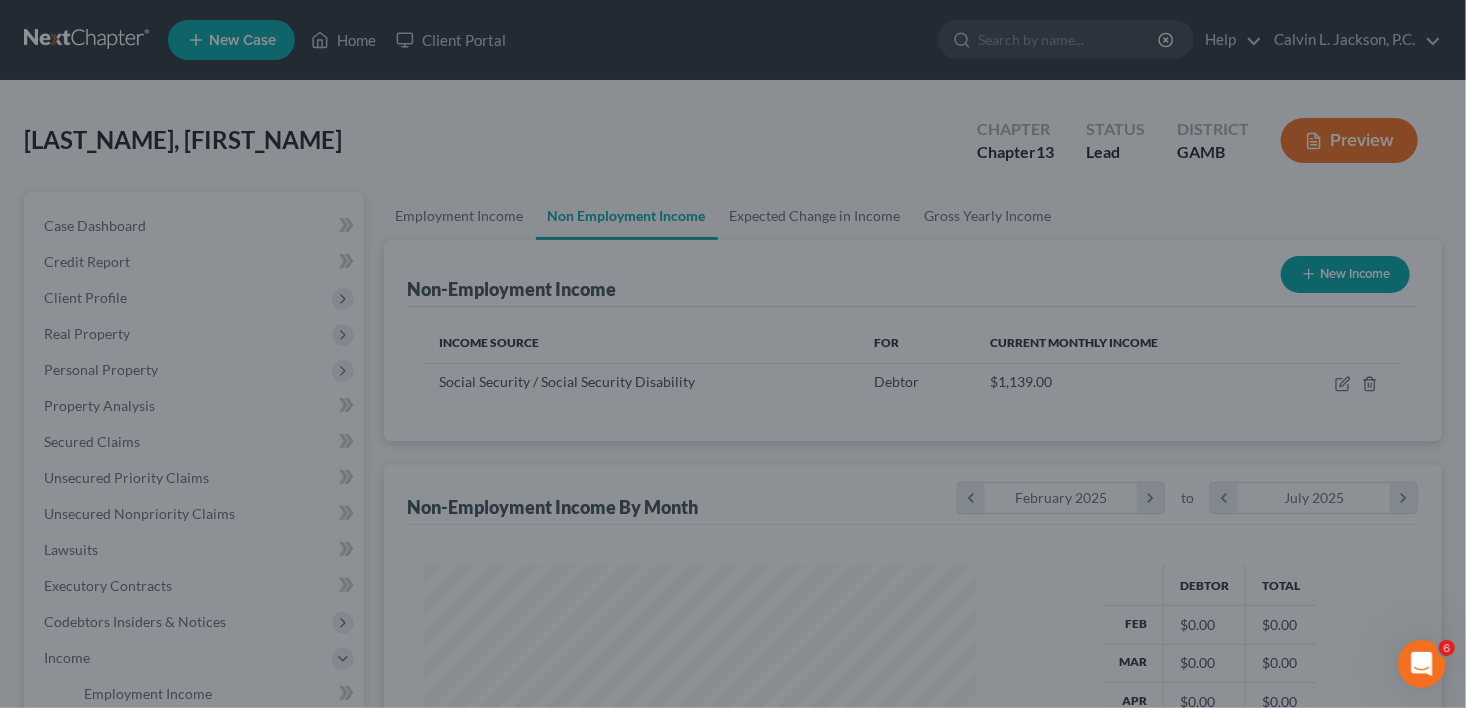 scroll, scrollTop: 999643, scrollLeft: 999412, axis: both 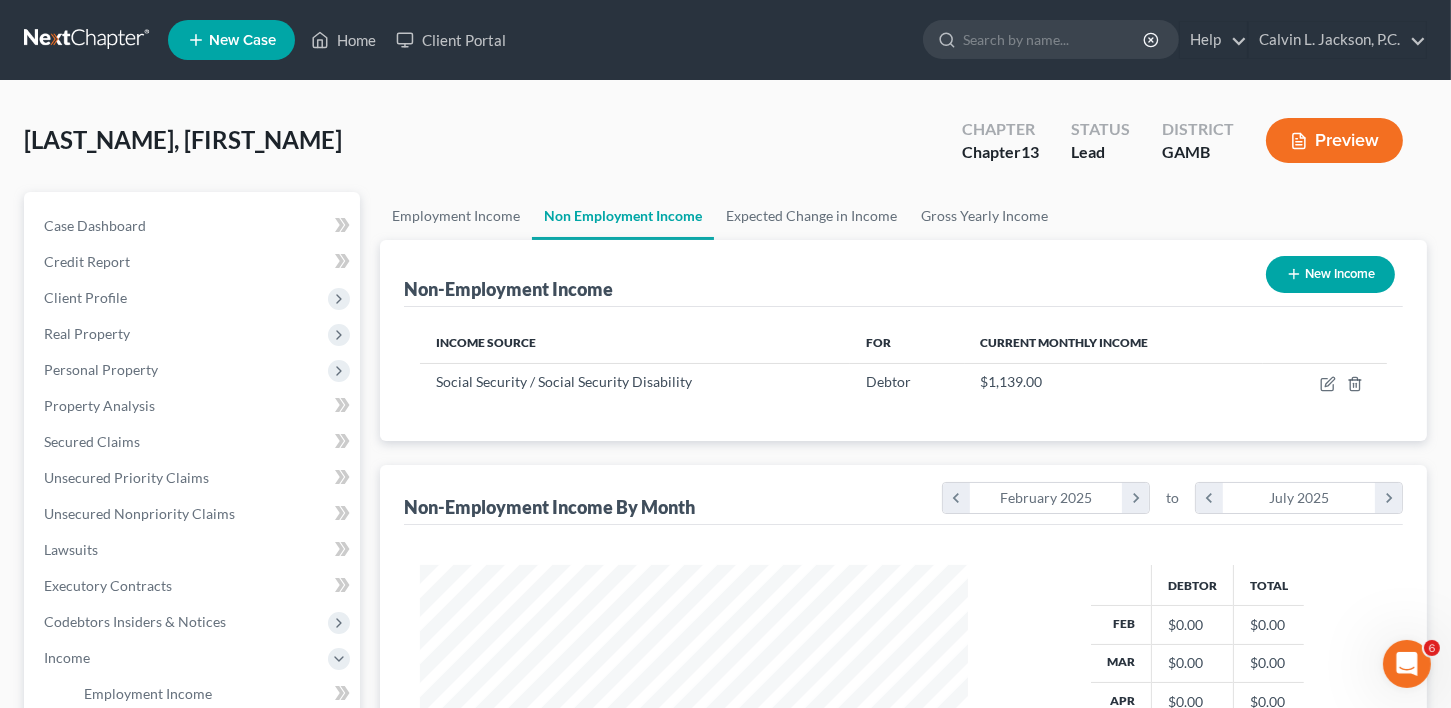 click on "New Income" at bounding box center (1330, 274) 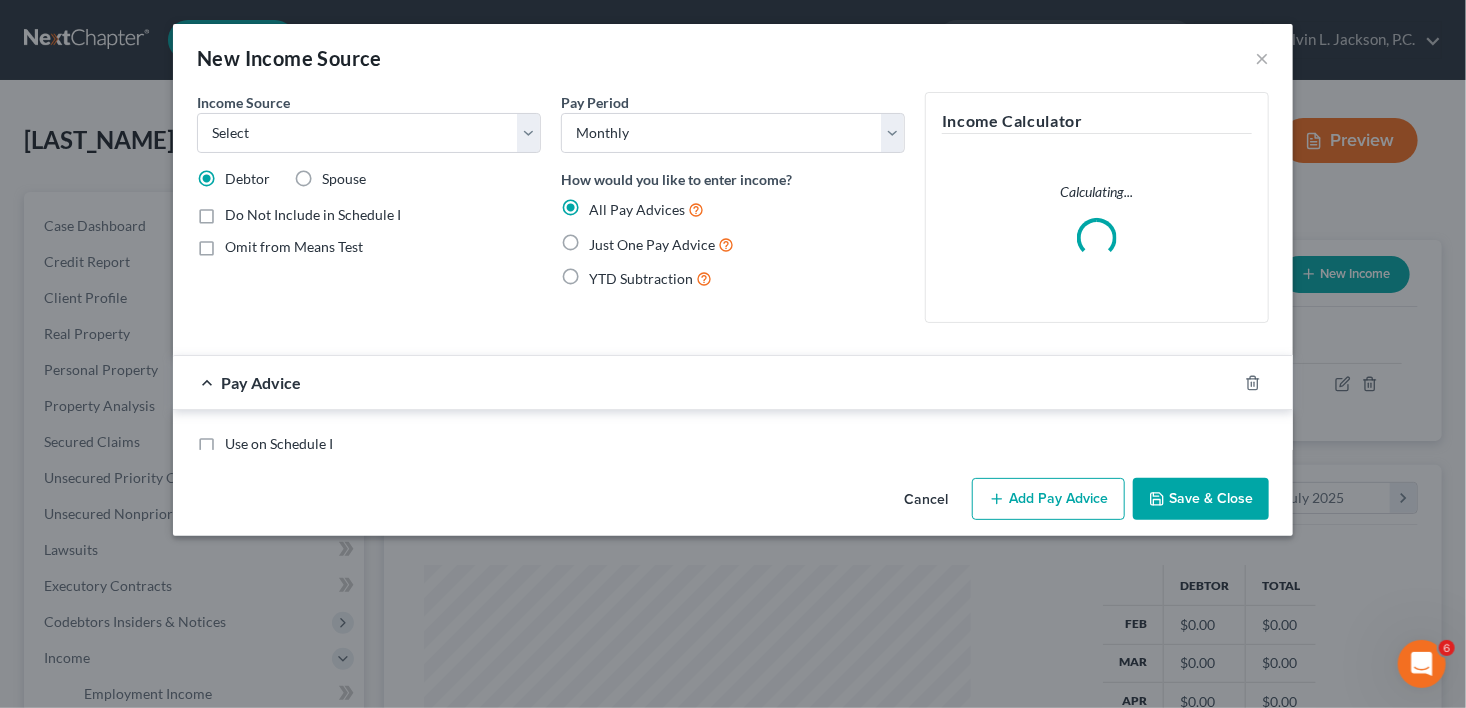 scroll, scrollTop: 999643, scrollLeft: 999405, axis: both 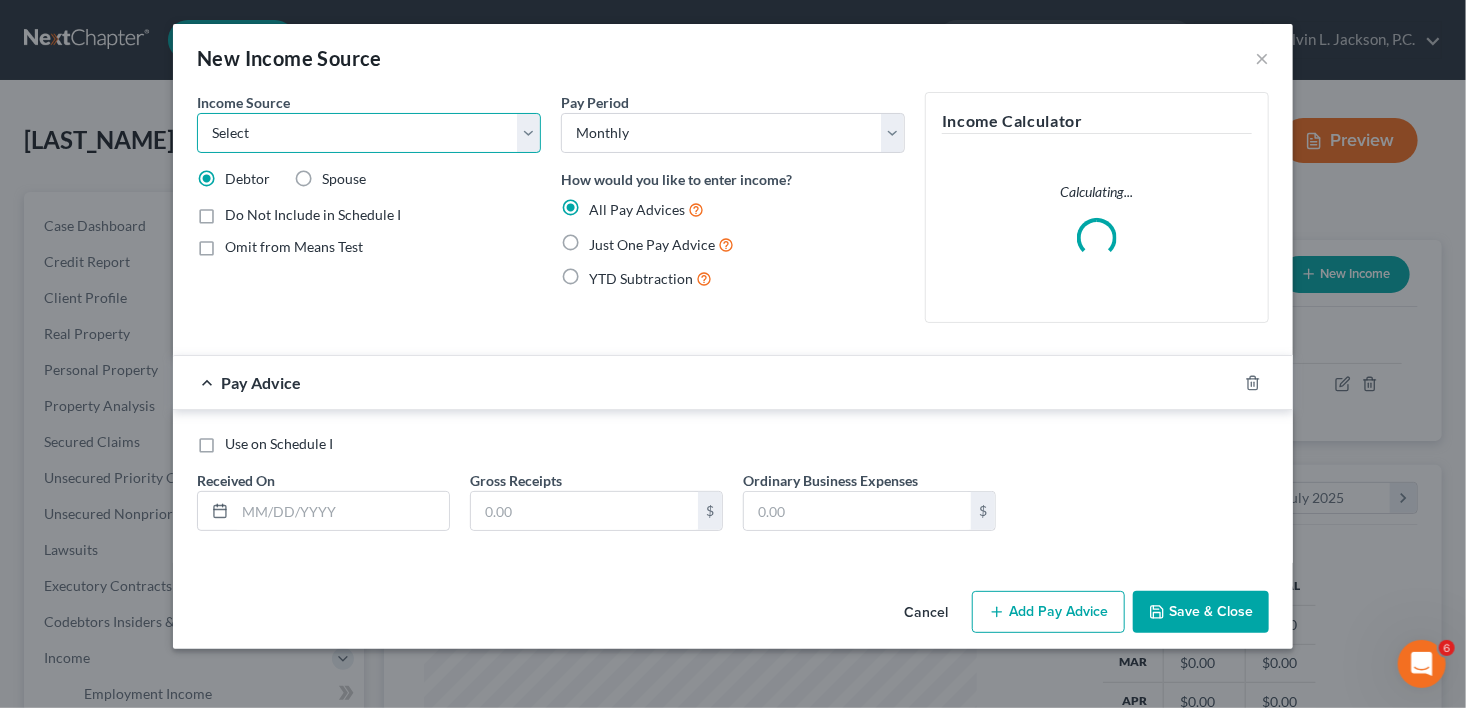 click on "Select Unemployment Disability (from employer) Pension Retirement Social Security / Social Security Disability Other Government Assistance Interests, Dividends or Royalties Child / Family Support Contributions to Household Property / Rental Business, Professional or Farm Alimony / Maintenance Payments Military Disability Benefits Other Monthly Income" at bounding box center (369, 133) 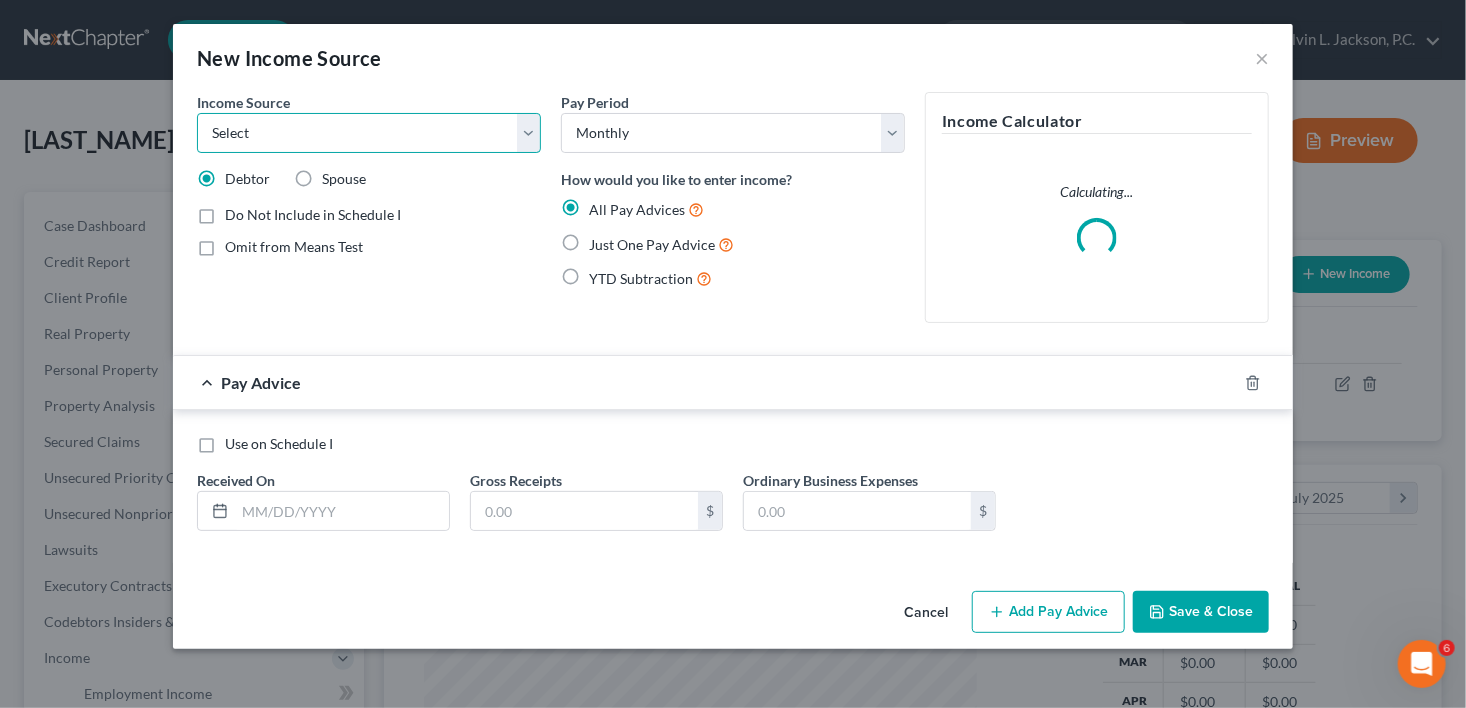 select on "2" 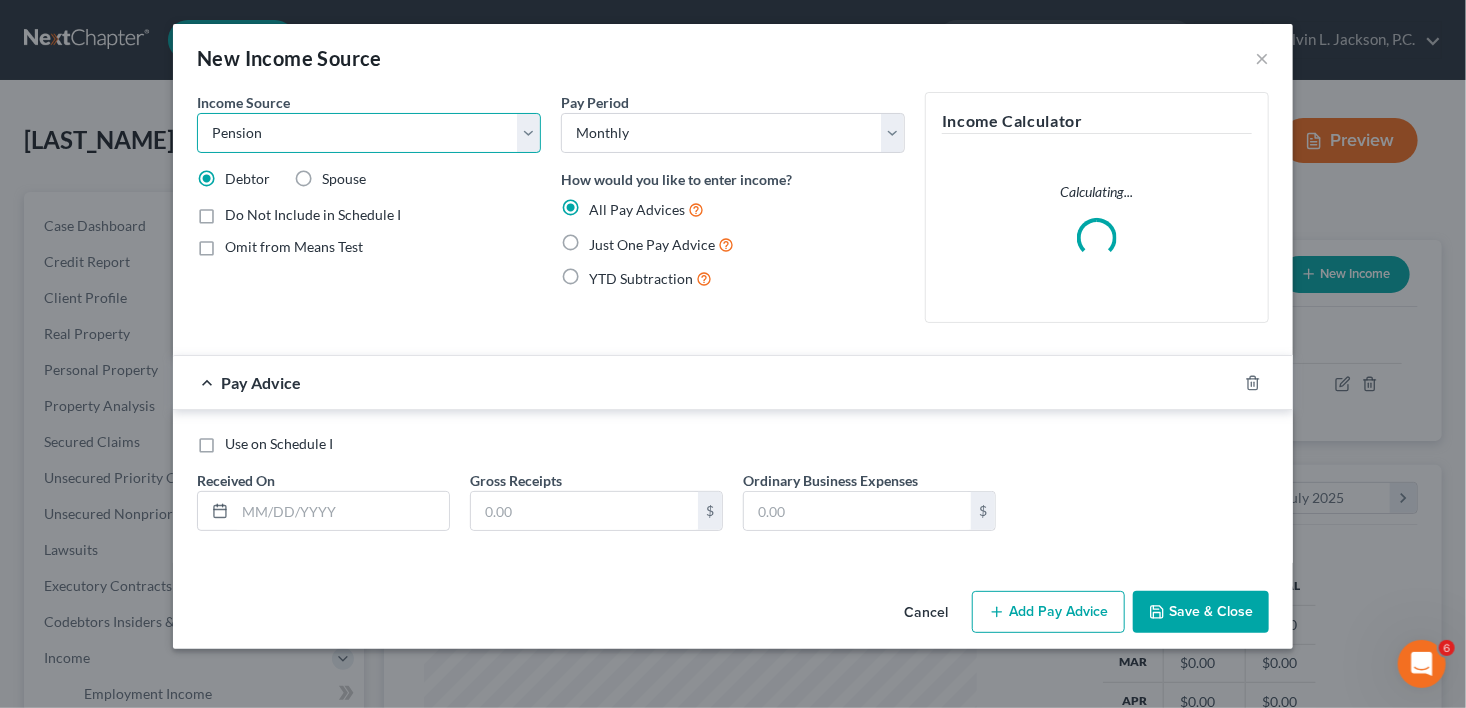 click on "Select Unemployment Disability (from employer) Pension Retirement Social Security / Social Security Disability Other Government Assistance Interests, Dividends or Royalties Child / Family Support Contributions to Household Property / Rental Business, Professional or Farm Alimony / Maintenance Payments Military Disability Benefits Other Monthly Income" at bounding box center [369, 133] 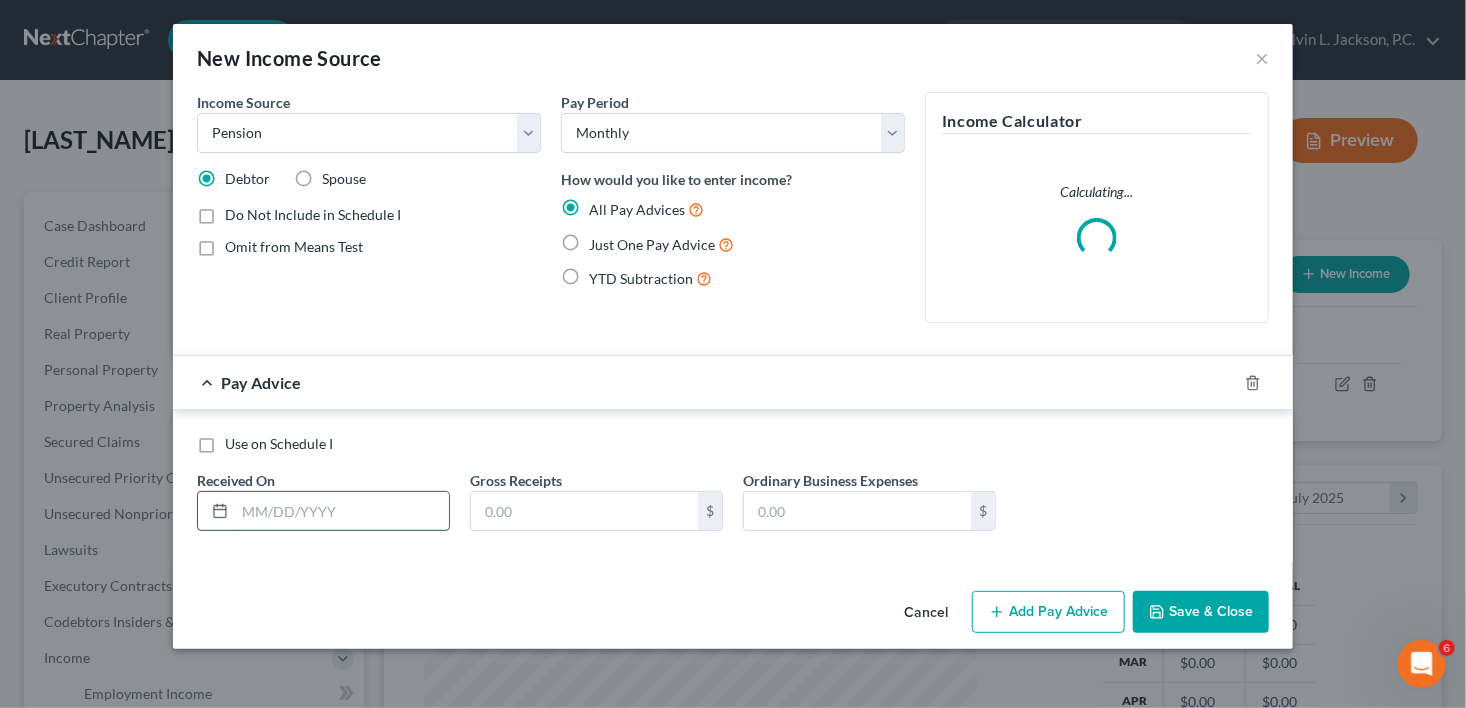 click at bounding box center [342, 511] 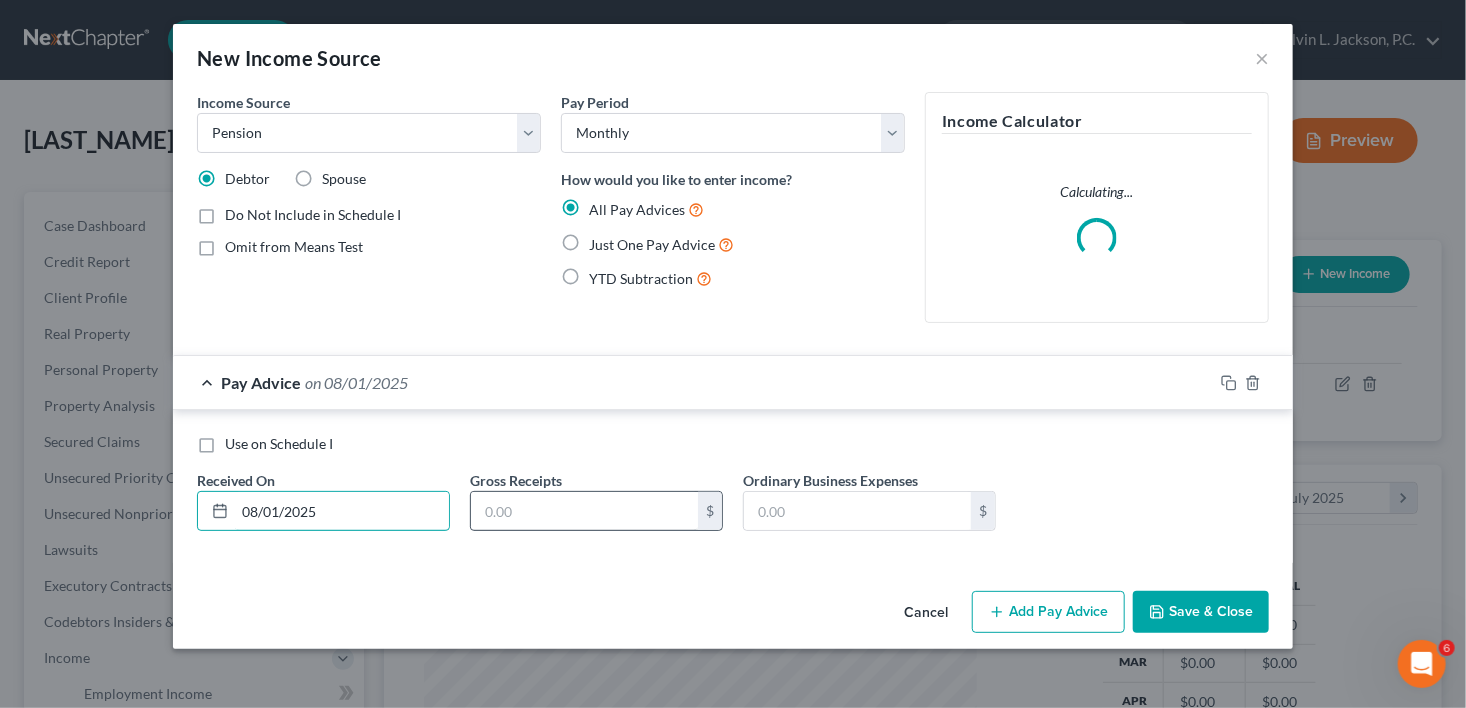 type on "08/01/2025" 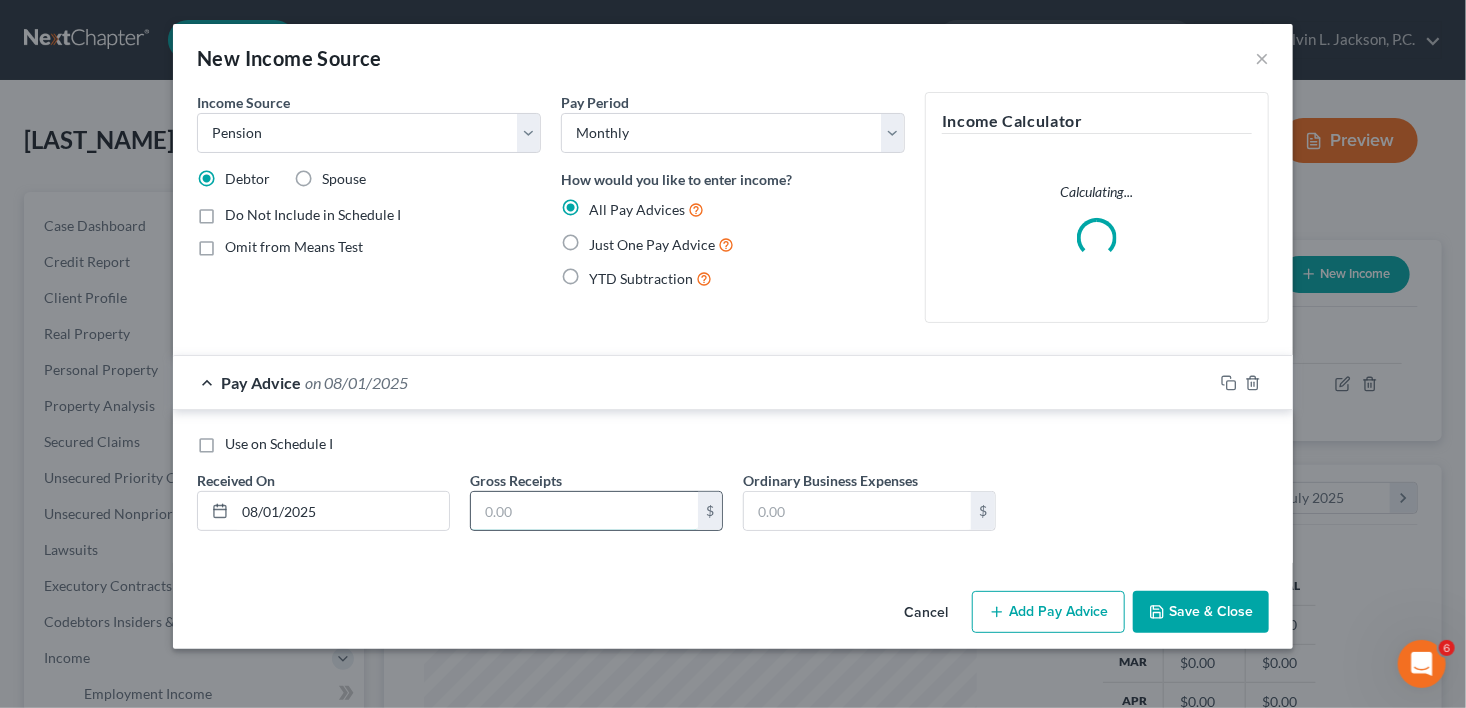 click at bounding box center [584, 511] 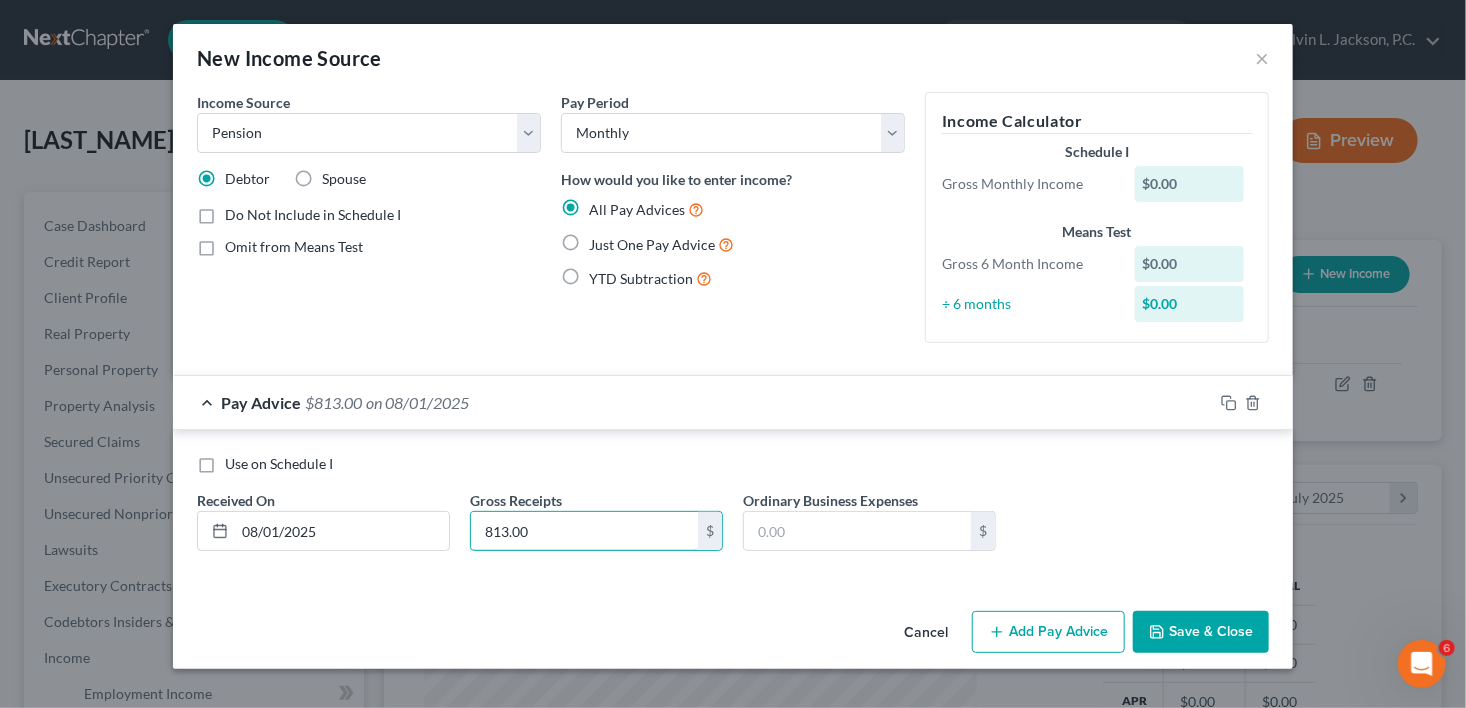 type on "813.00" 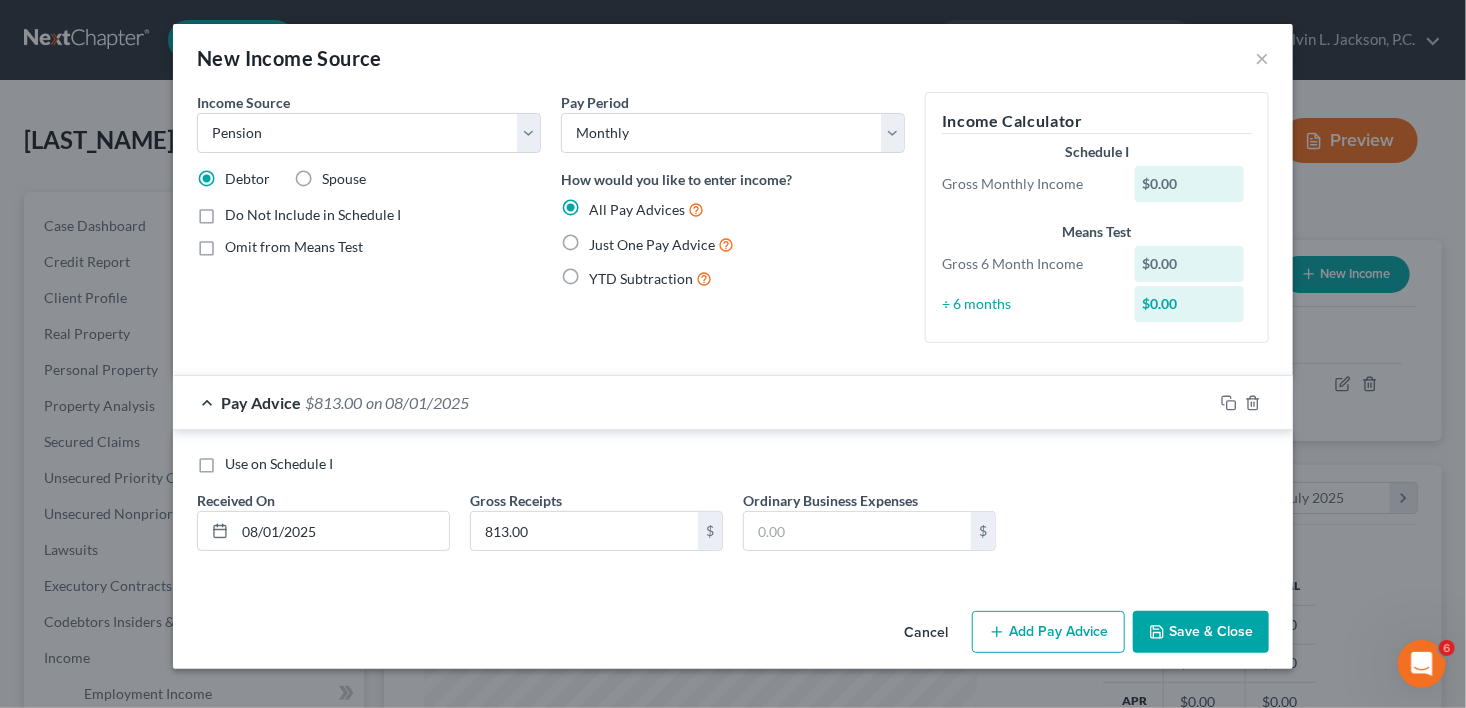 click on "Save & Close" at bounding box center [1201, 632] 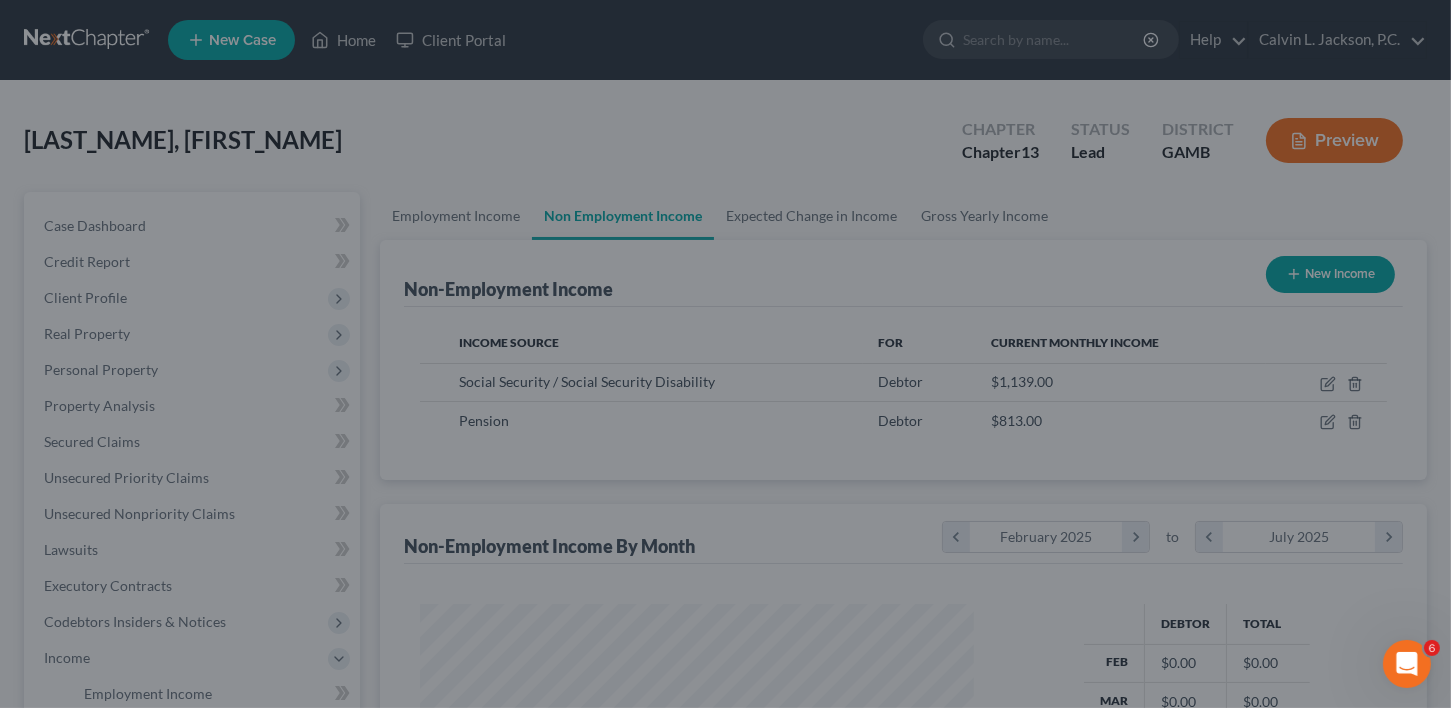 scroll, scrollTop: 357, scrollLeft: 587, axis: both 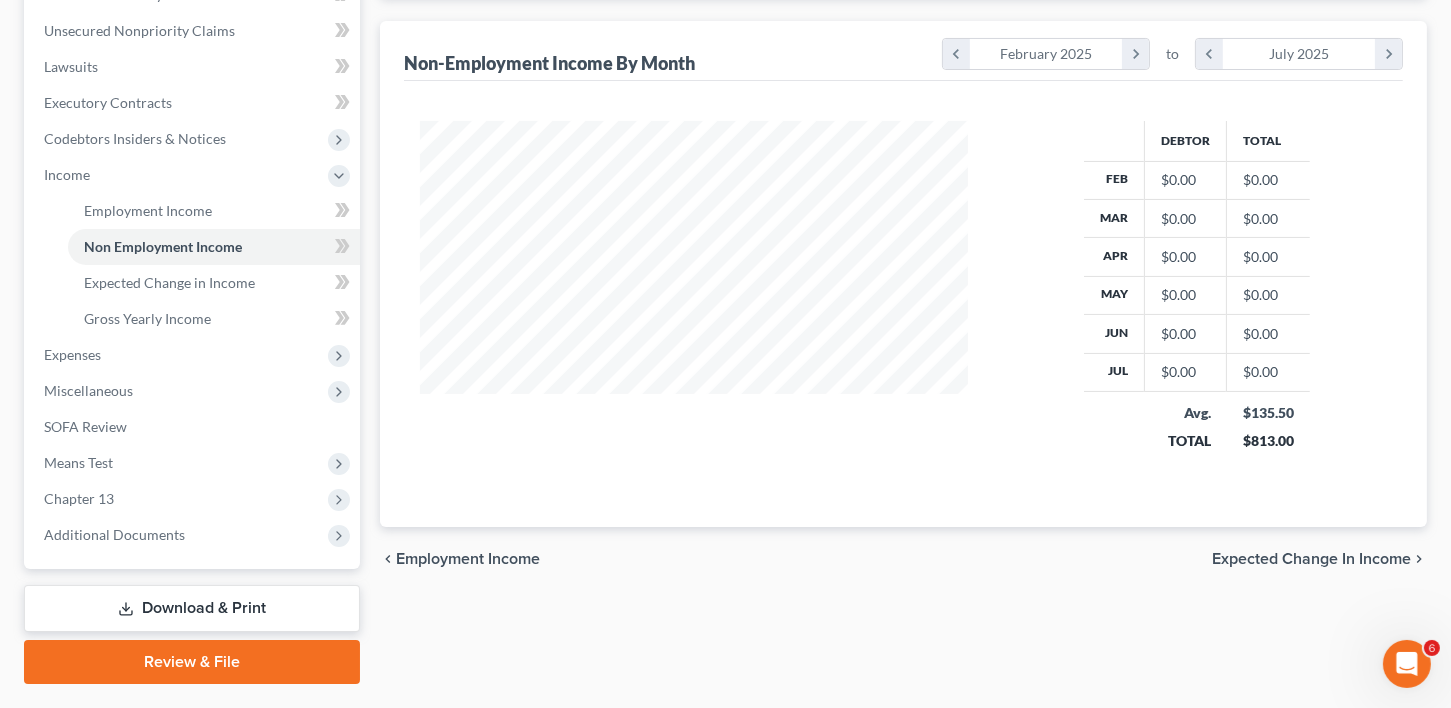 click on "Expected Change in Income" at bounding box center (1311, 559) 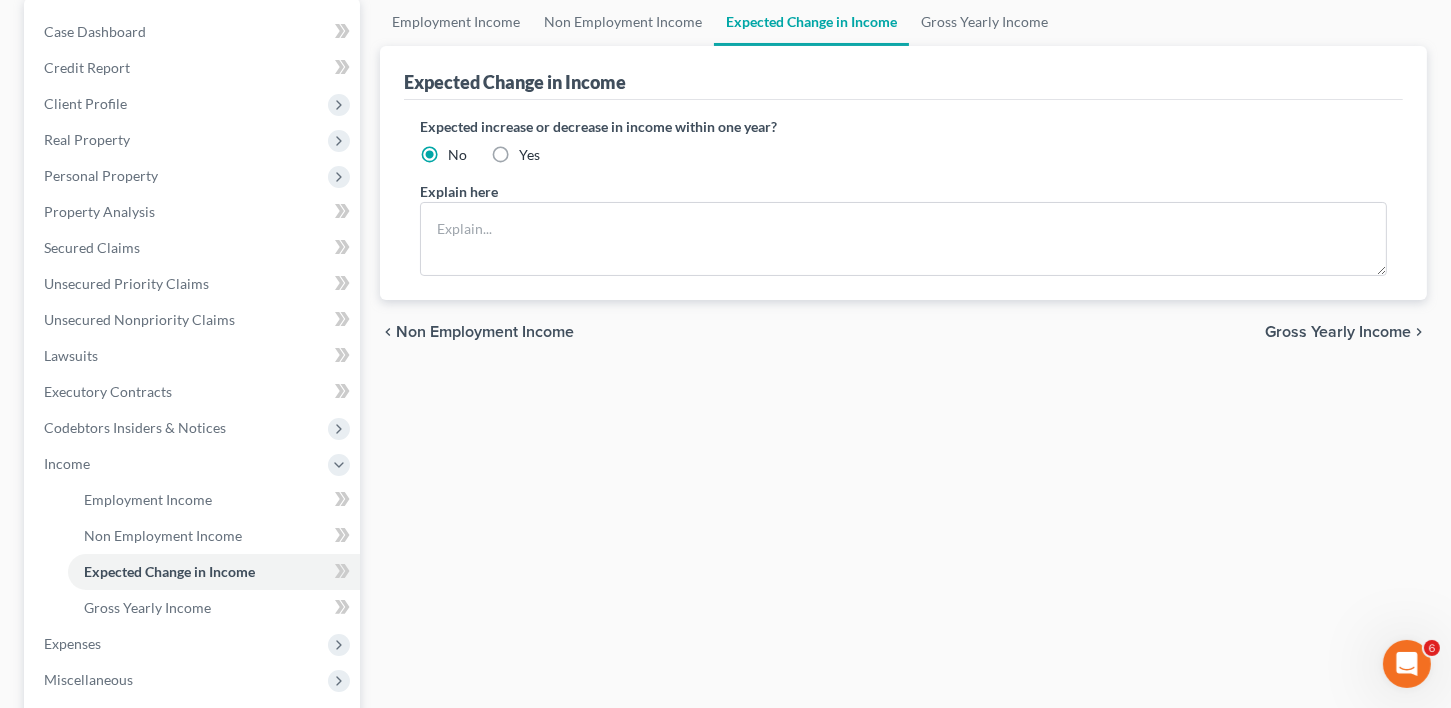 scroll, scrollTop: 0, scrollLeft: 0, axis: both 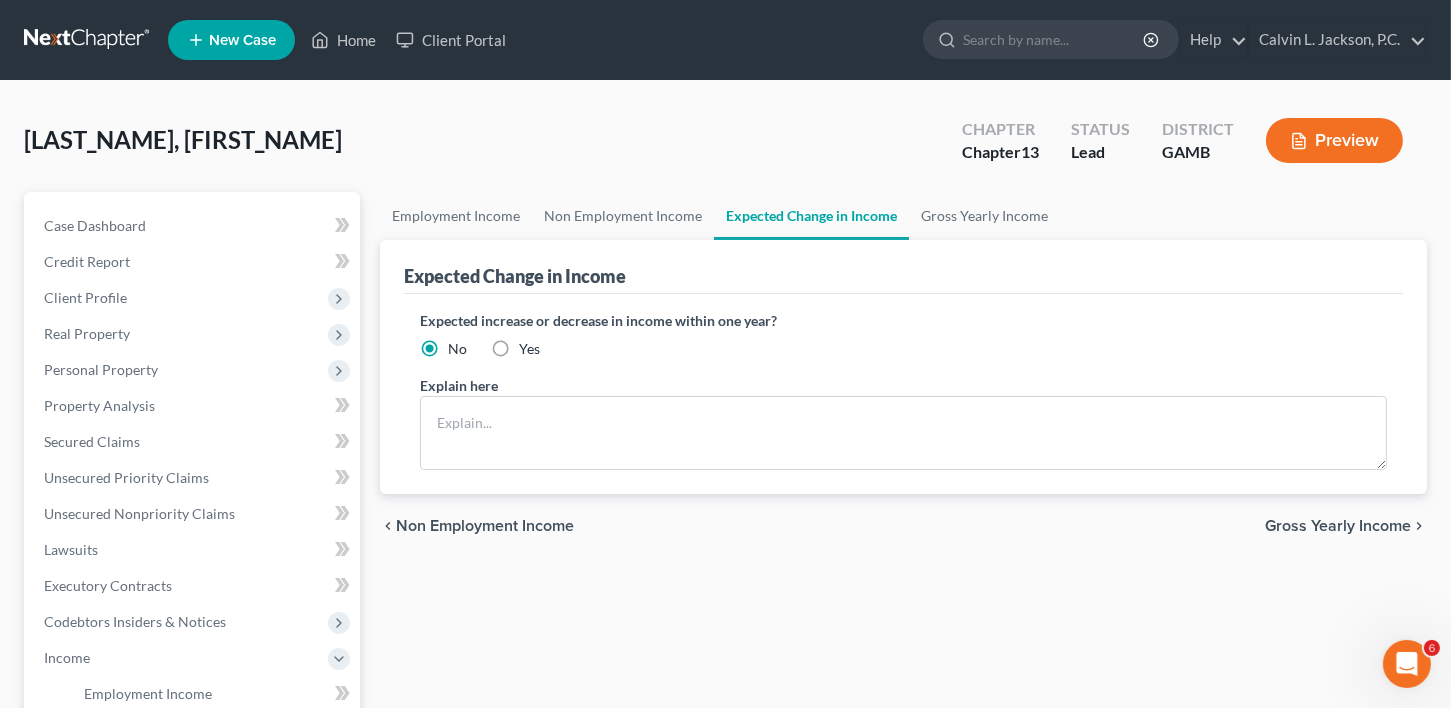 click on "Gross Yearly Income" at bounding box center (1338, 526) 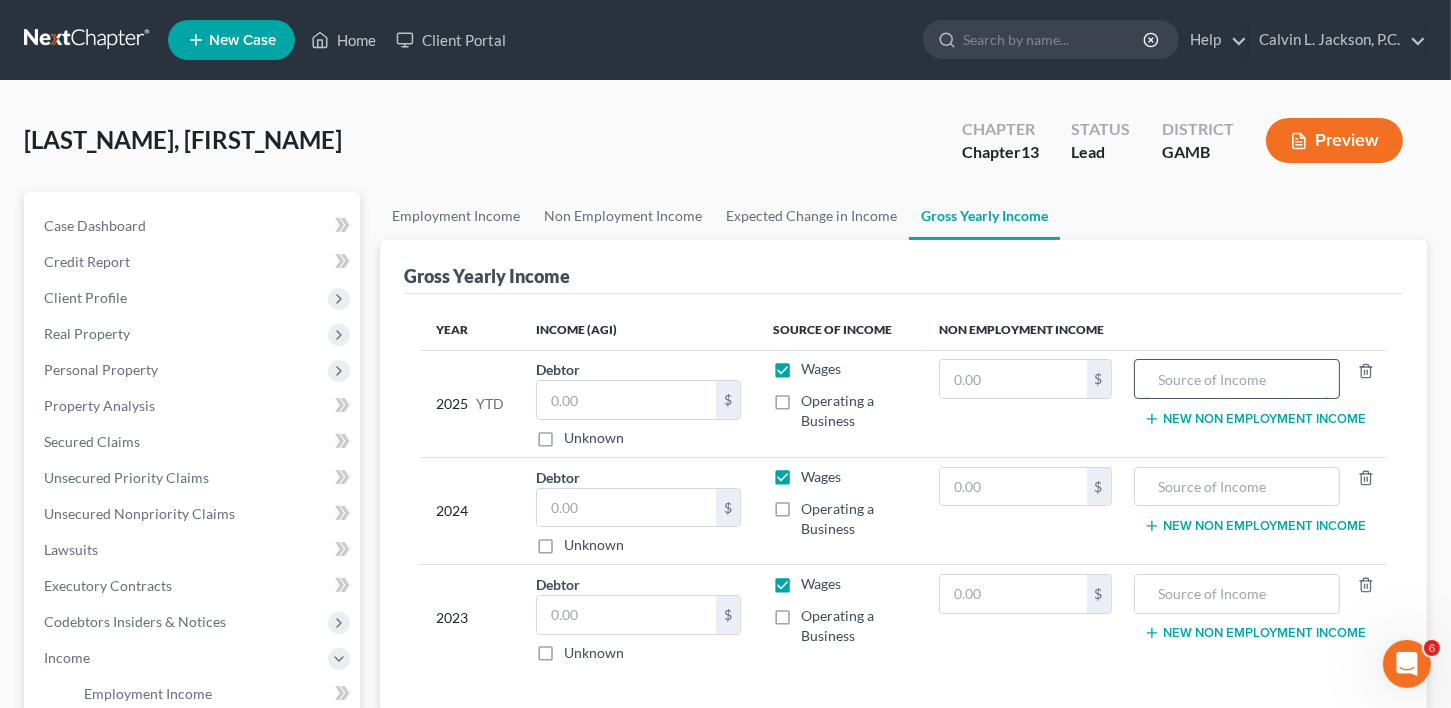 click at bounding box center [1237, 379] 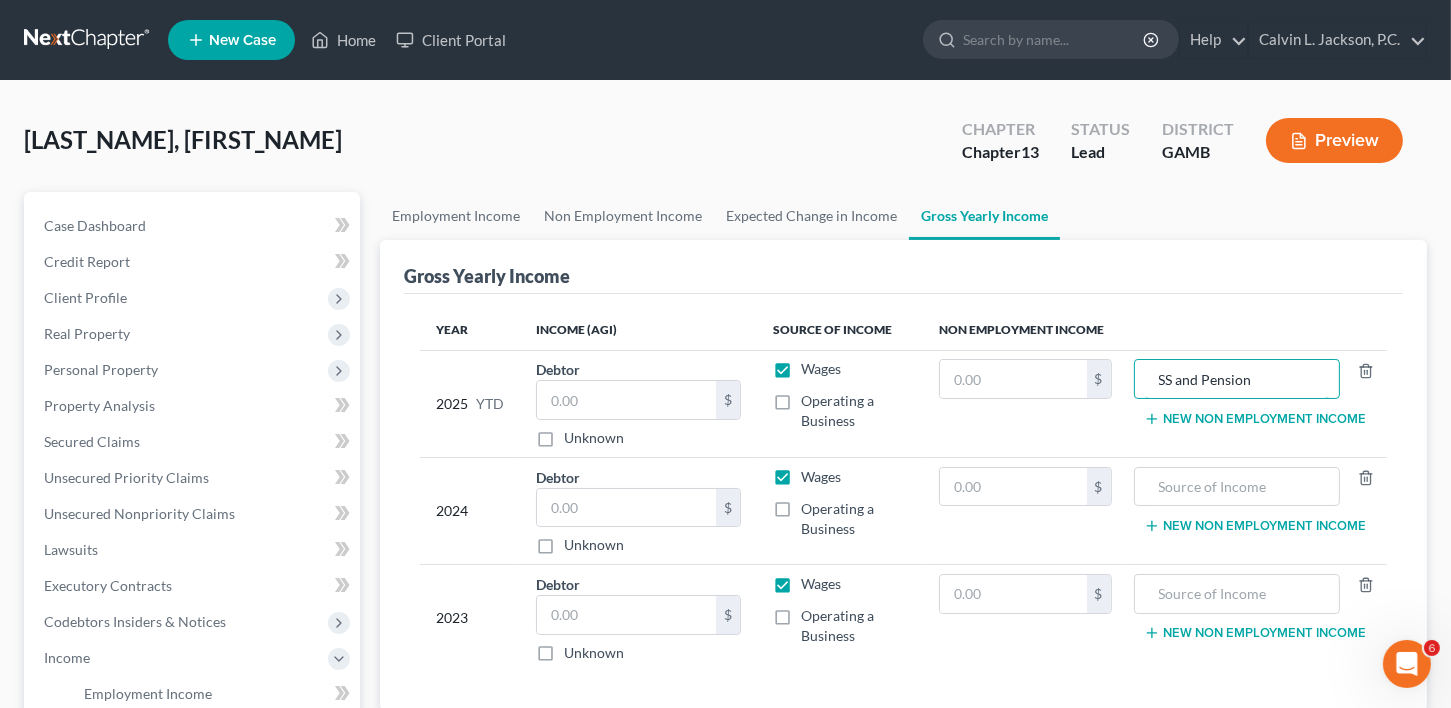 type on "SS and Pension" 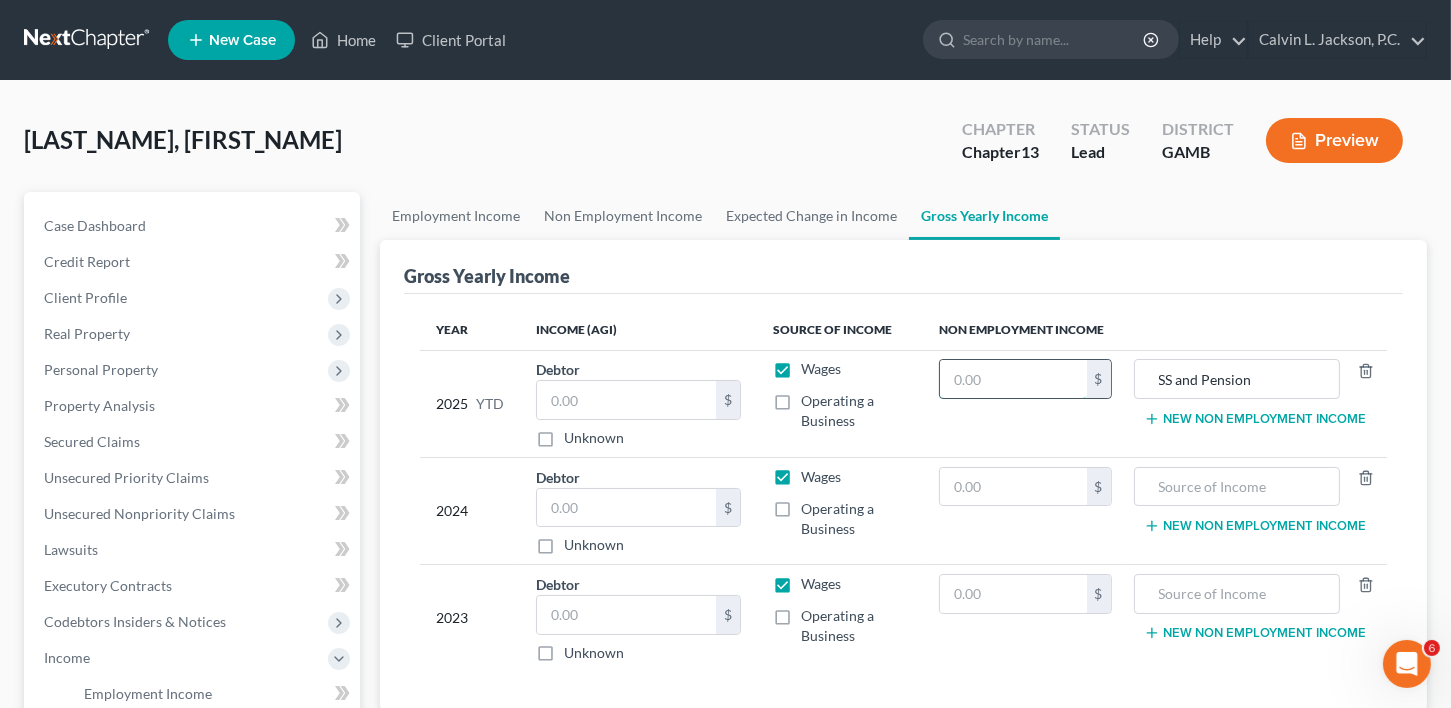 click at bounding box center (1013, 379) 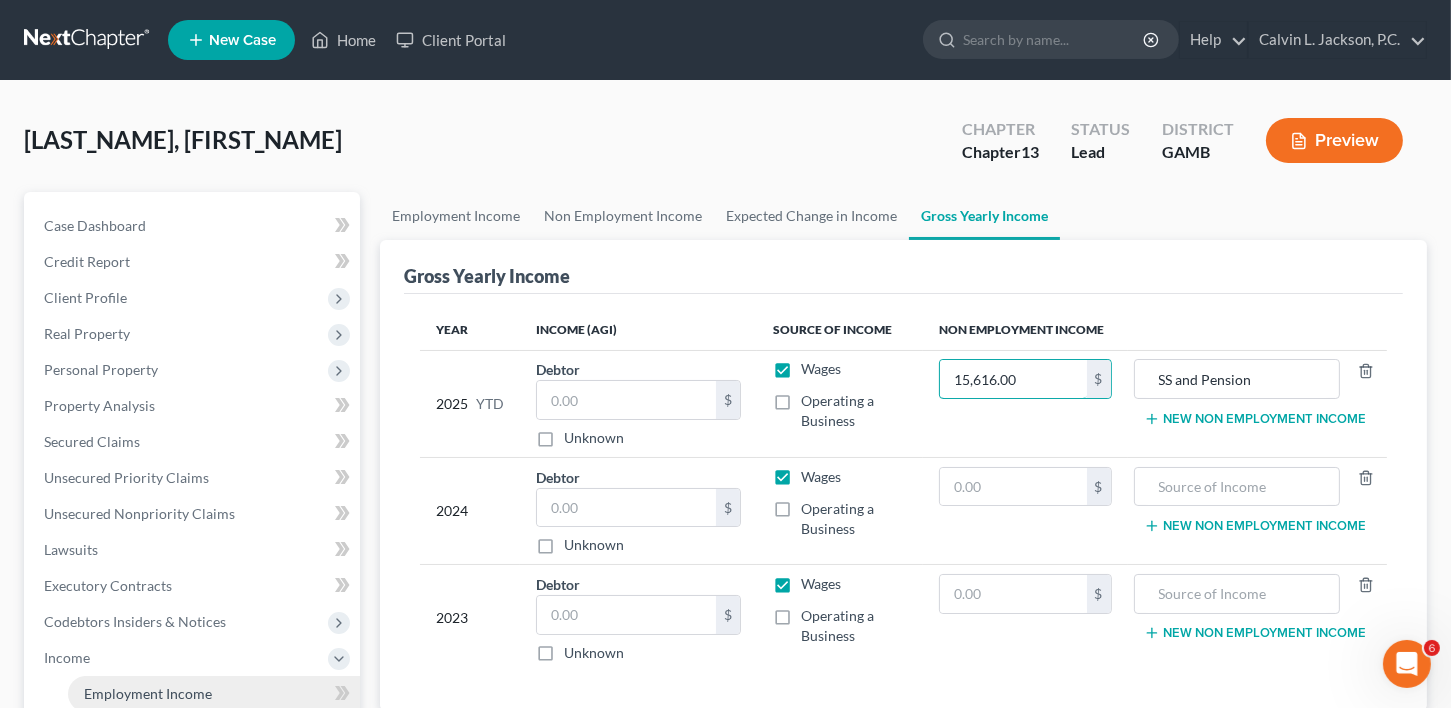 type on "15,616.00" 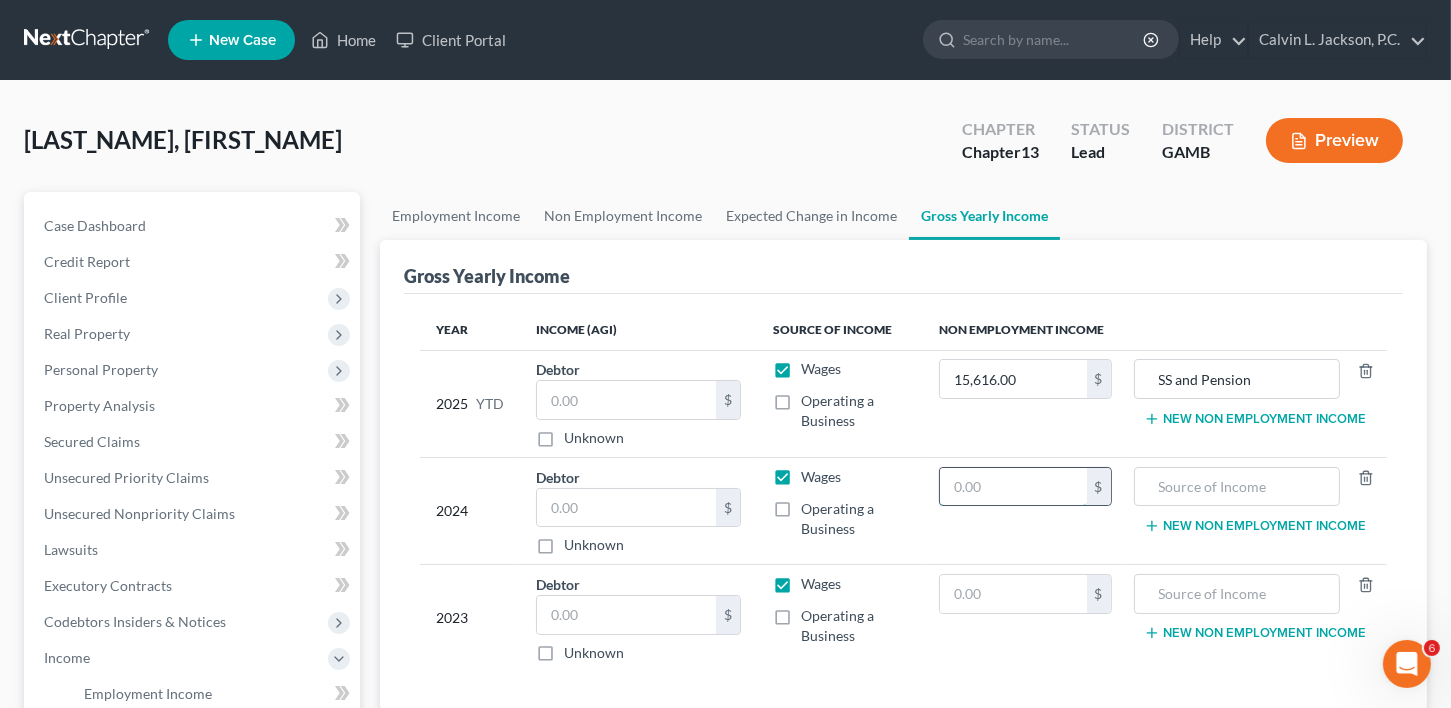 click at bounding box center [1013, 487] 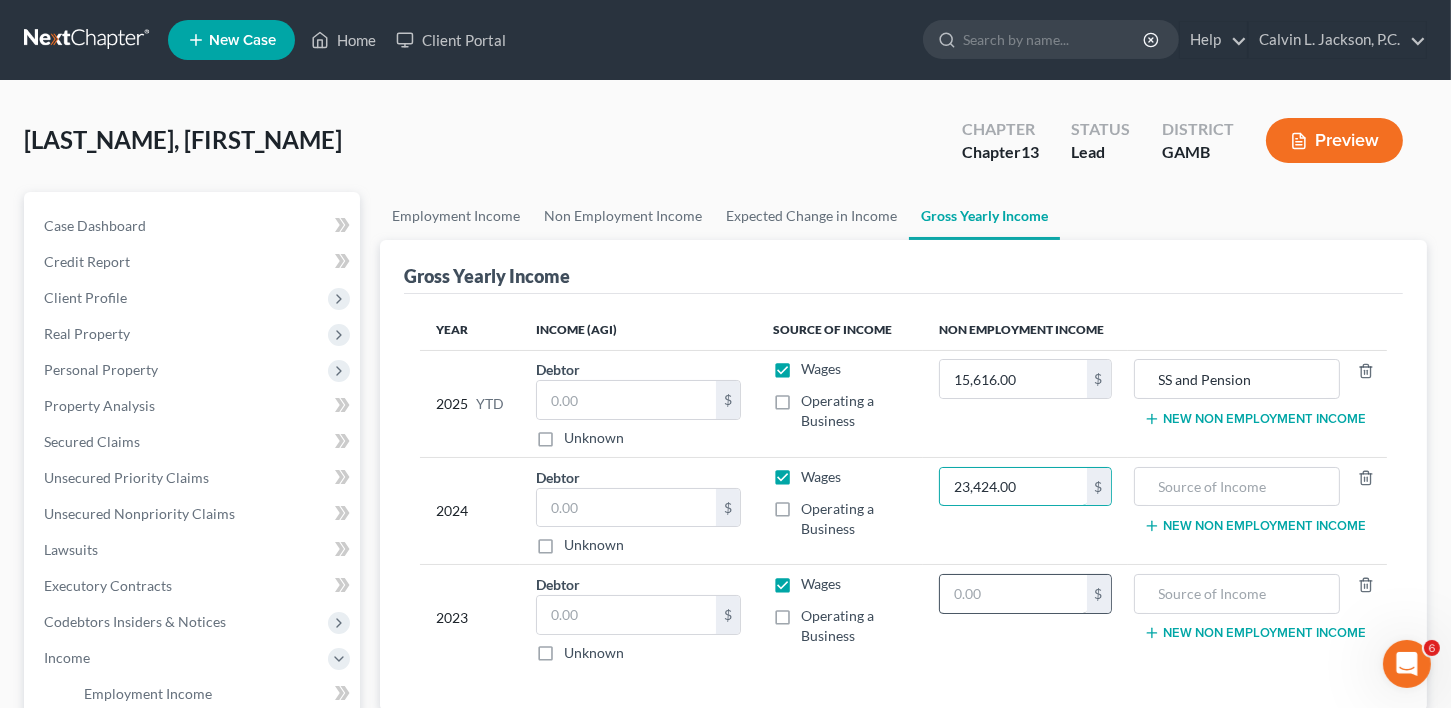 type on "23,424.00" 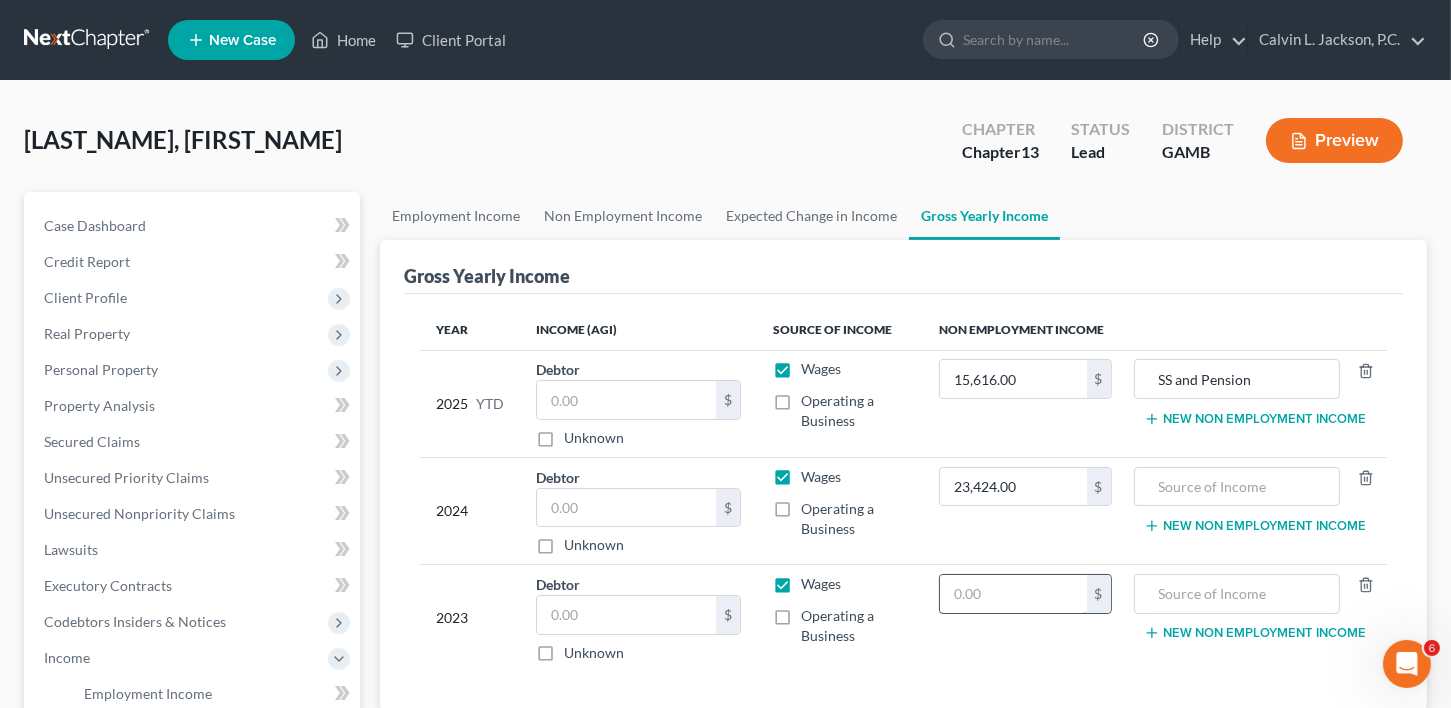 click at bounding box center [1013, 594] 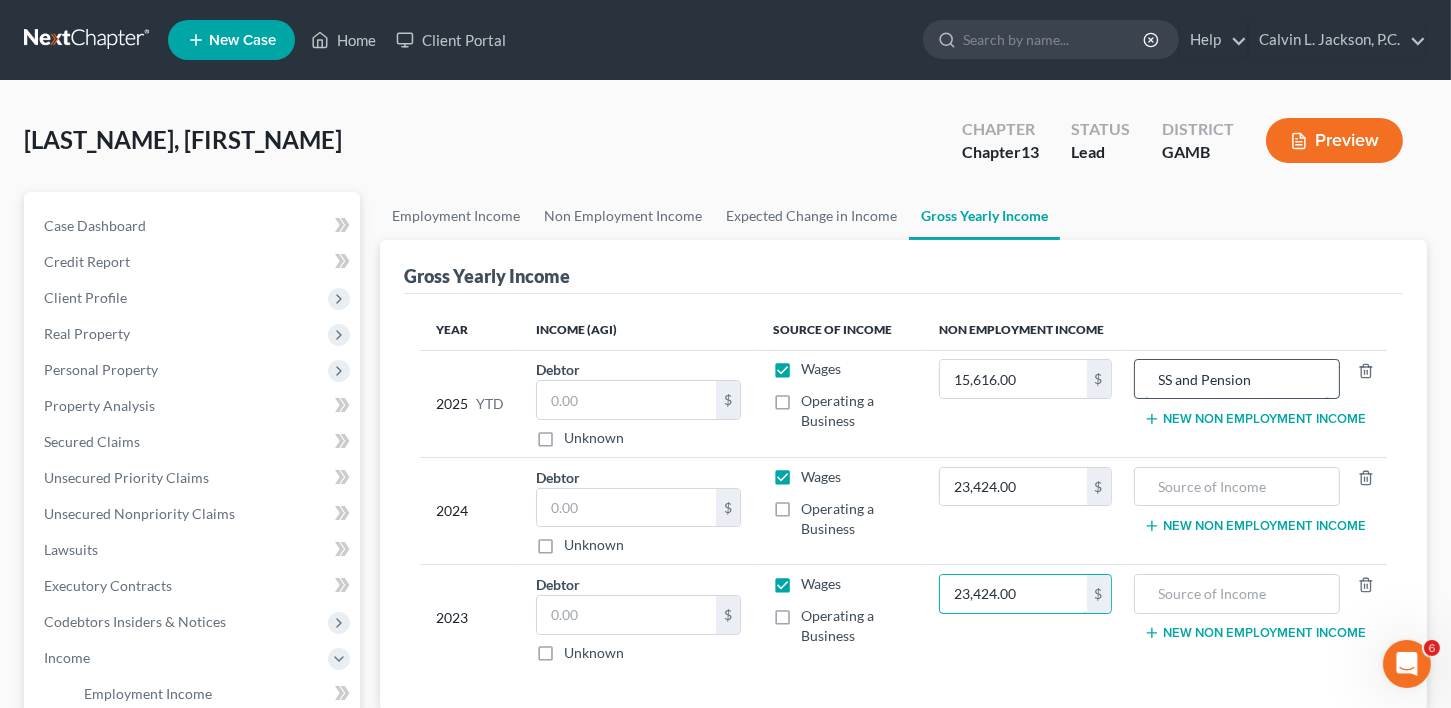 type on "23,424.00" 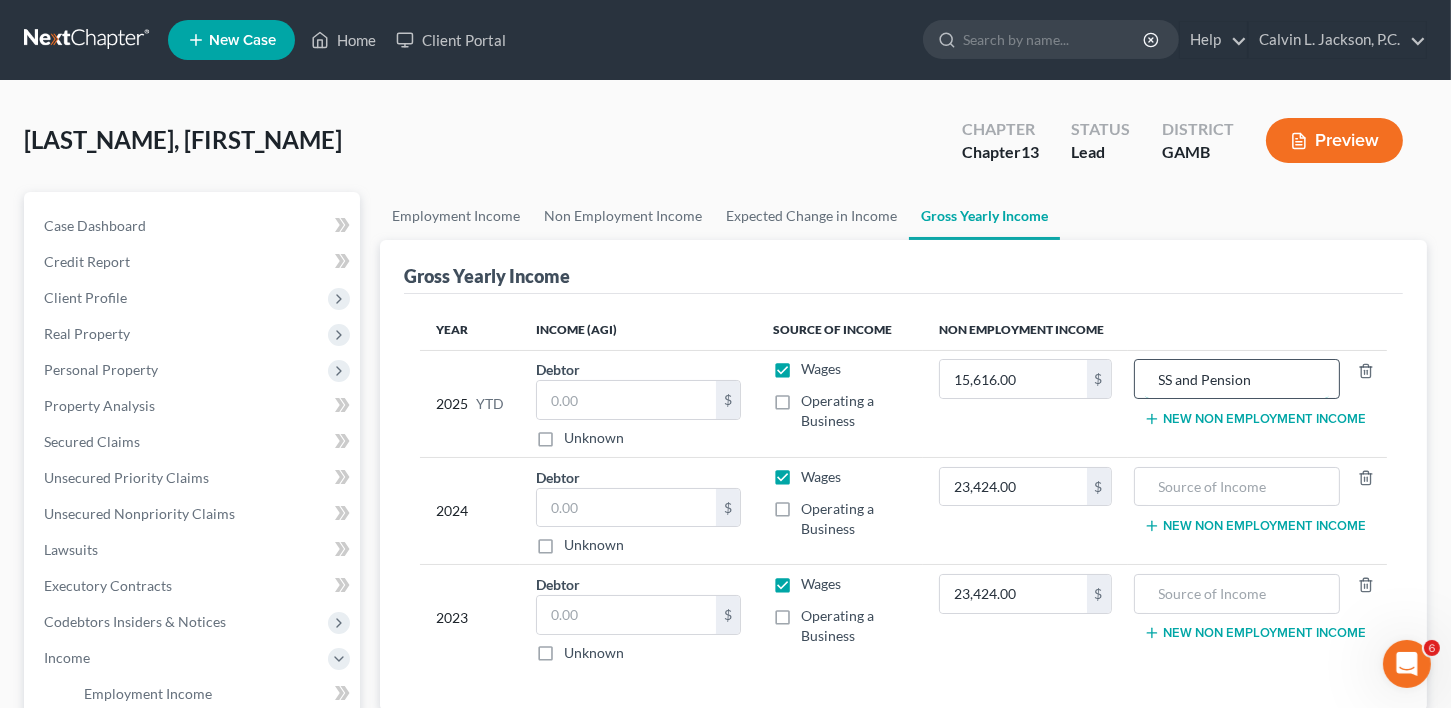 drag, startPoint x: 1260, startPoint y: 377, endPoint x: 1163, endPoint y: 380, distance: 97.04638 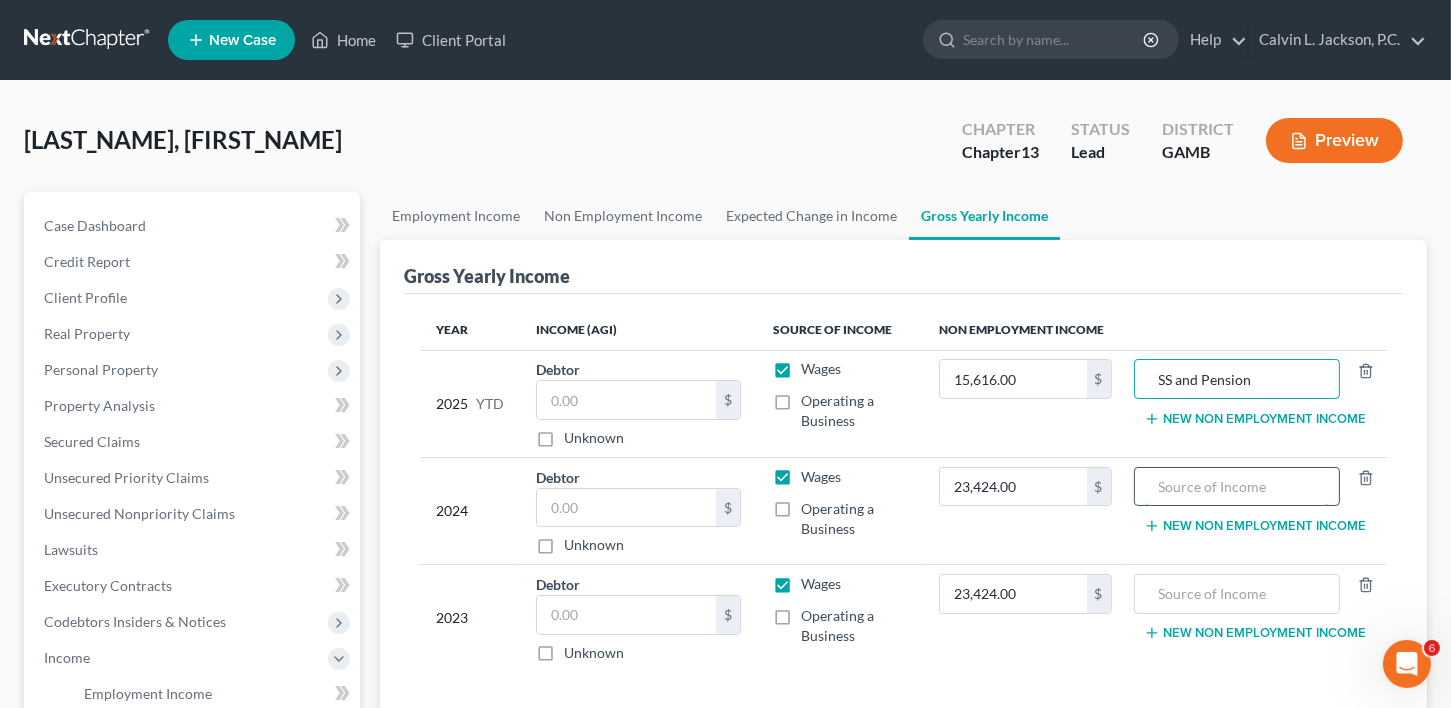 click at bounding box center (1237, 487) 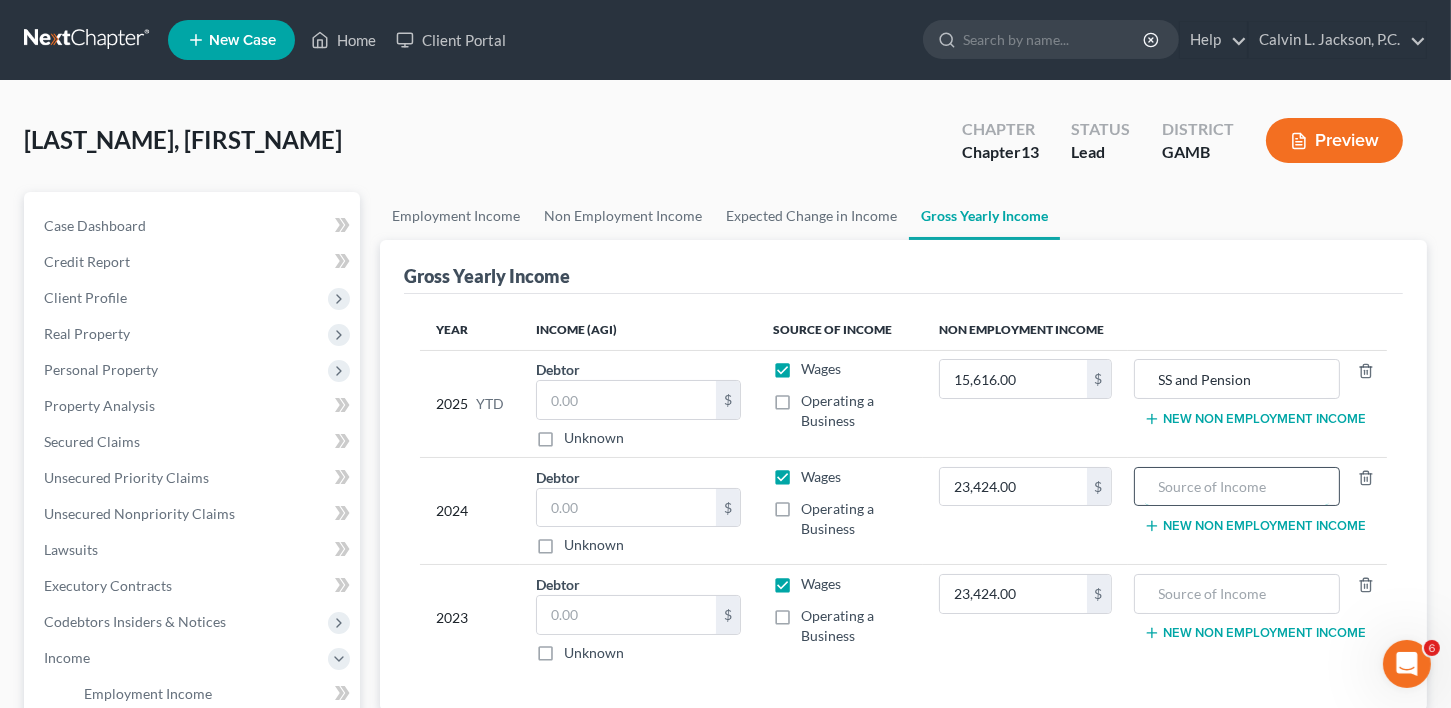 paste on "SS and Pension" 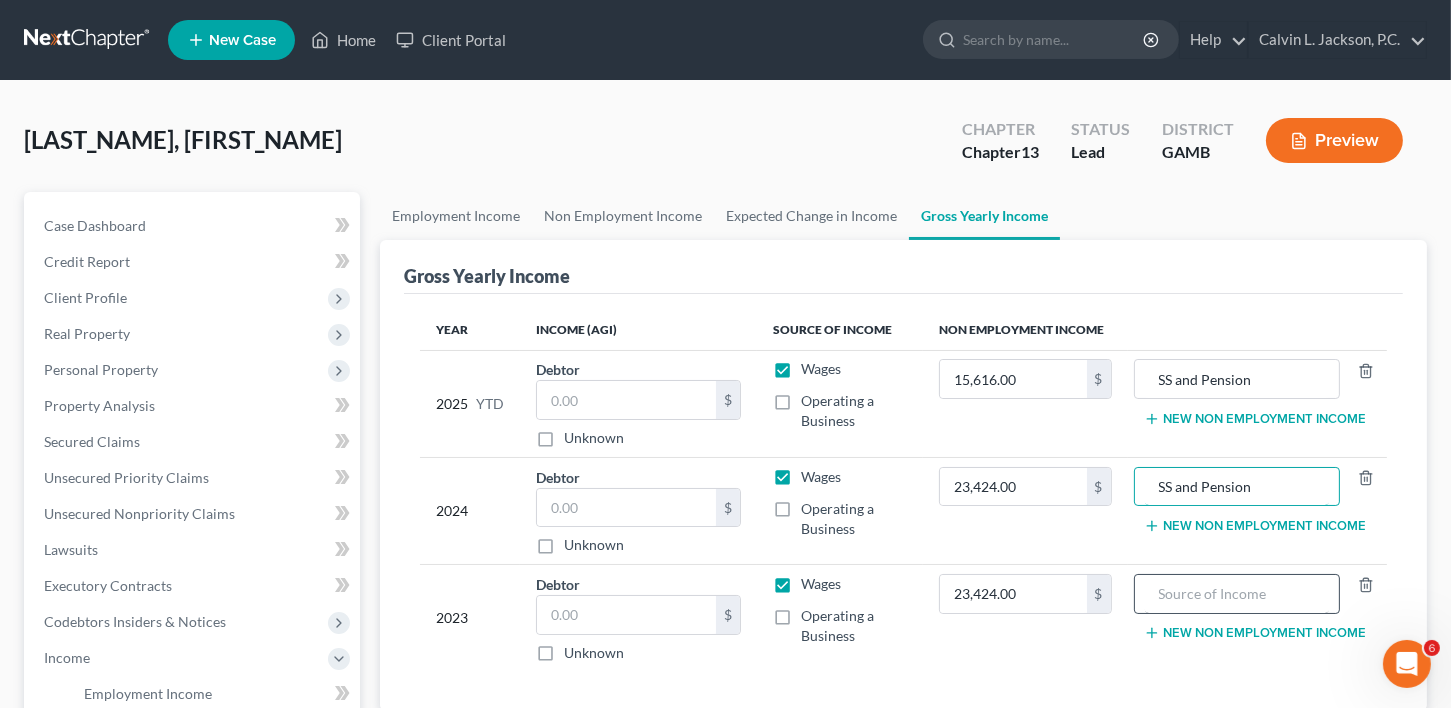 type on "SS and Pension" 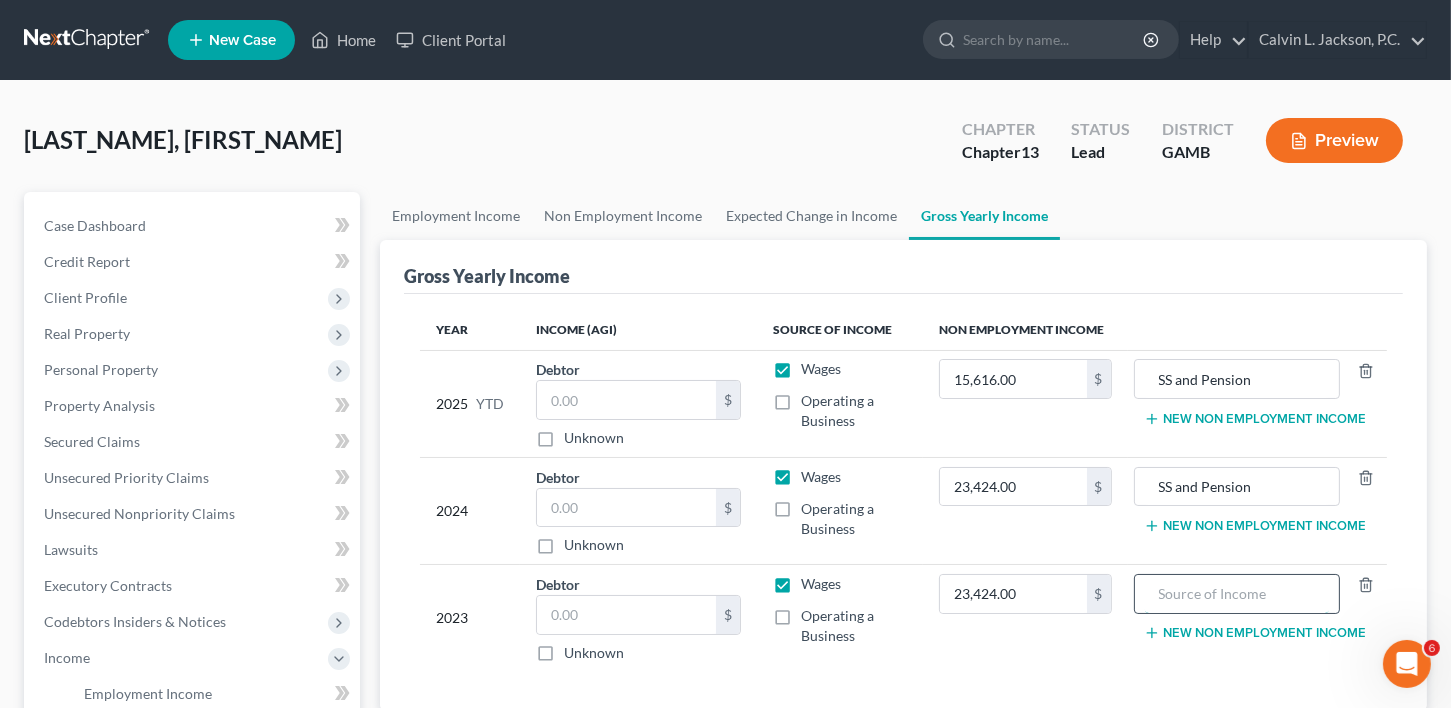 paste on "SS and Pension" 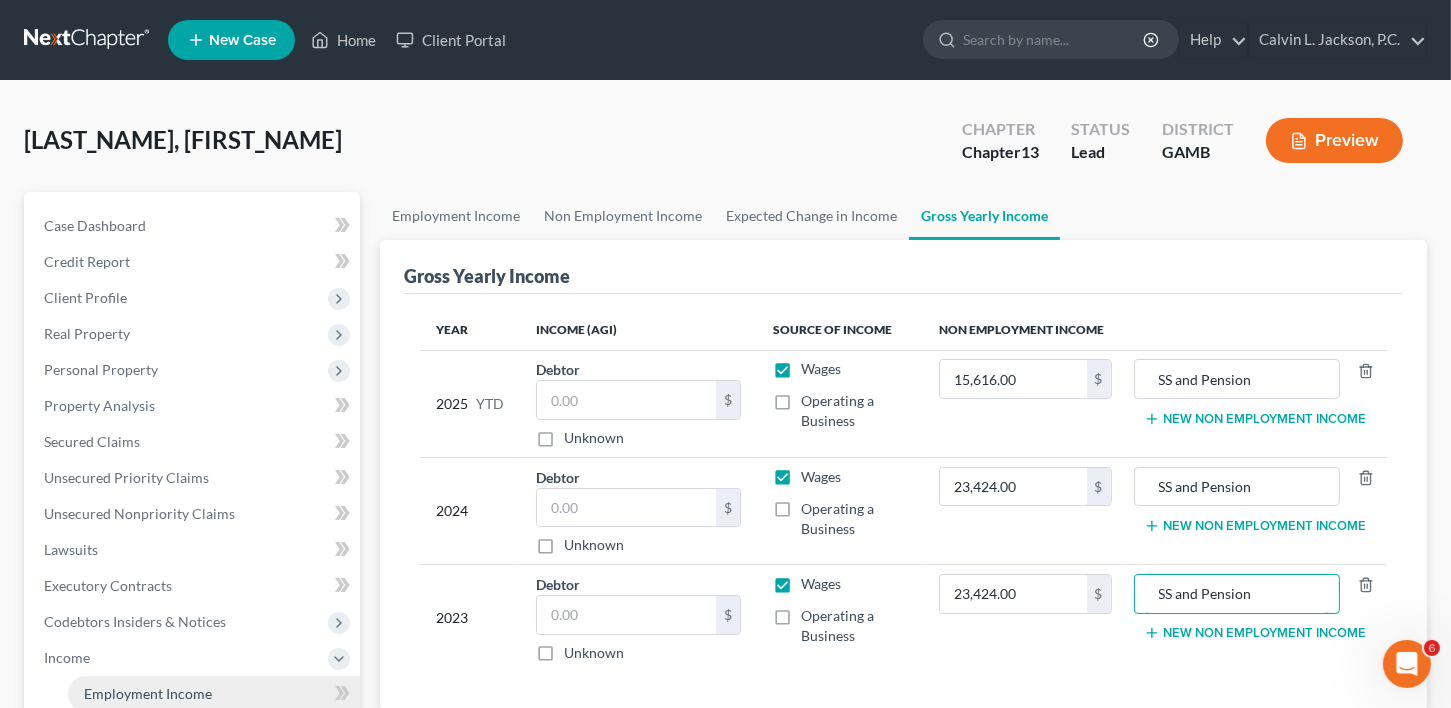 type on "SS and Pension" 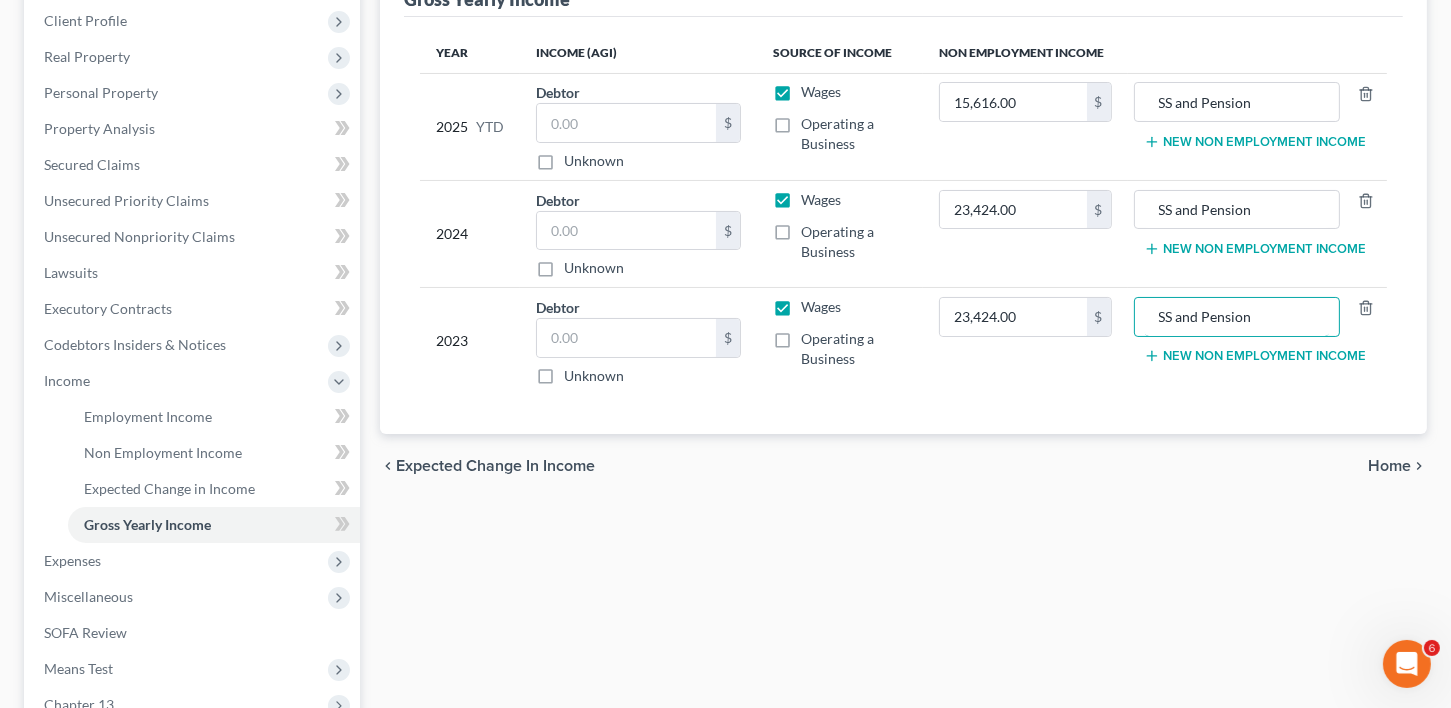 scroll, scrollTop: 281, scrollLeft: 0, axis: vertical 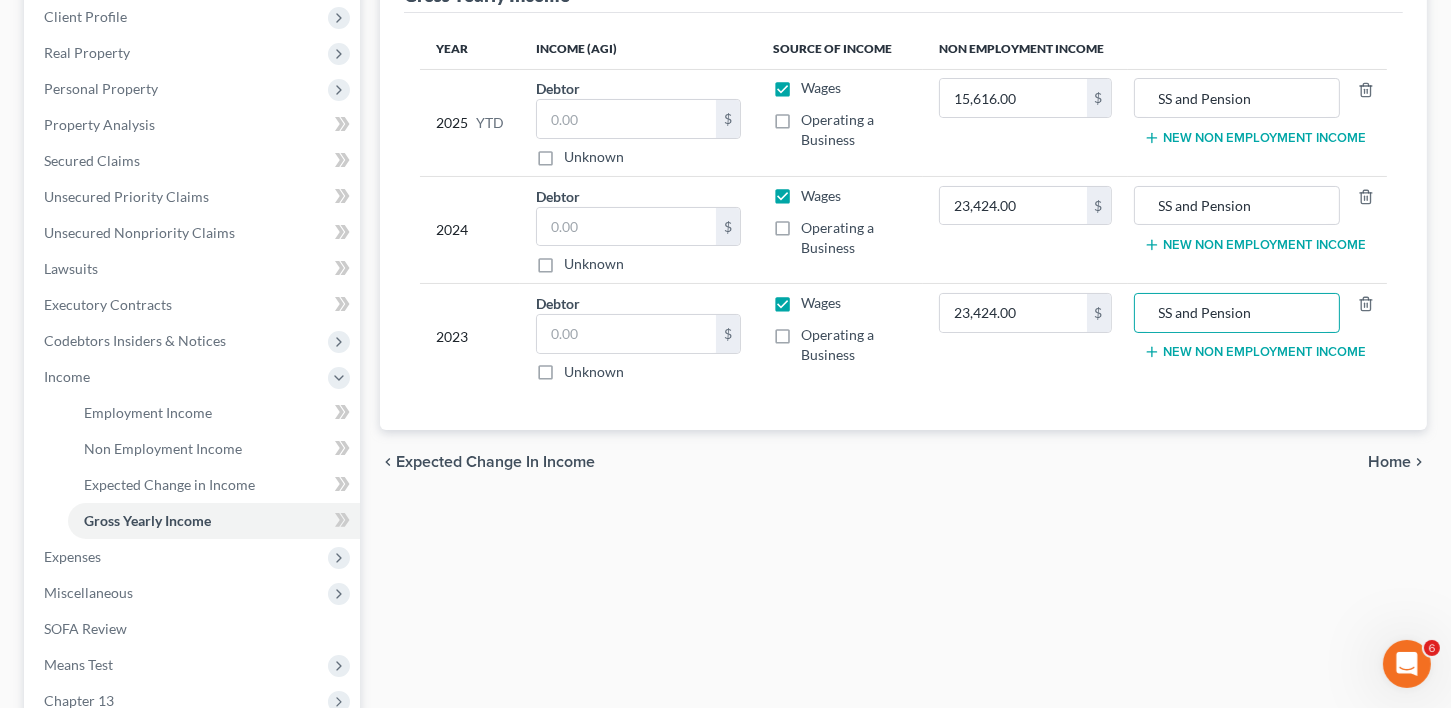 click on "Home" at bounding box center (1389, 462) 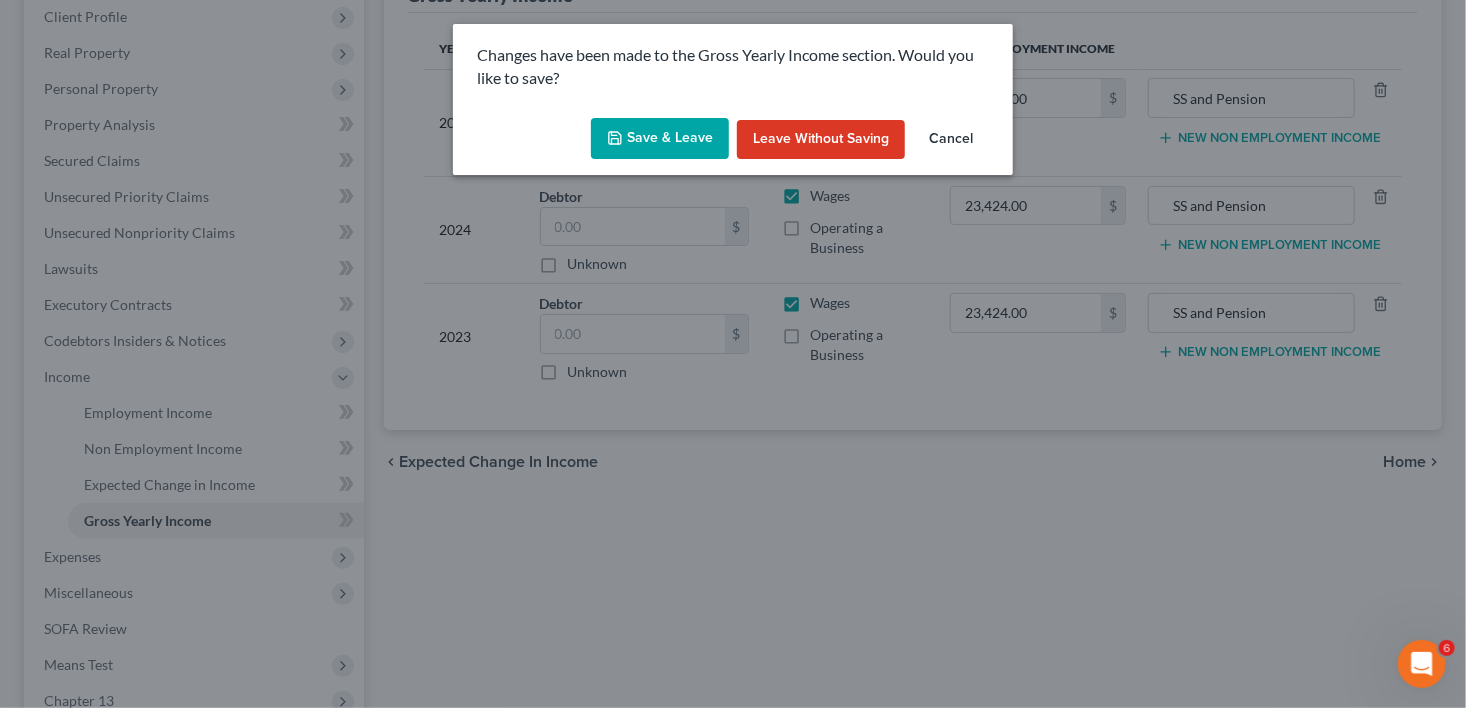 click 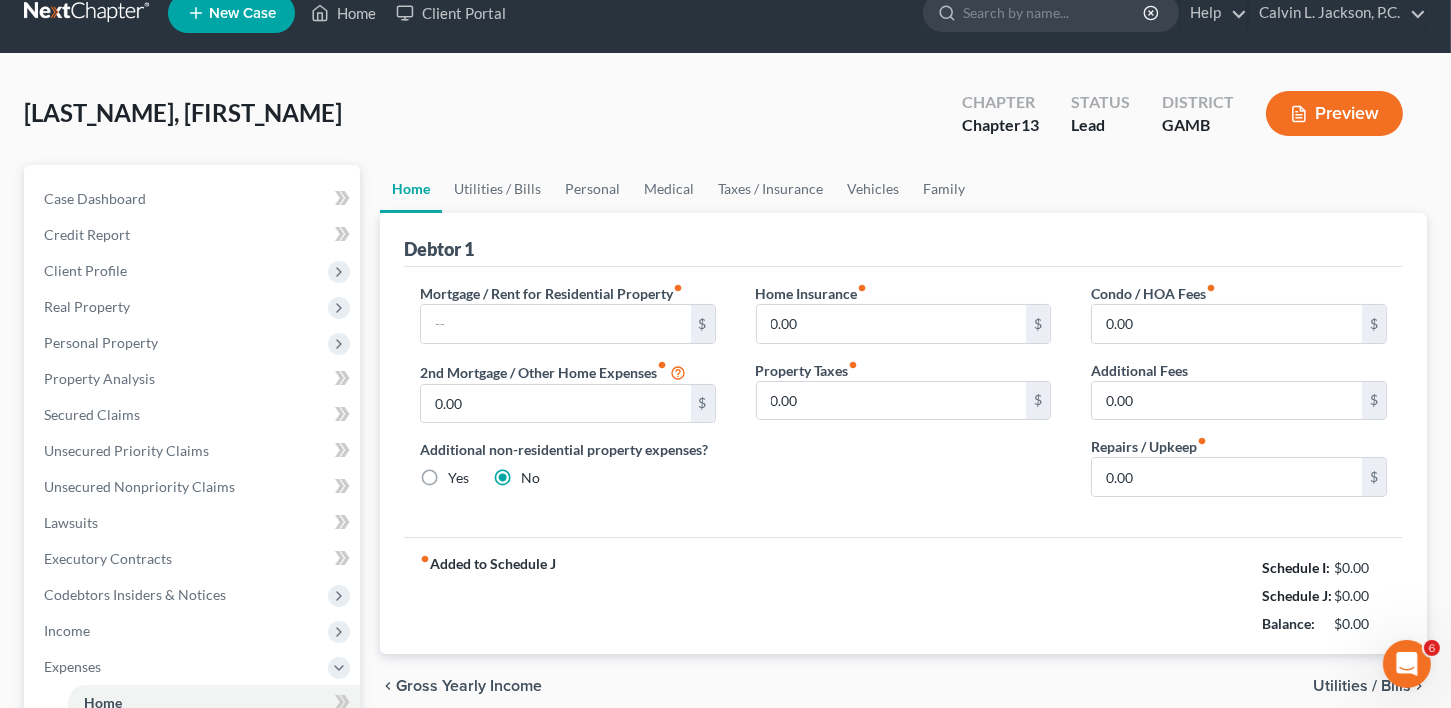 scroll, scrollTop: 0, scrollLeft: 0, axis: both 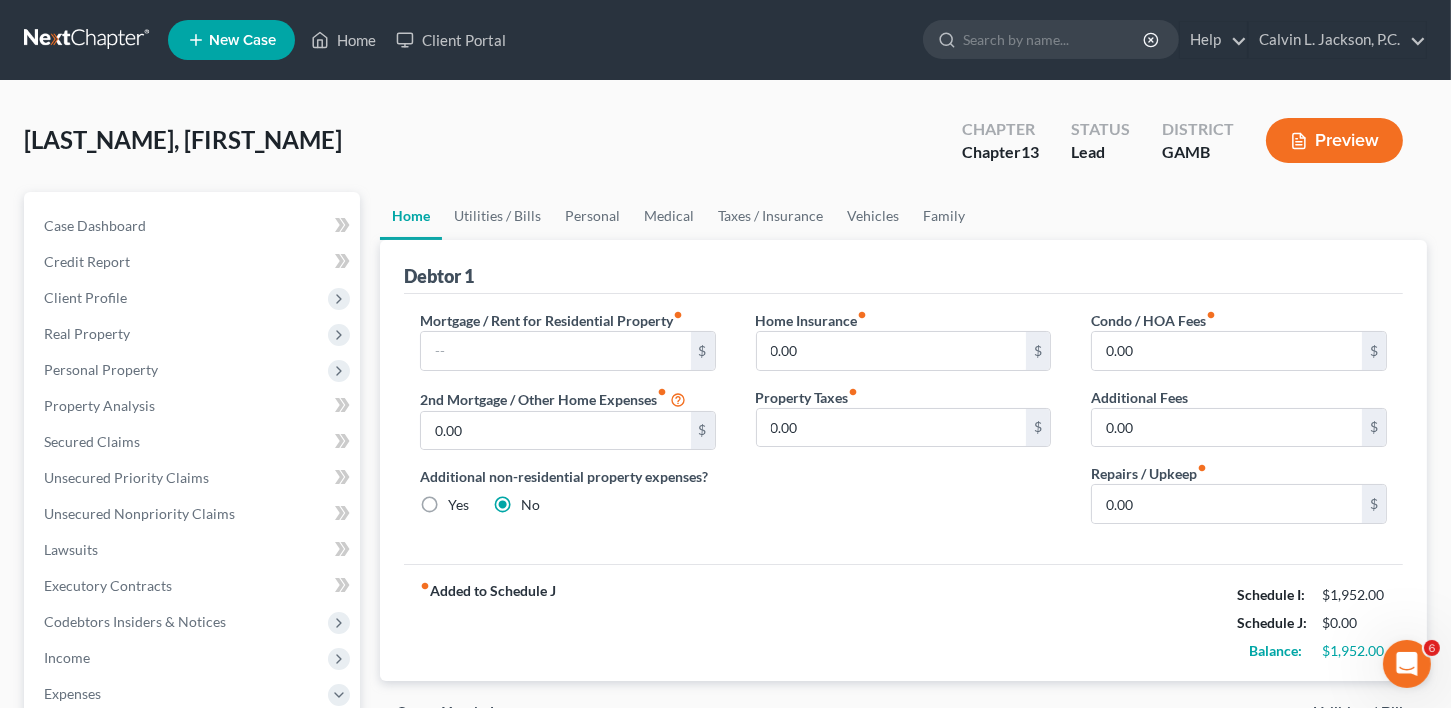 click on "Mortgage / Rent for Residential Property  fiber_manual_record $ 2nd Mortgage / Other Home Expenses  fiber_manual_record   0.00 $ Additional non-residential property expenses? Yes No" at bounding box center [568, 425] 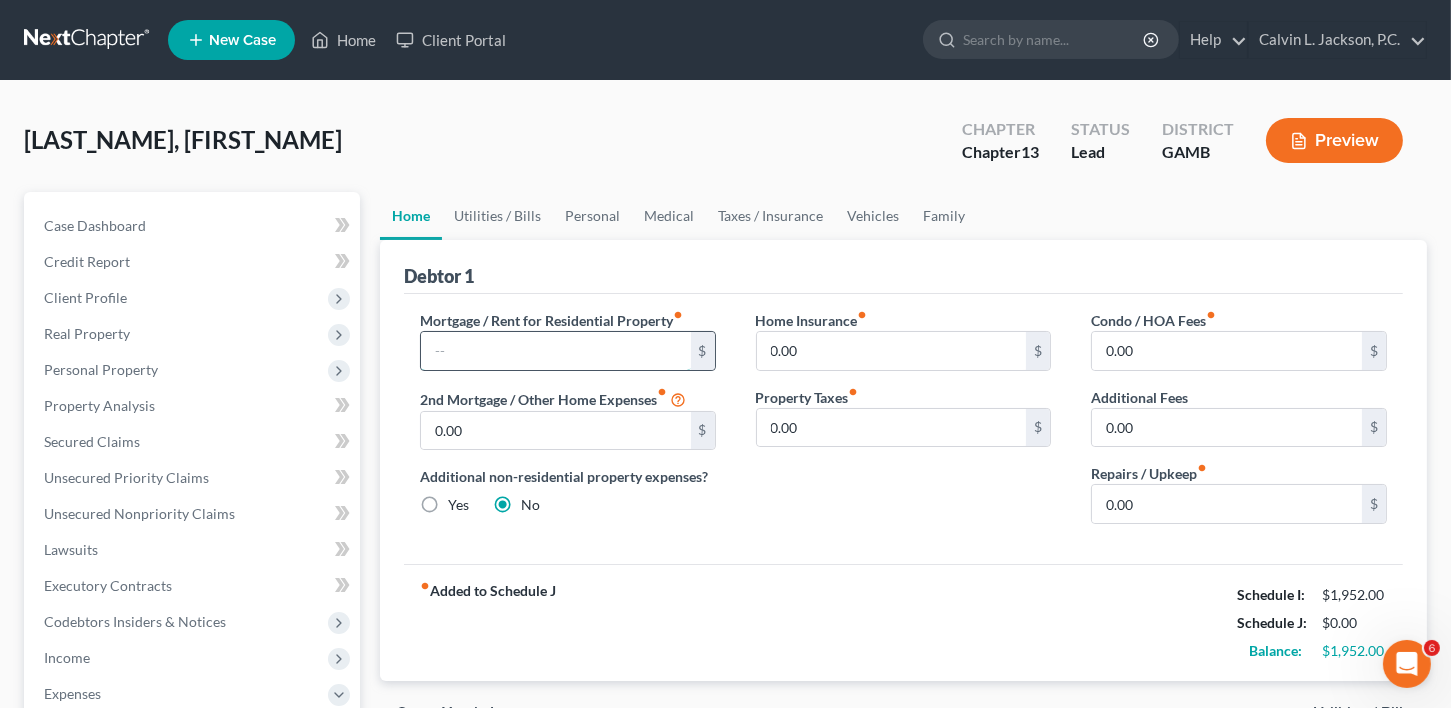 click at bounding box center [556, 351] 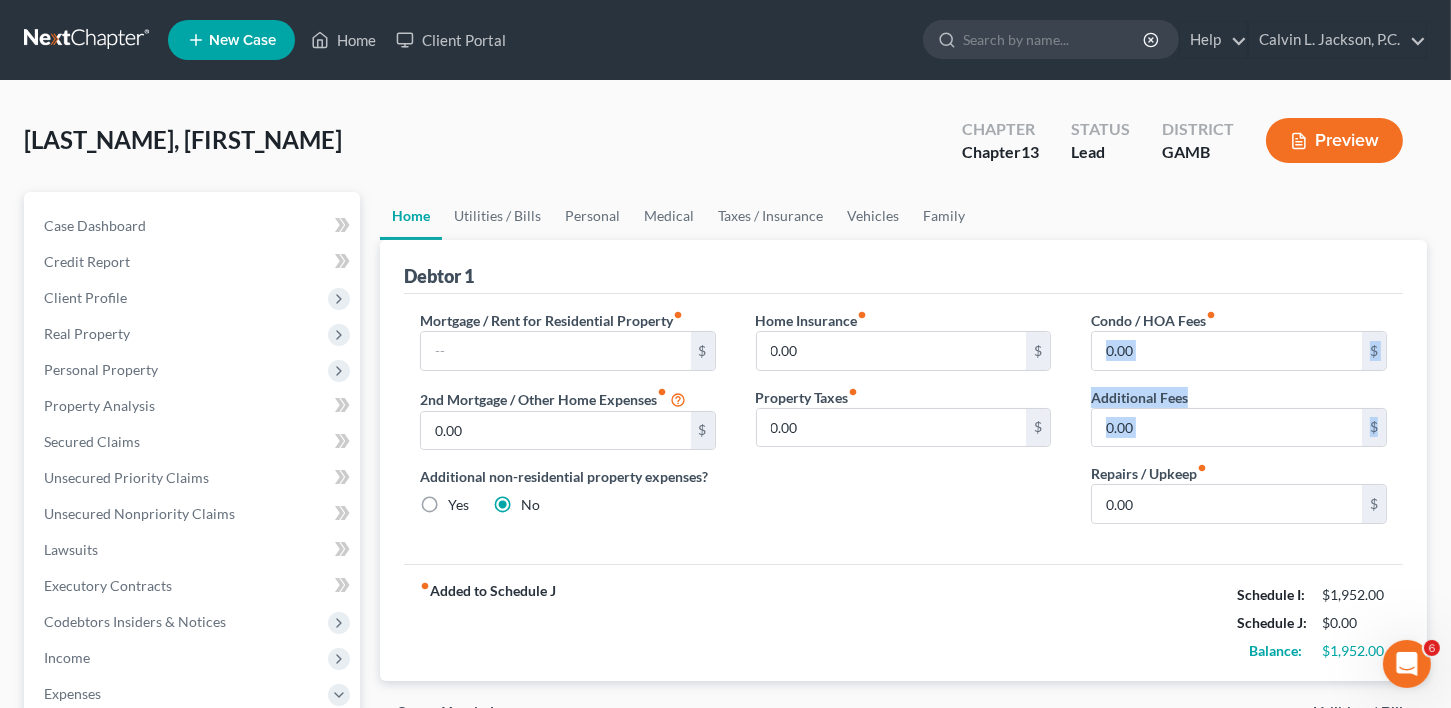 drag, startPoint x: 1445, startPoint y: 395, endPoint x: 1448, endPoint y: 420, distance: 25.179358 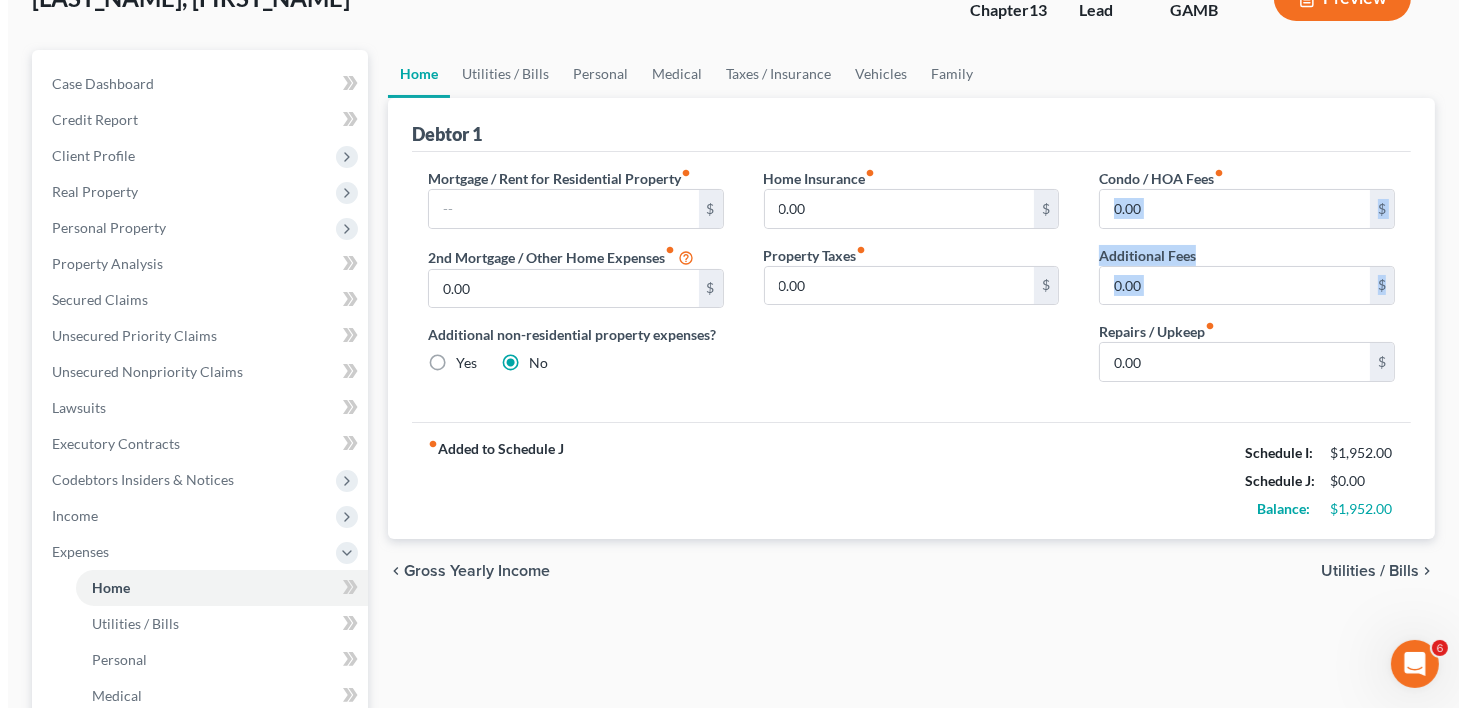 scroll, scrollTop: 225, scrollLeft: 0, axis: vertical 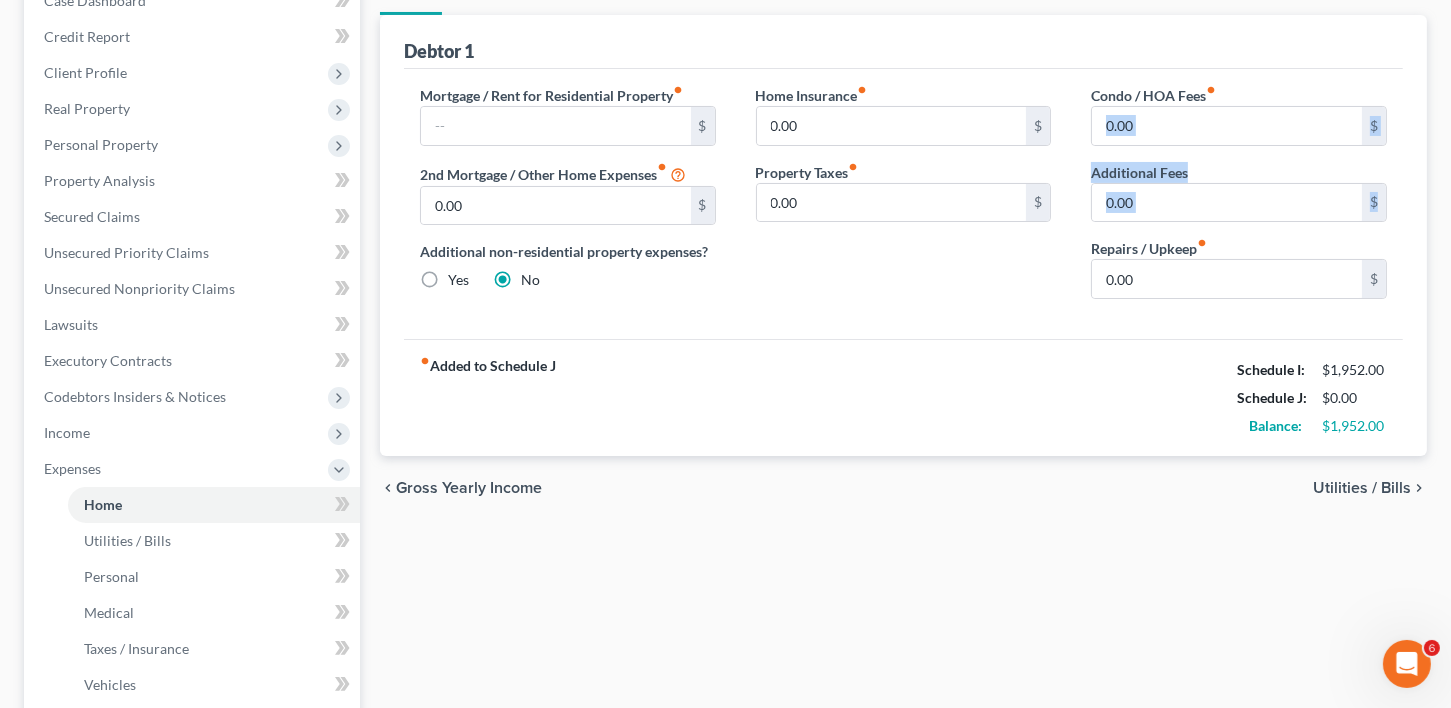 click on "Utilities / Bills" at bounding box center [1362, 488] 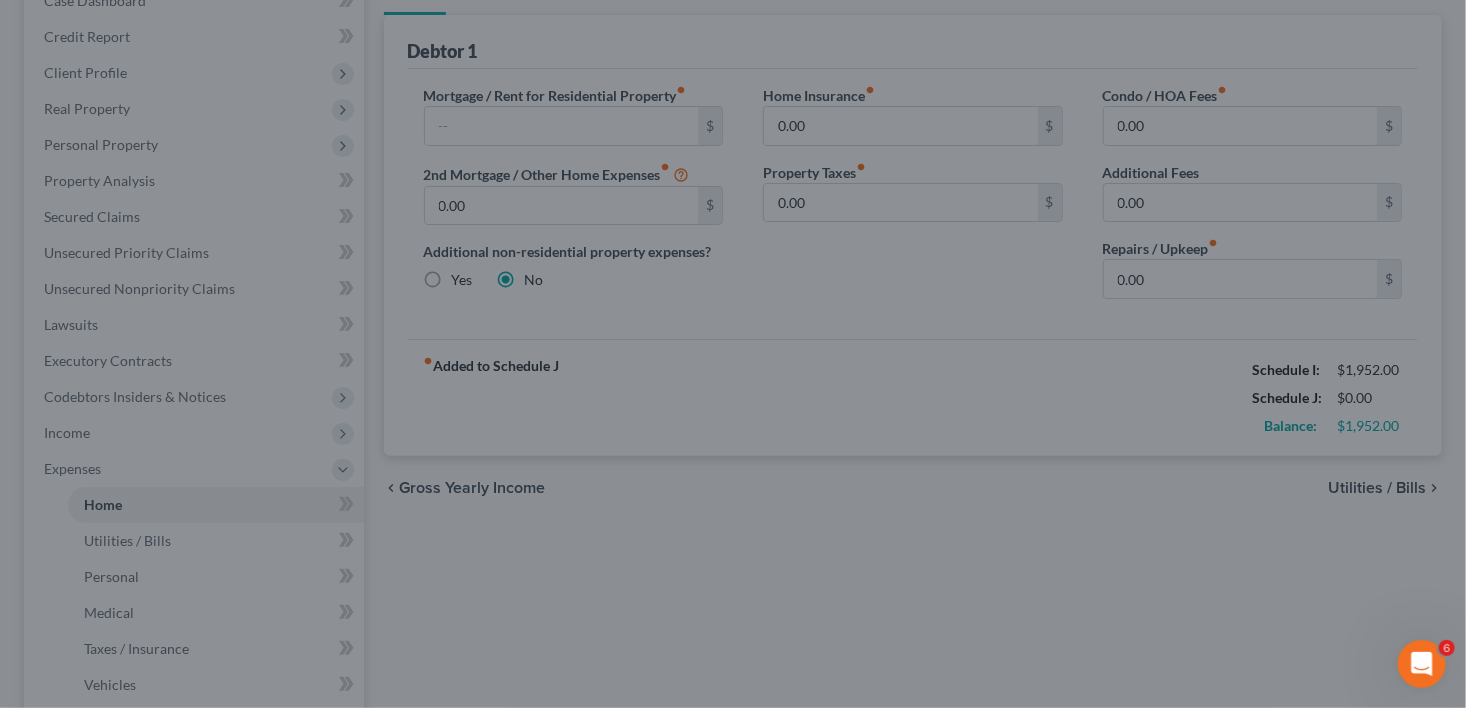 click at bounding box center (733, 354) 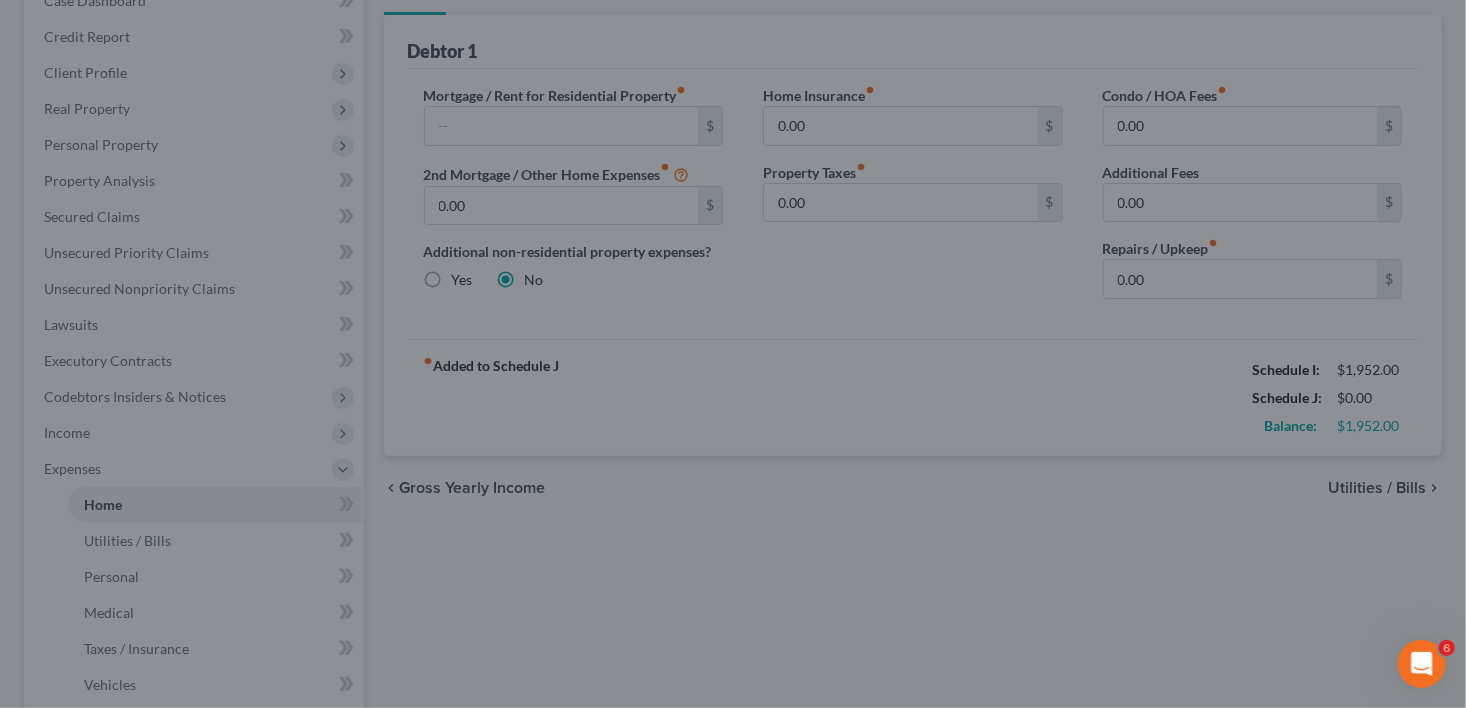 scroll, scrollTop: 281, scrollLeft: 0, axis: vertical 